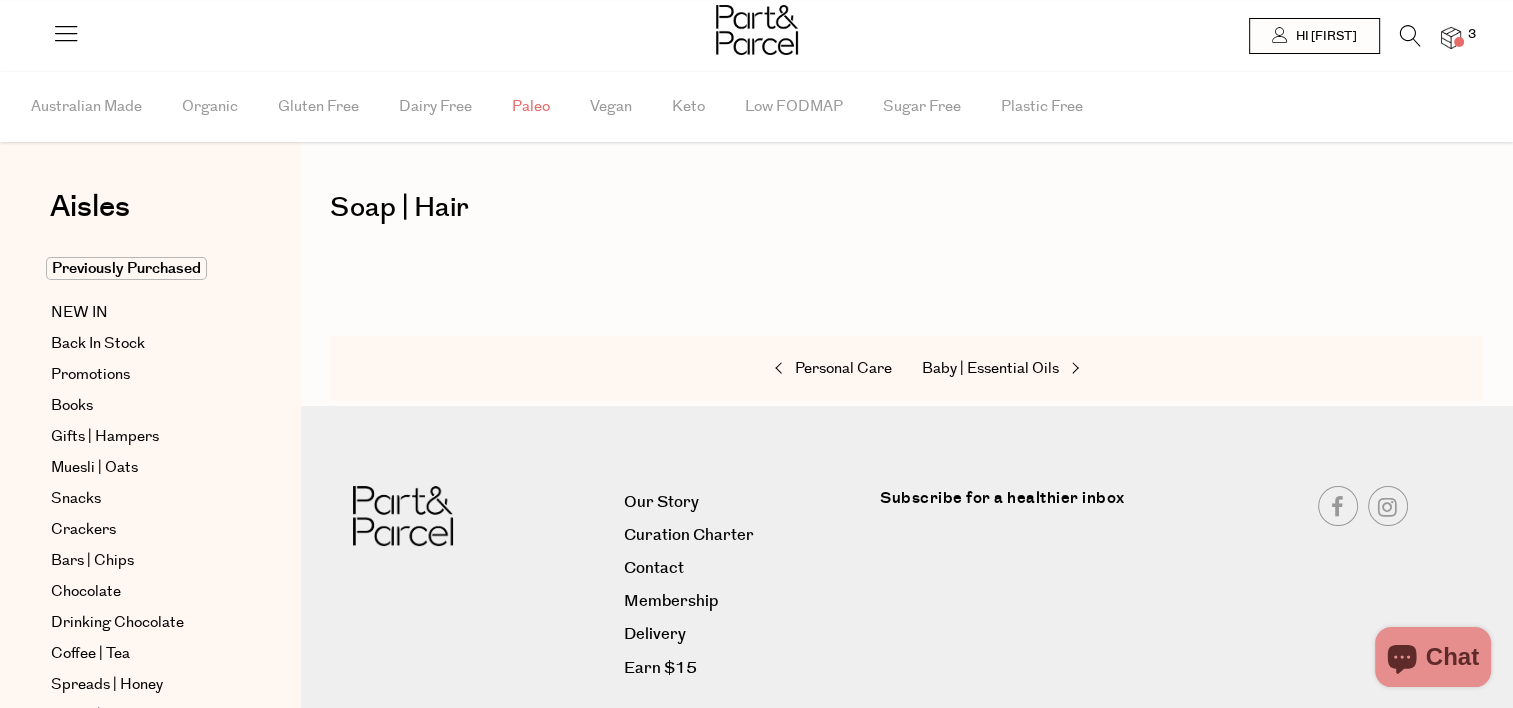 scroll, scrollTop: 63, scrollLeft: 0, axis: vertical 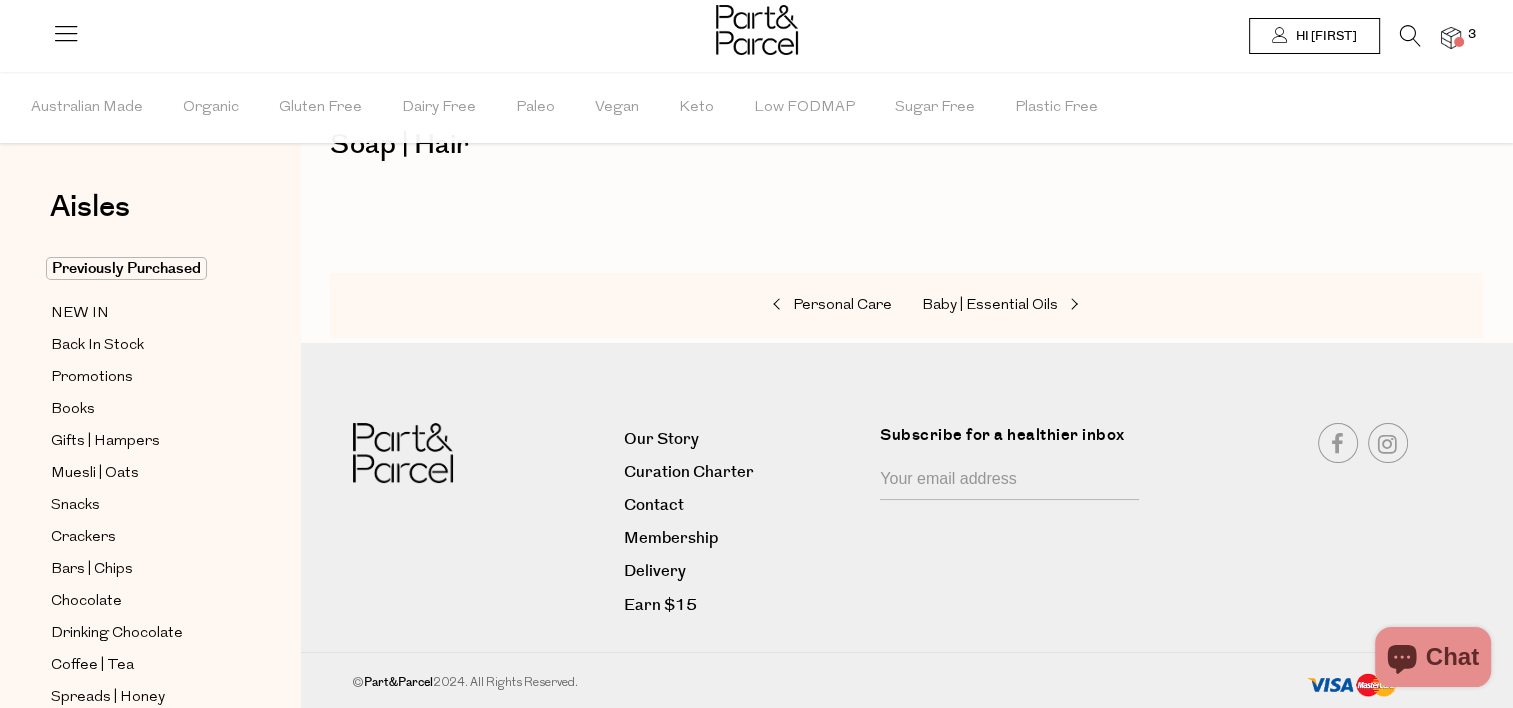 click on "Hi [FIRST]" at bounding box center [1324, 36] 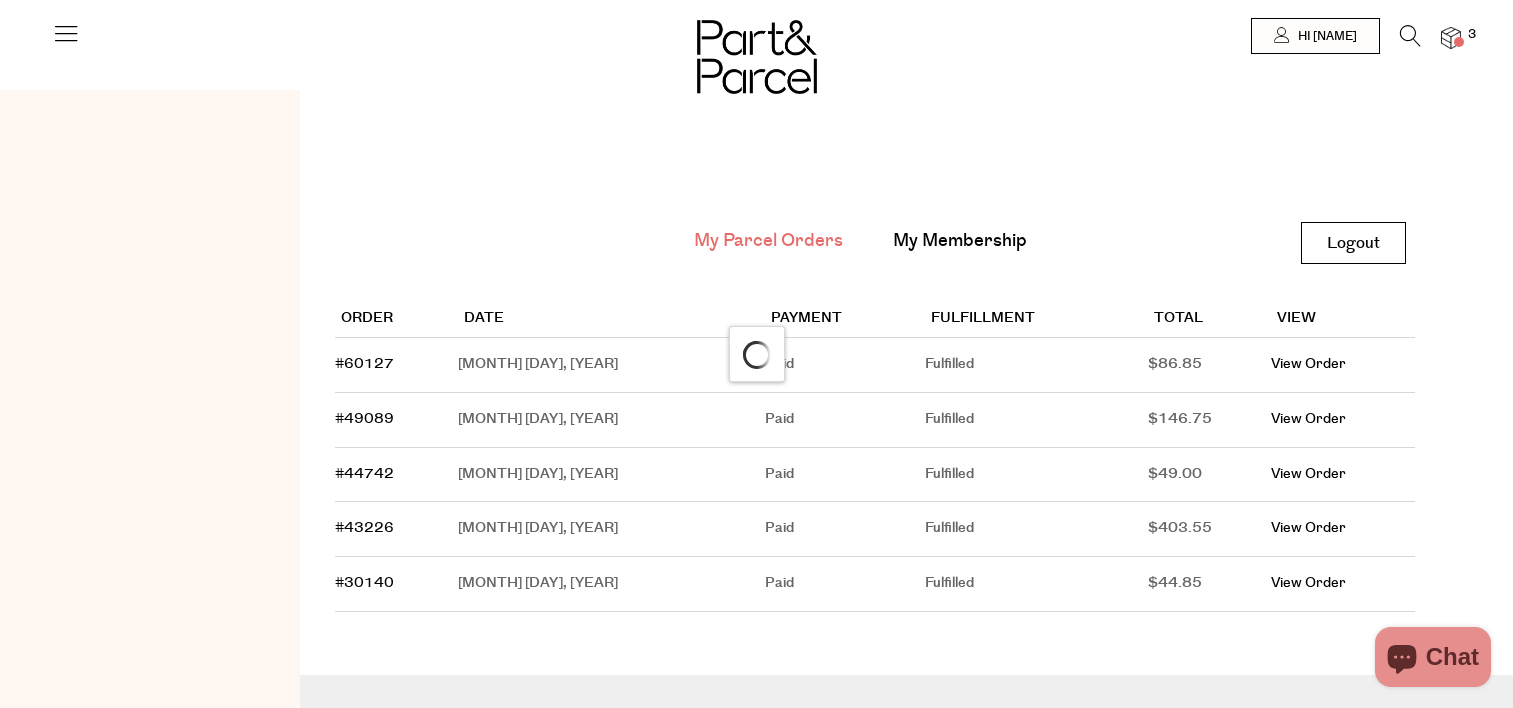 scroll, scrollTop: 0, scrollLeft: 0, axis: both 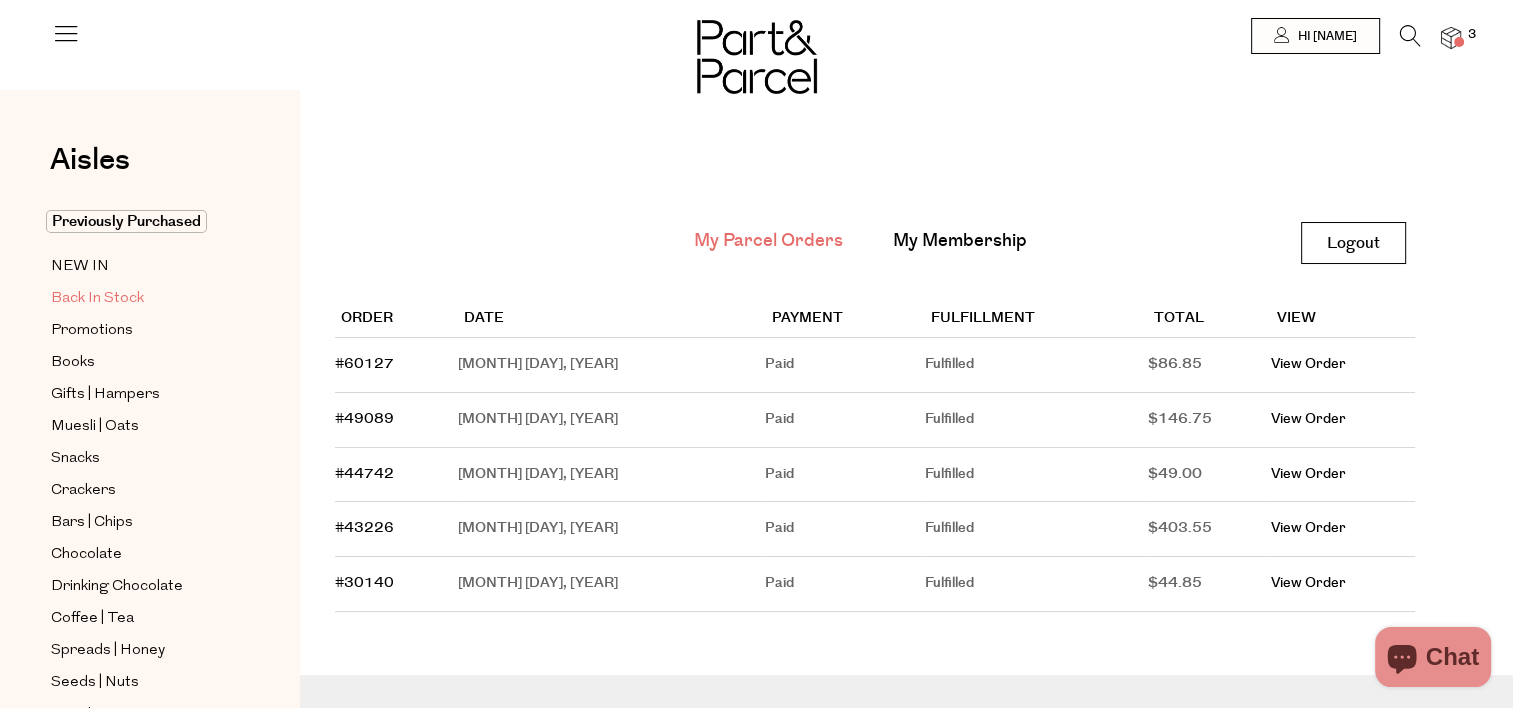 click on "Back In Stock" at bounding box center [97, 299] 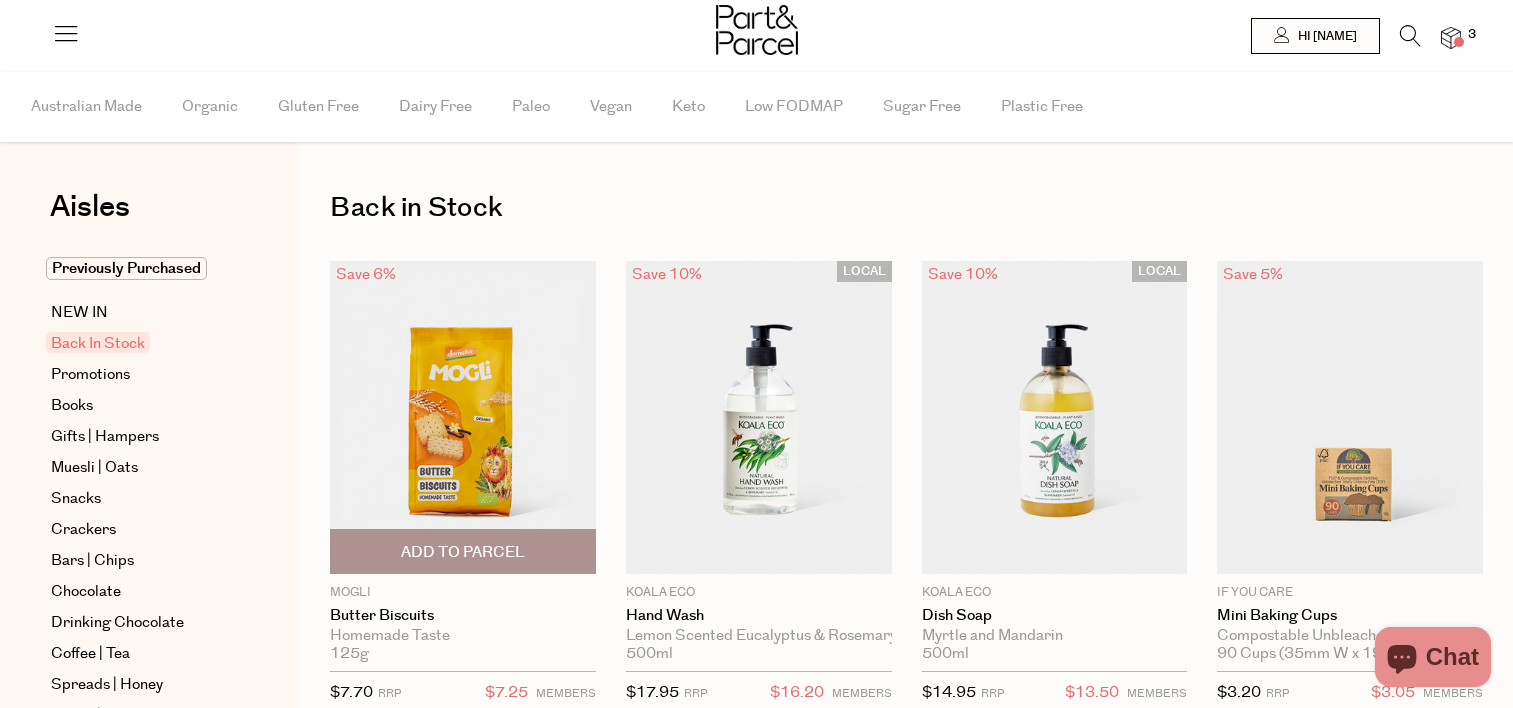 scroll, scrollTop: 0, scrollLeft: 0, axis: both 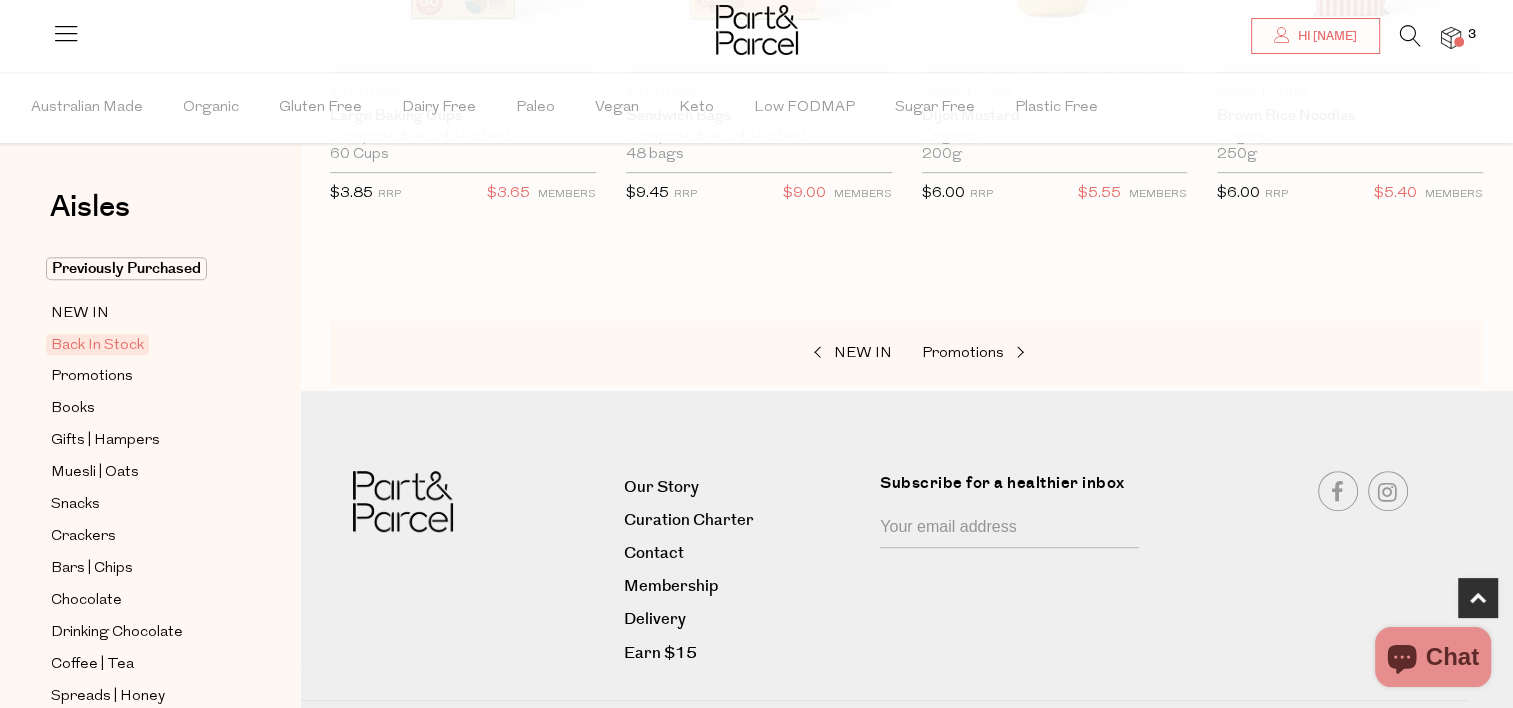 drag, startPoint x: 559, startPoint y: 299, endPoint x: 595, endPoint y: 362, distance: 72.56032 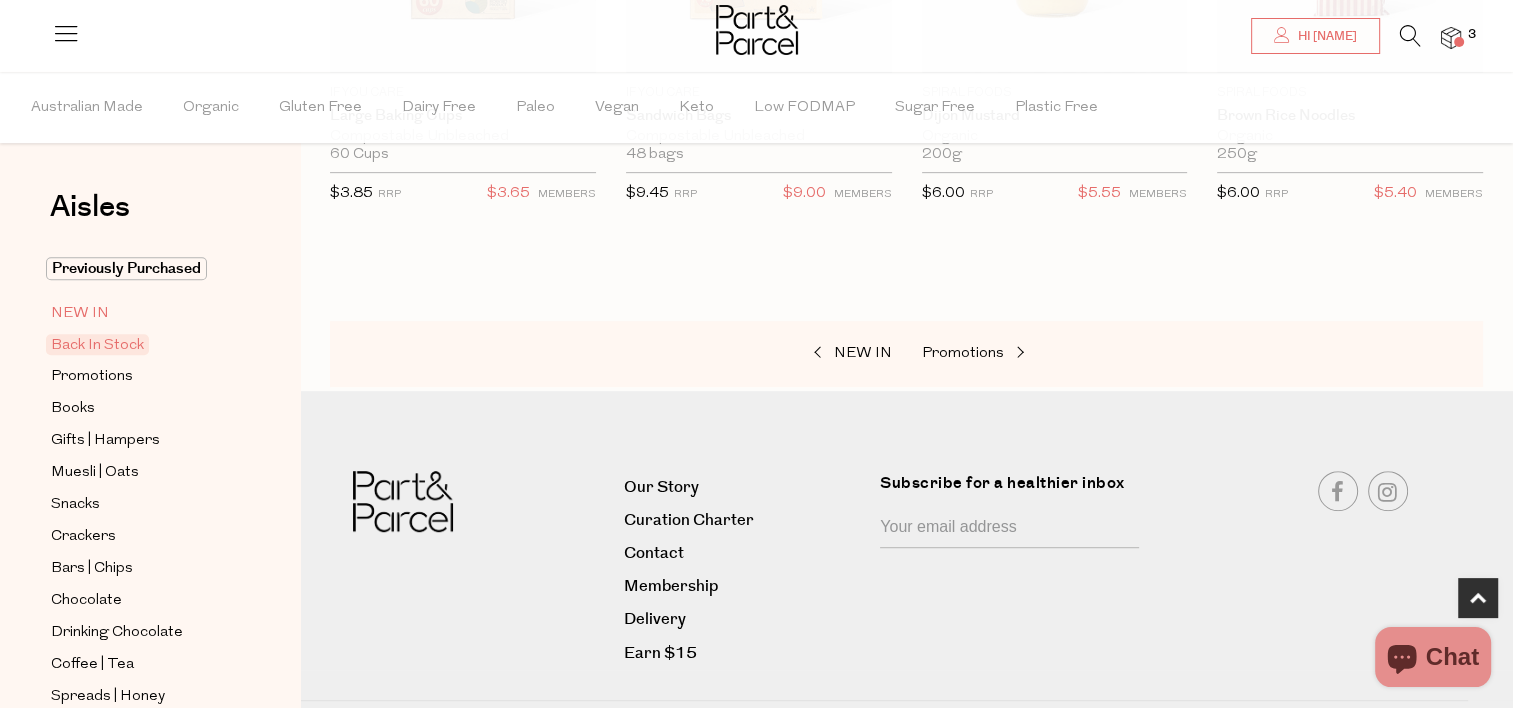 click on "NEW IN" at bounding box center (80, 314) 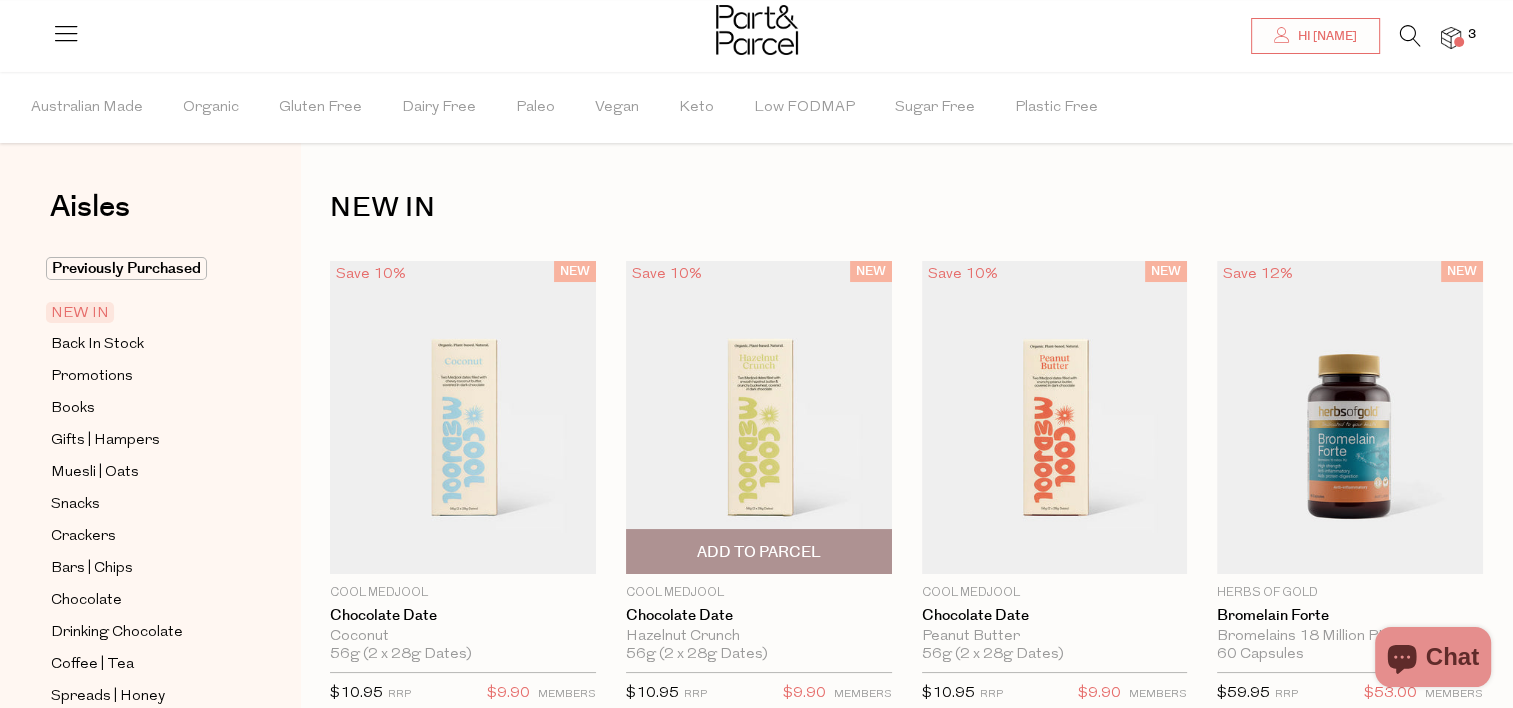 scroll, scrollTop: 54, scrollLeft: 0, axis: vertical 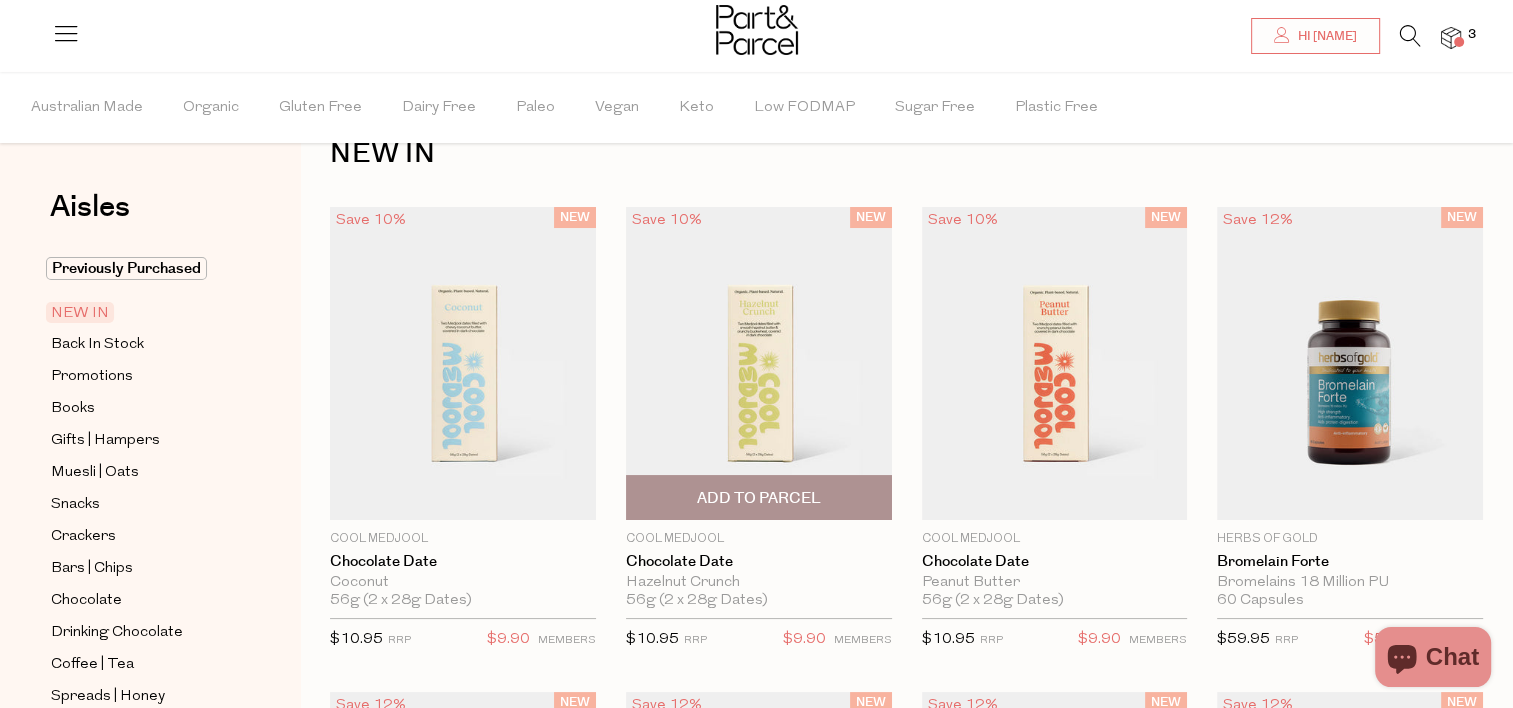 click at bounding box center (759, 364) 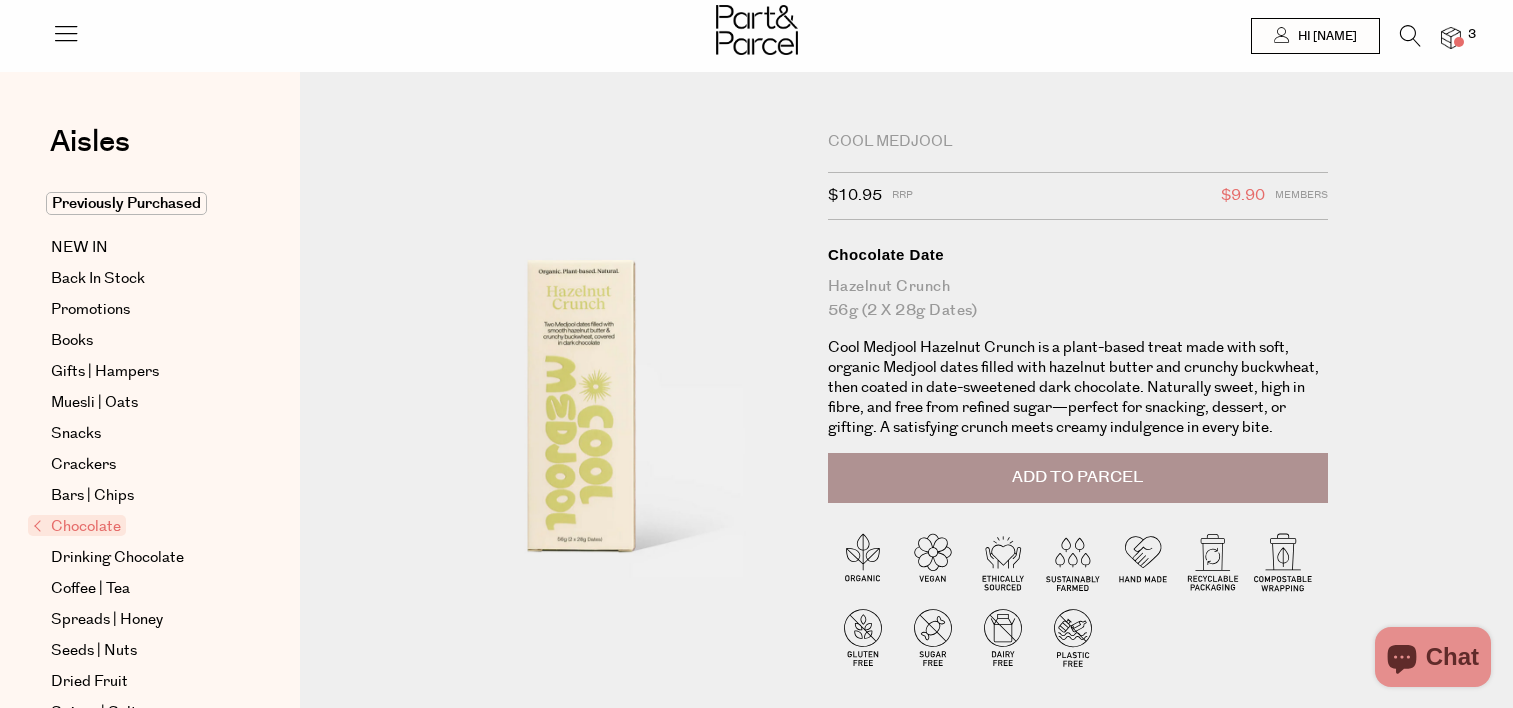 scroll, scrollTop: 0, scrollLeft: 0, axis: both 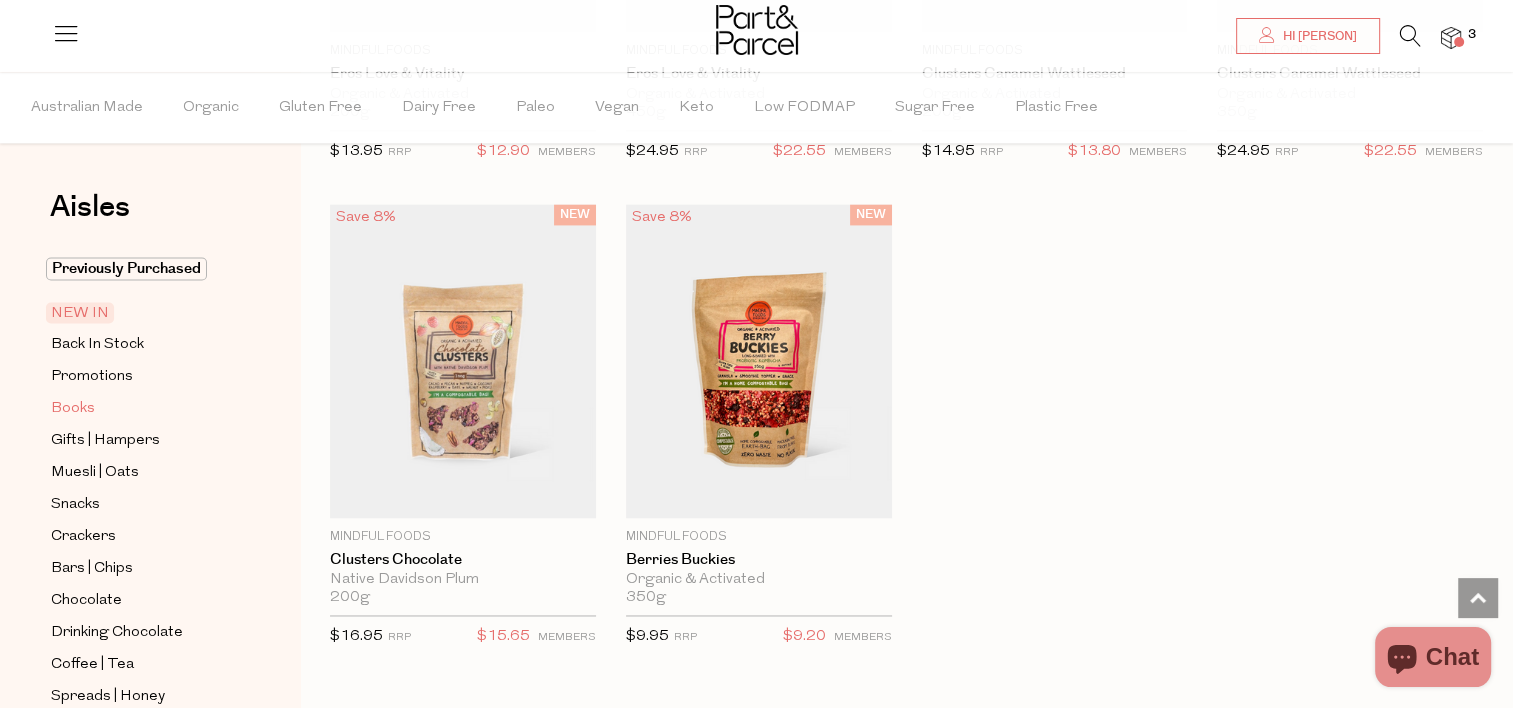 click on "Books" at bounding box center (142, 408) 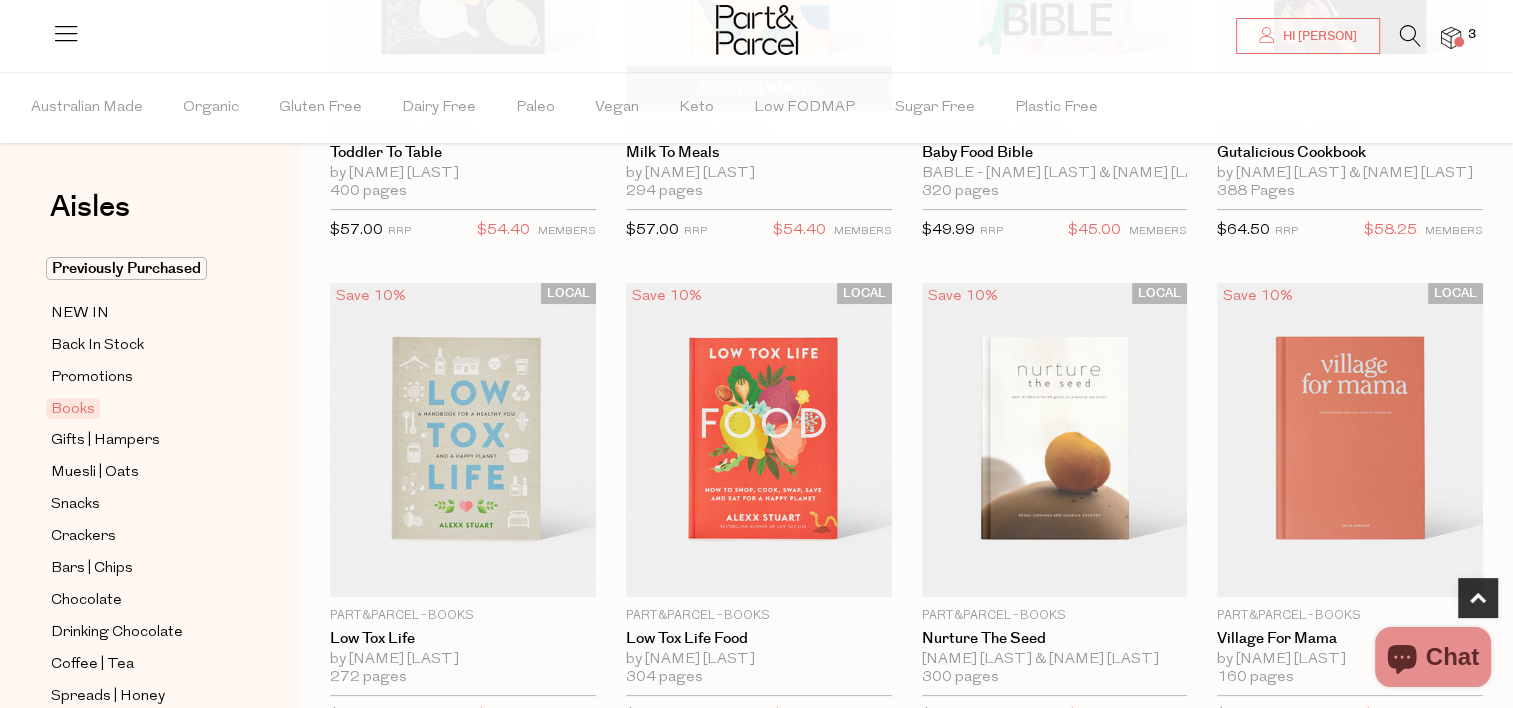scroll, scrollTop: 470, scrollLeft: 0, axis: vertical 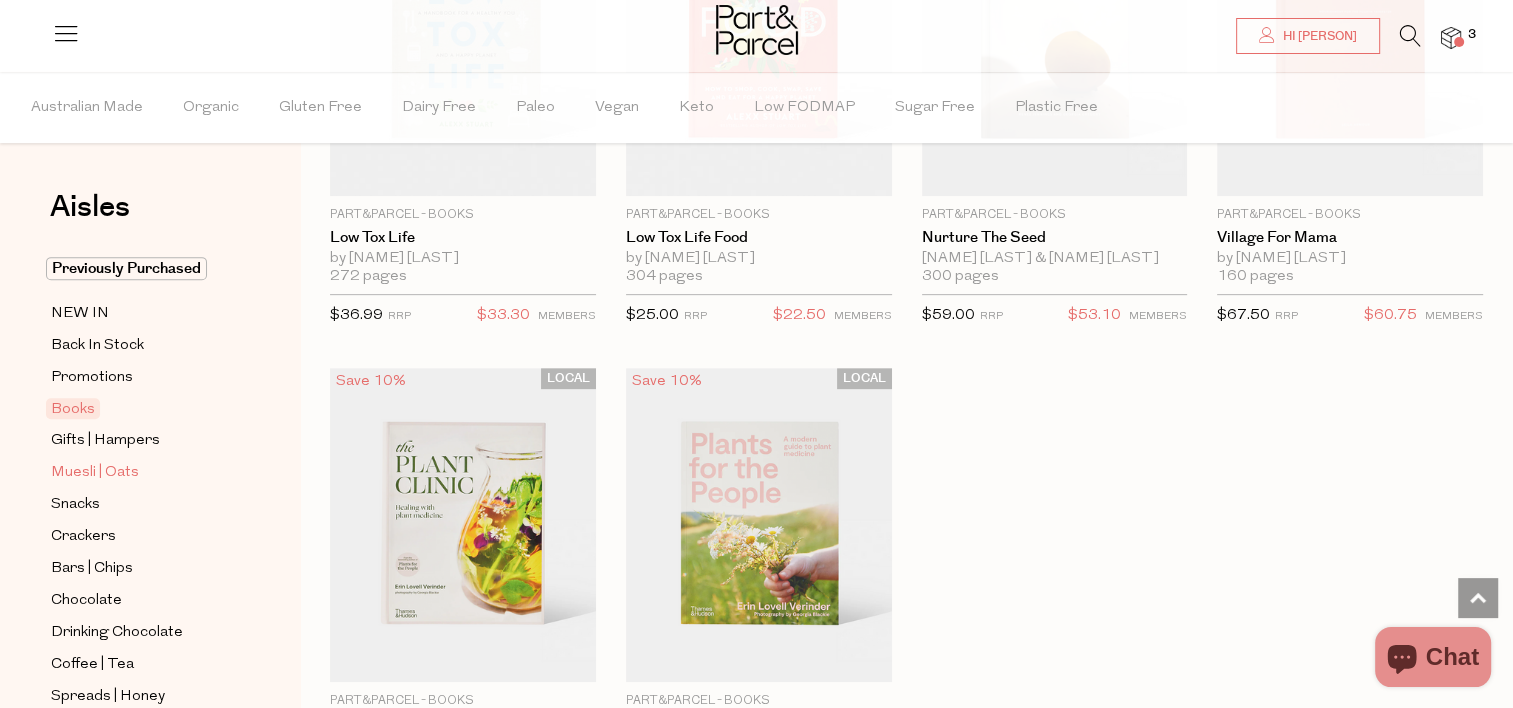 click on "Muesli | Oats" at bounding box center [95, 473] 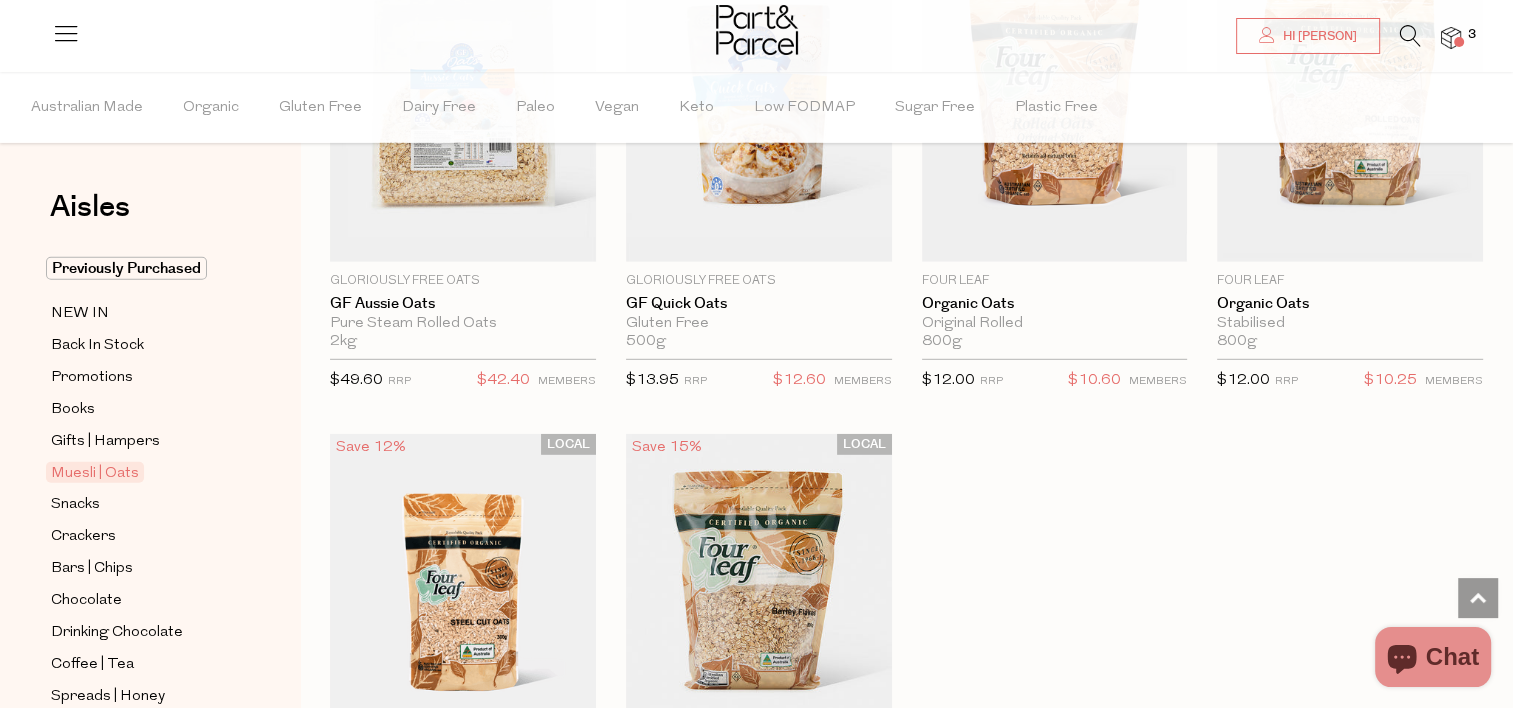 scroll, scrollTop: 5920, scrollLeft: 0, axis: vertical 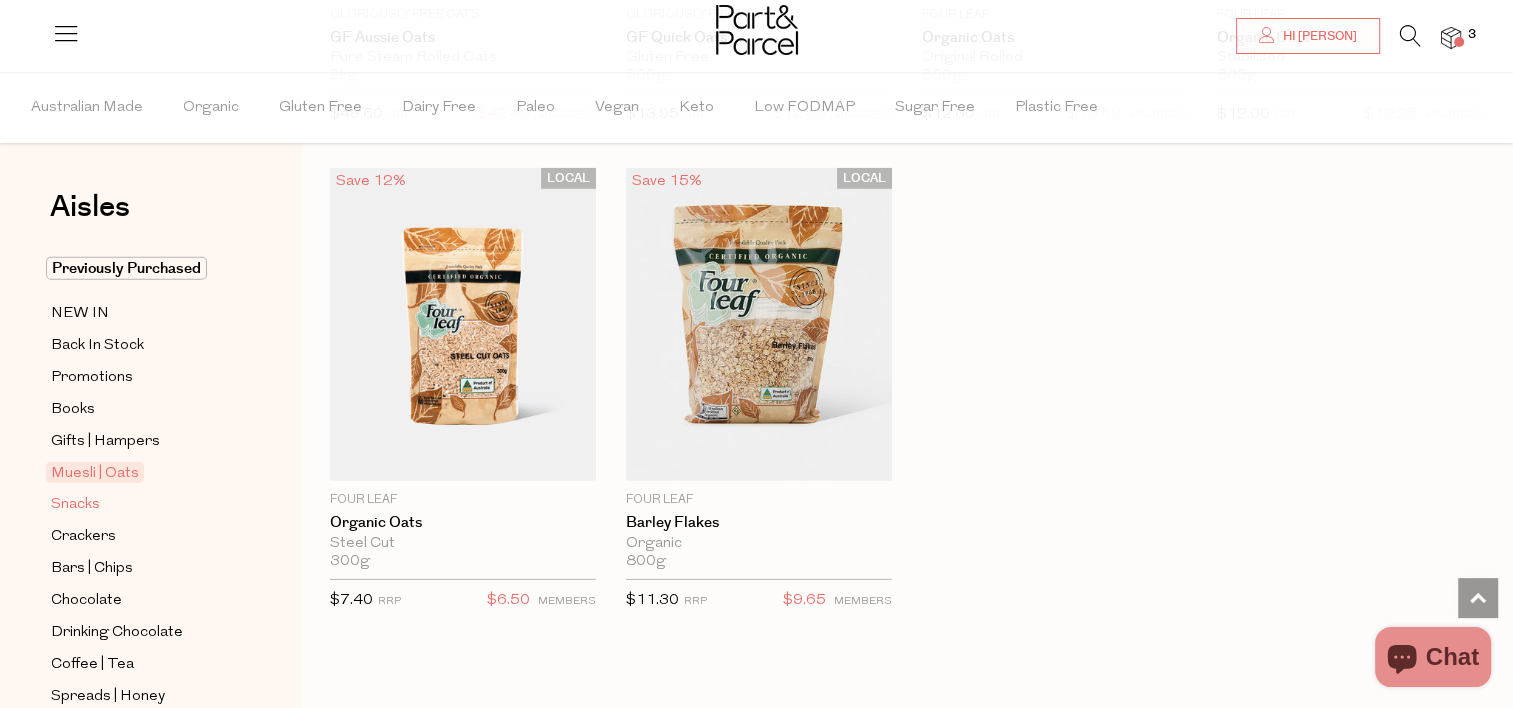click on "Snacks" at bounding box center [142, 504] 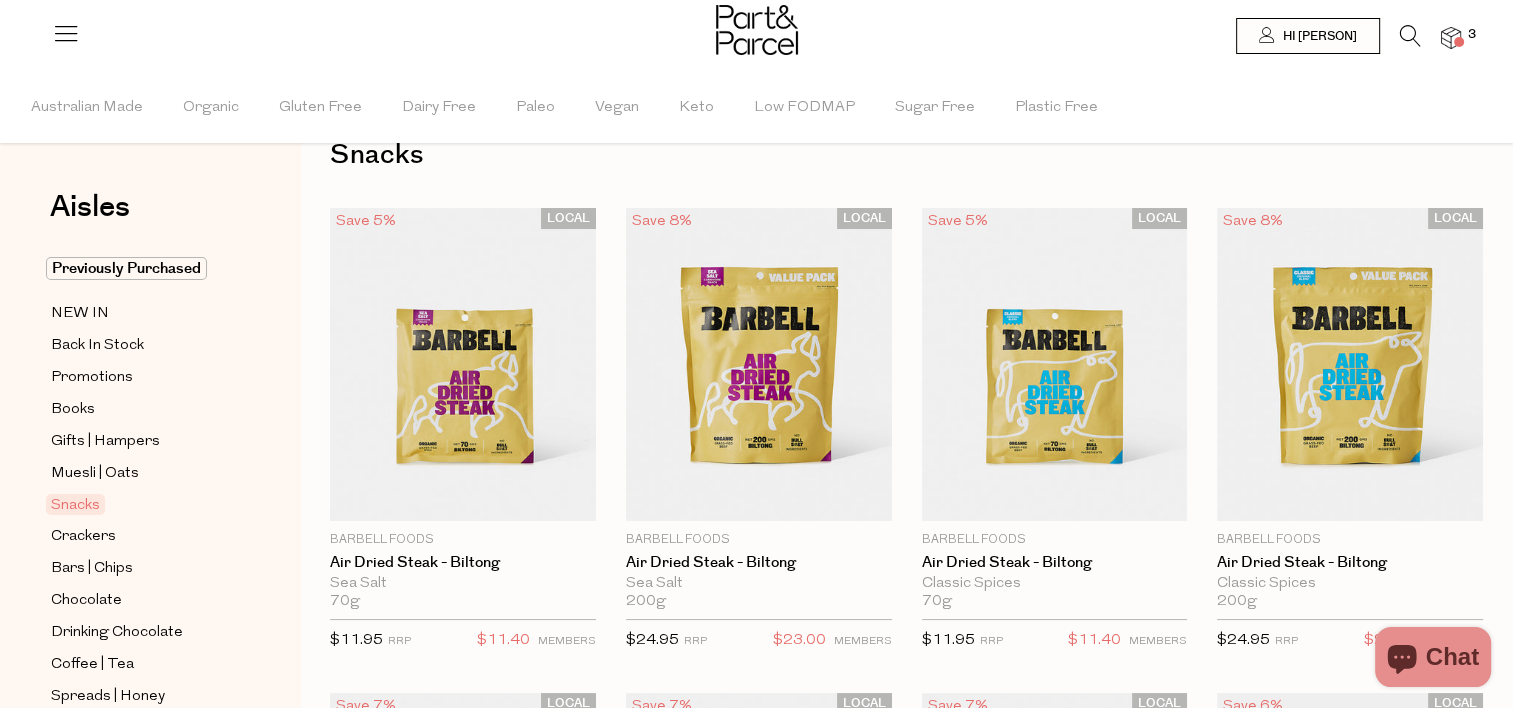 scroll, scrollTop: 0, scrollLeft: 0, axis: both 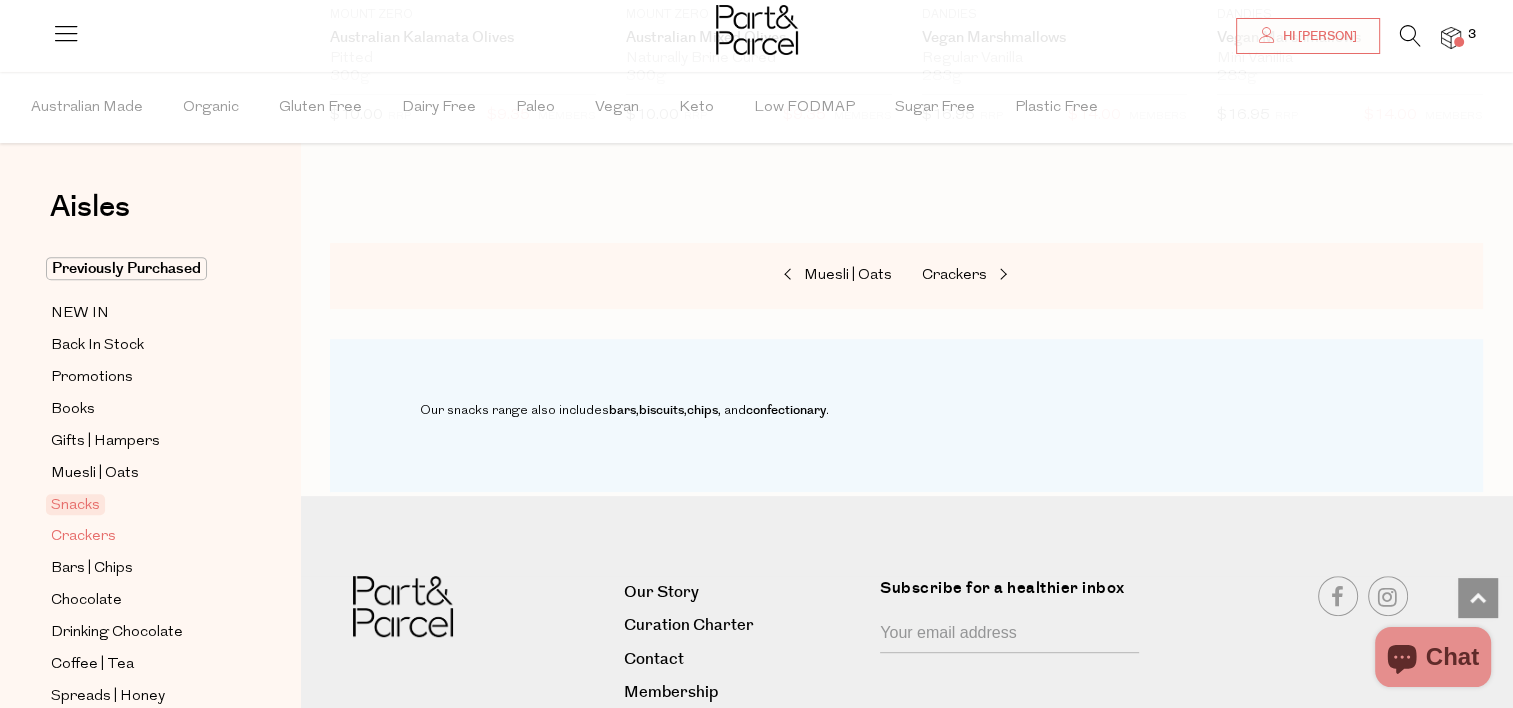 click on "Crackers" at bounding box center (142, 536) 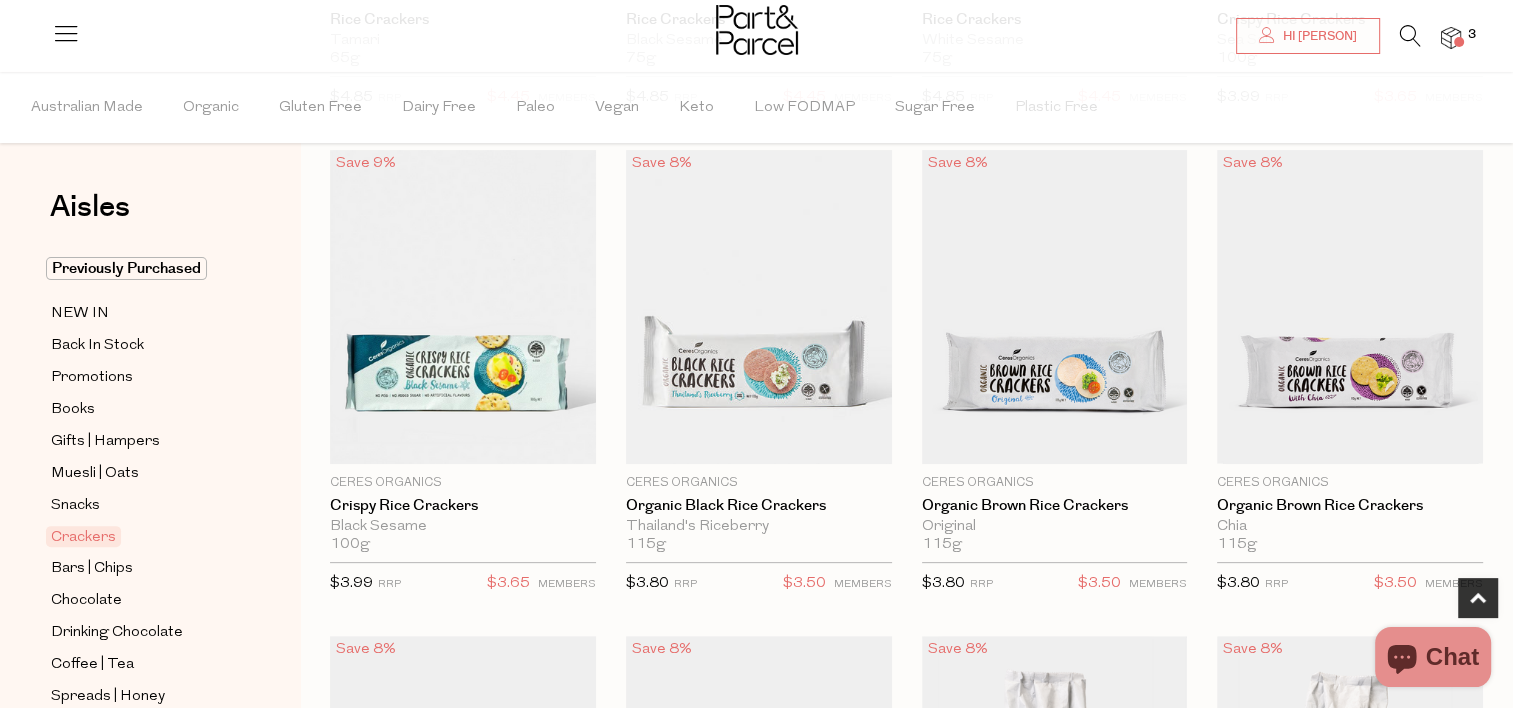 scroll, scrollTop: 598, scrollLeft: 0, axis: vertical 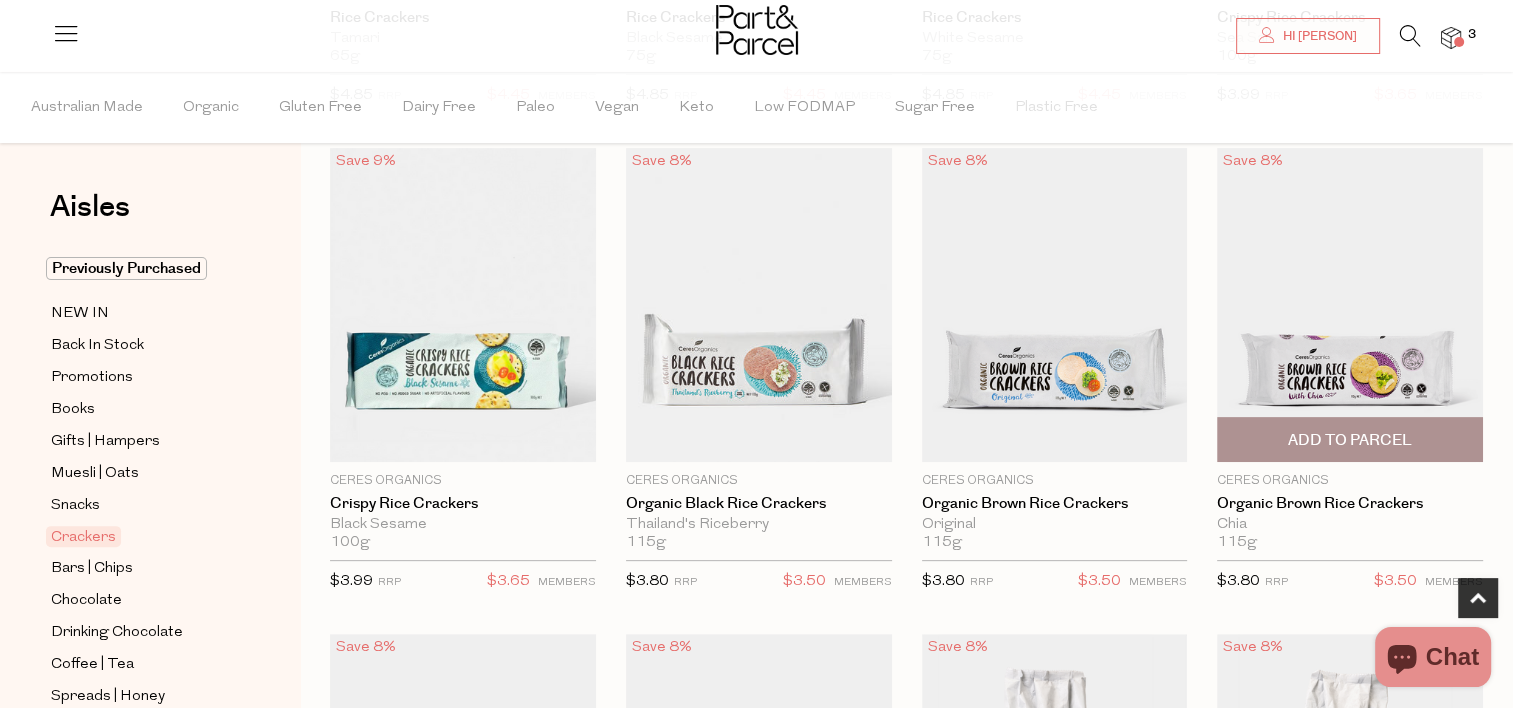 click on "Add To Parcel" at bounding box center [1350, 439] 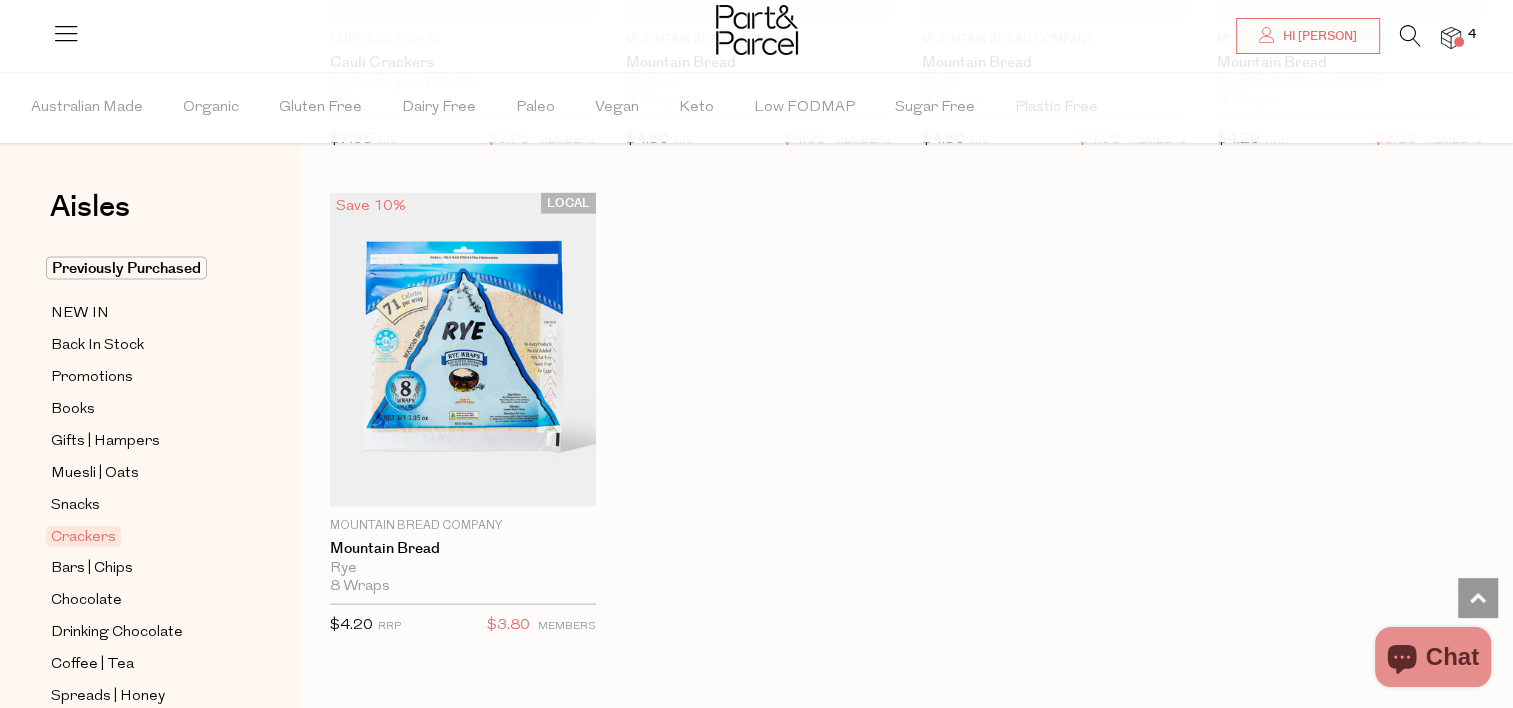 scroll, scrollTop: 4576, scrollLeft: 0, axis: vertical 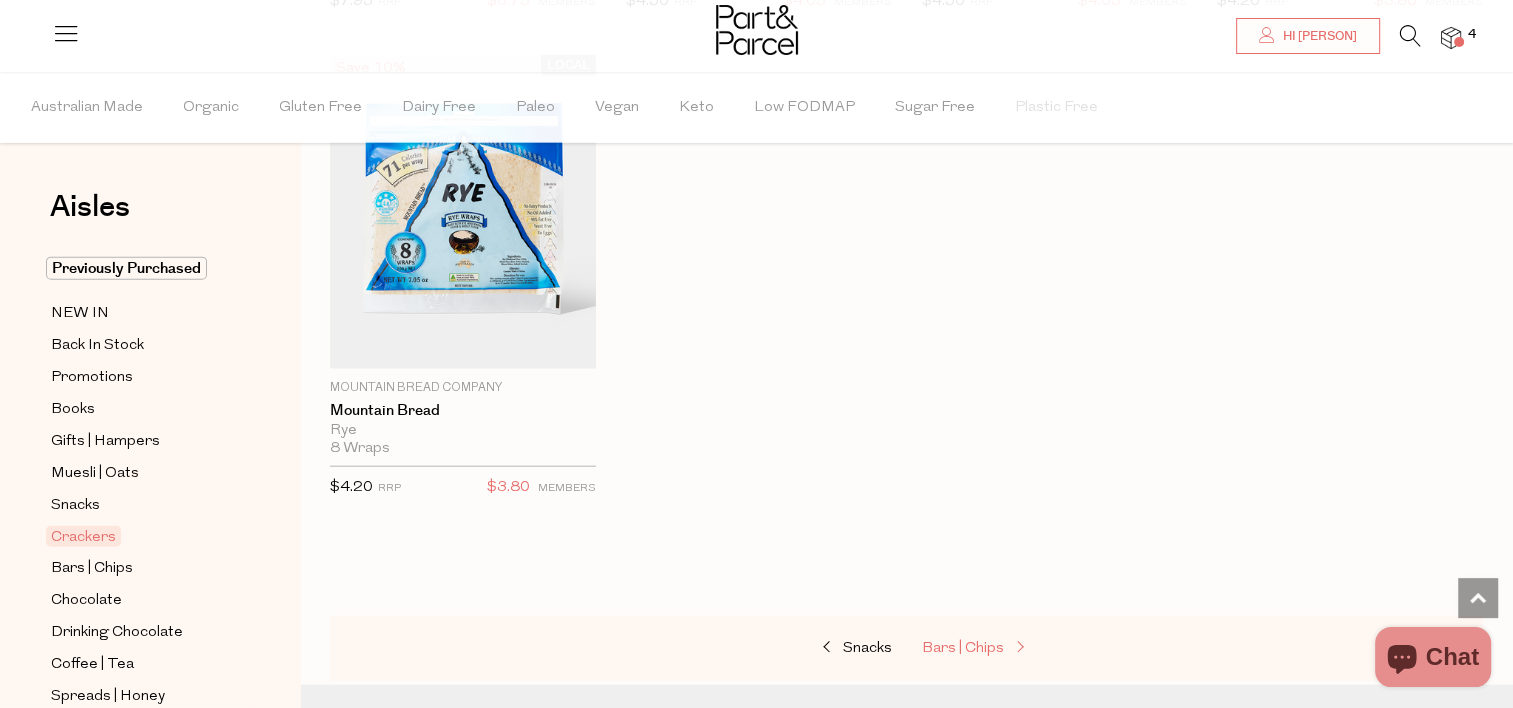 click on "Bars | Chips" at bounding box center (963, 648) 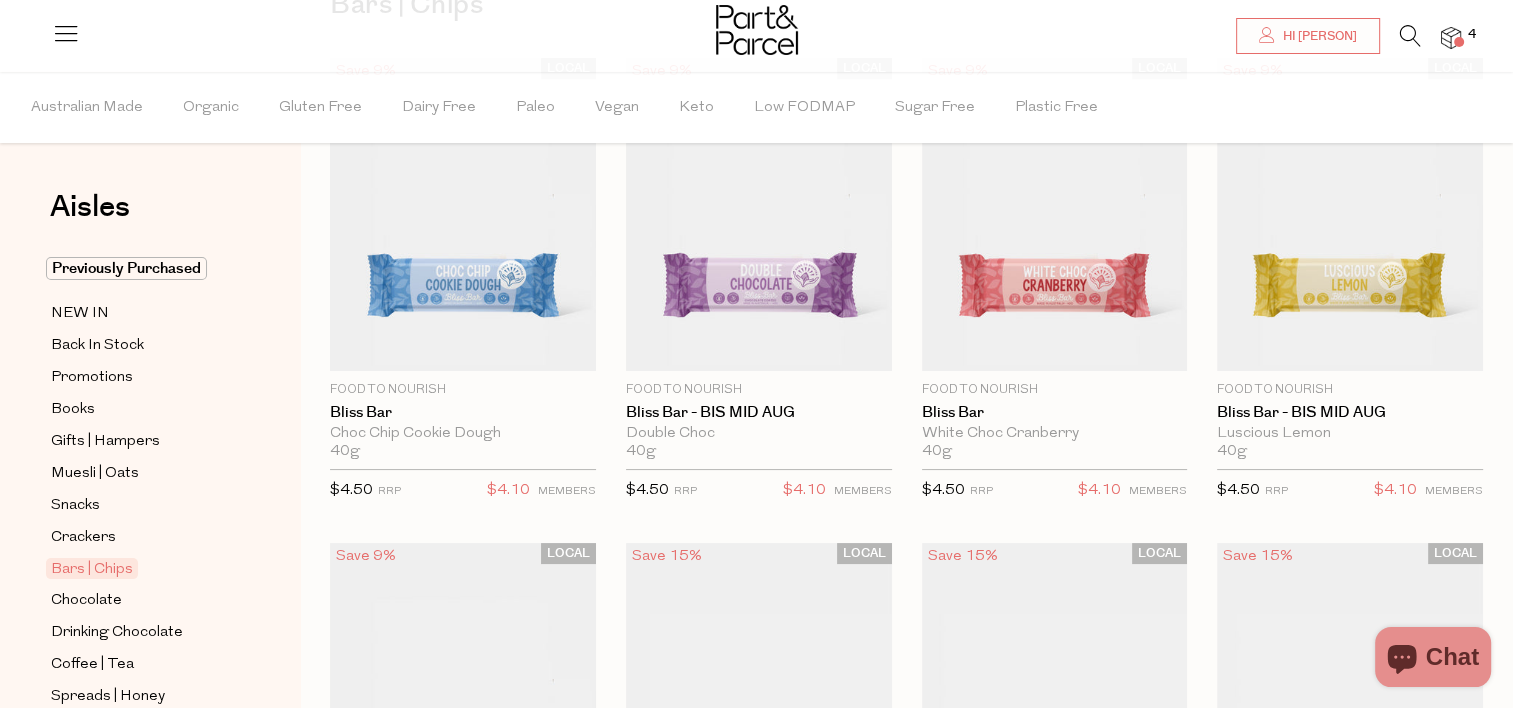 scroll, scrollTop: 202, scrollLeft: 0, axis: vertical 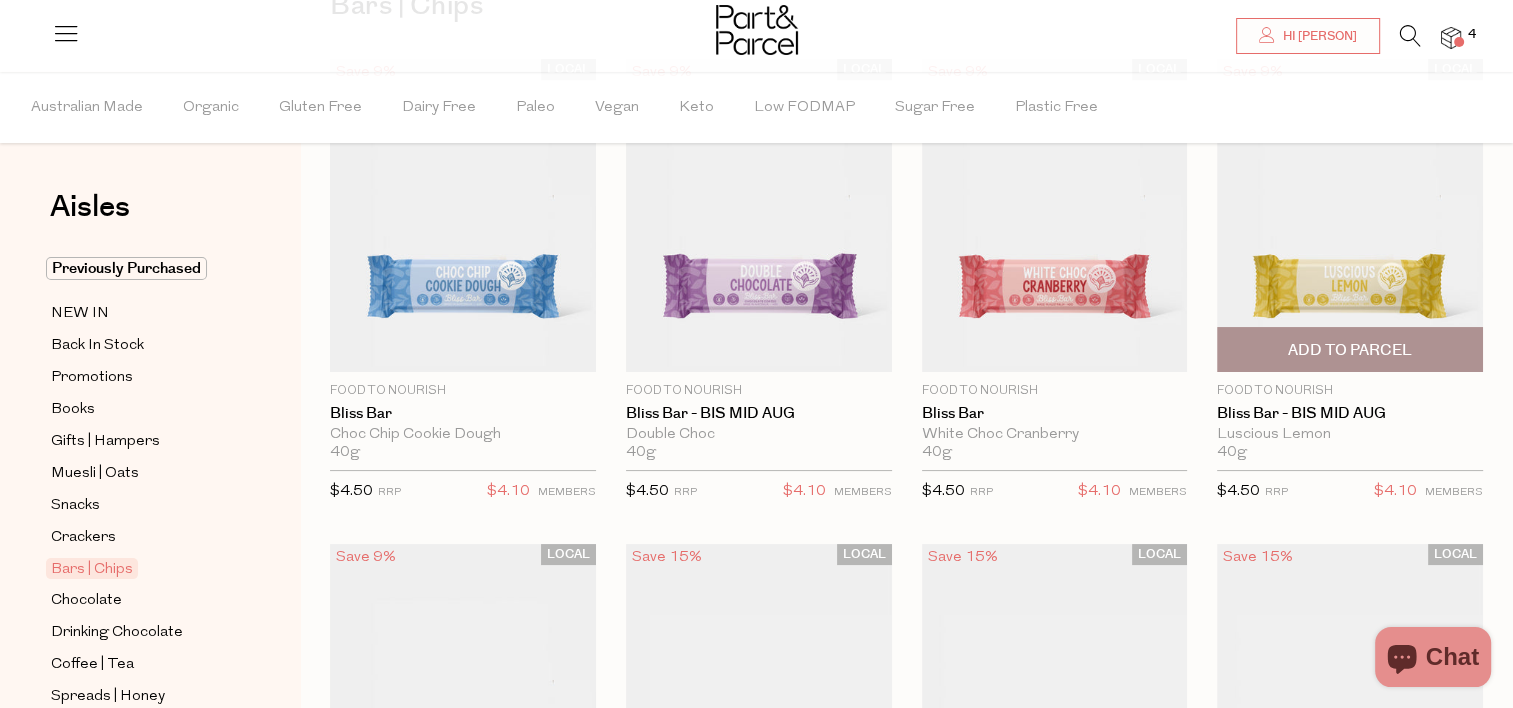 click at bounding box center [1350, 216] 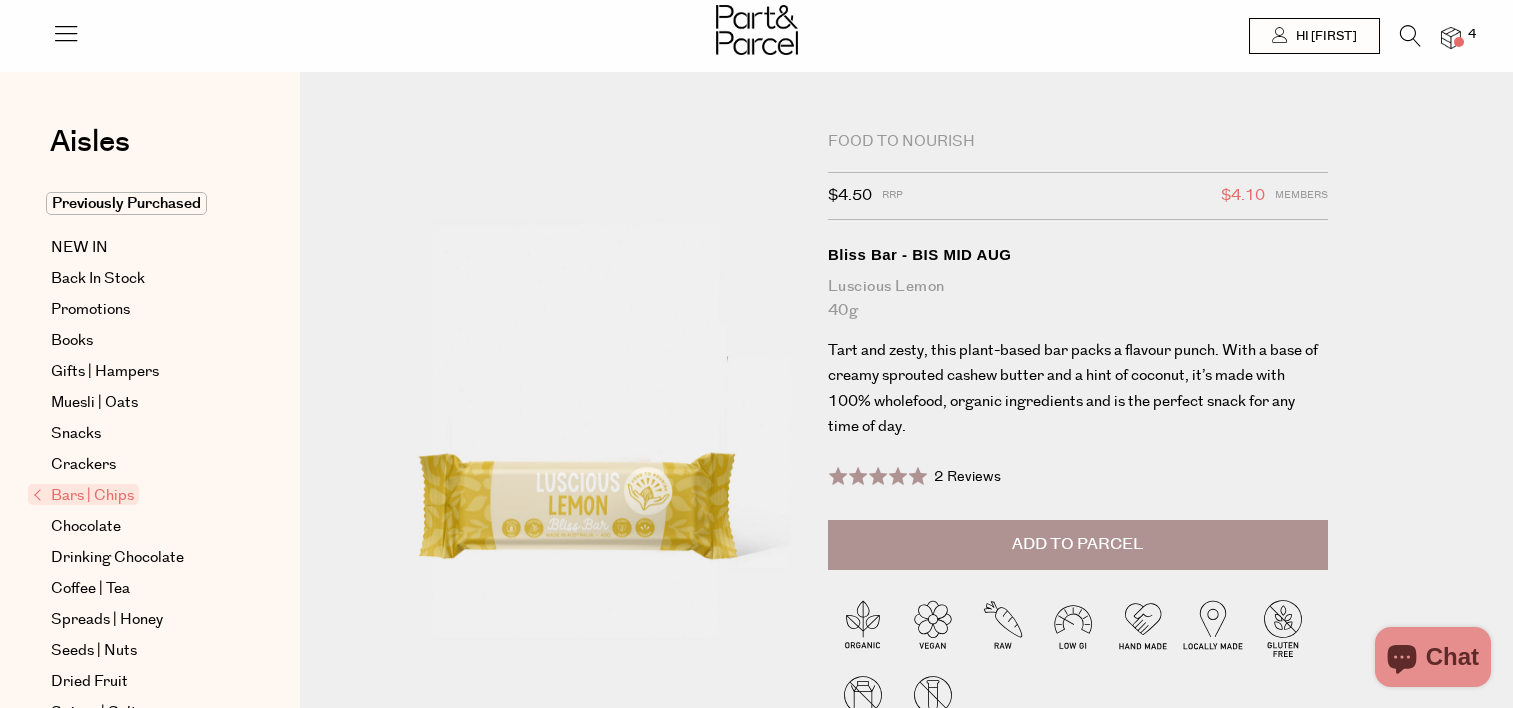 scroll, scrollTop: 0, scrollLeft: 0, axis: both 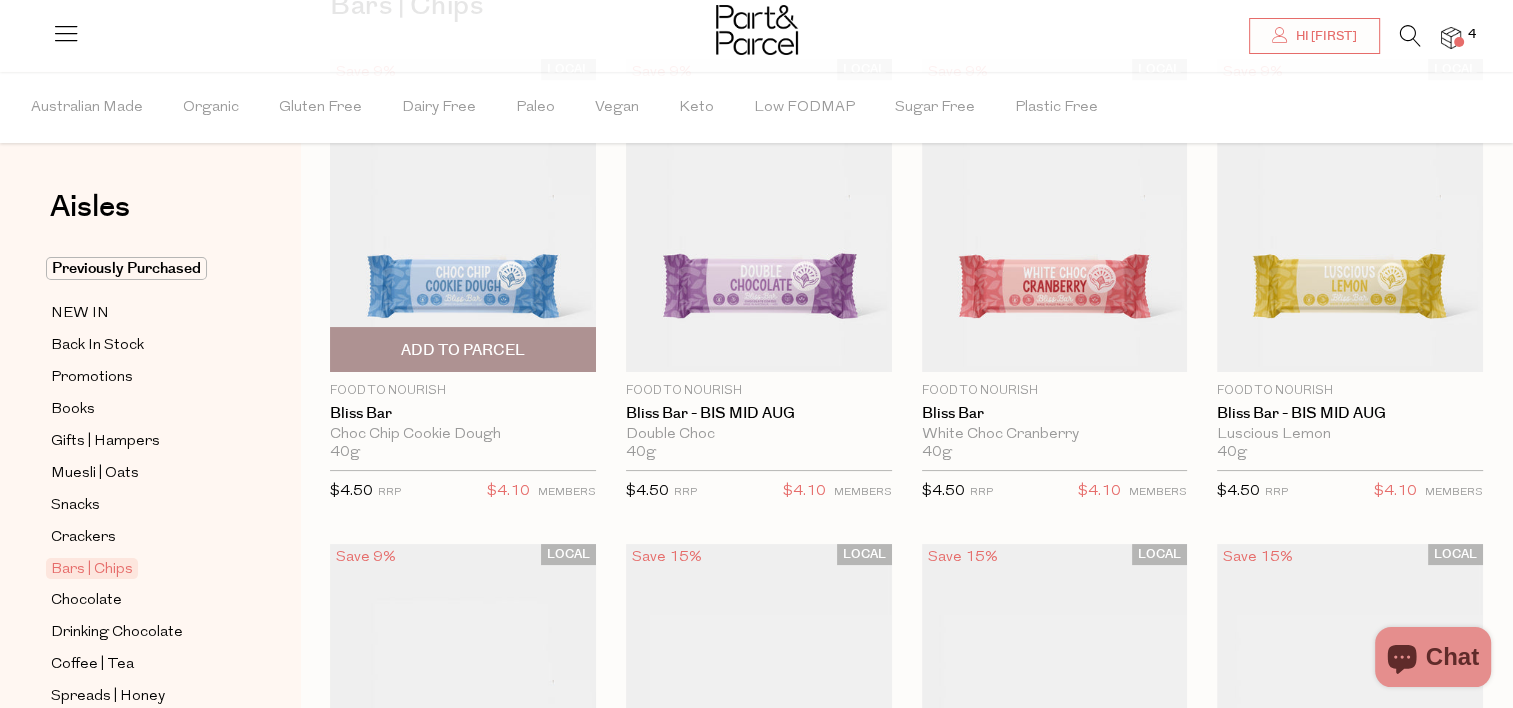 click at bounding box center [463, 216] 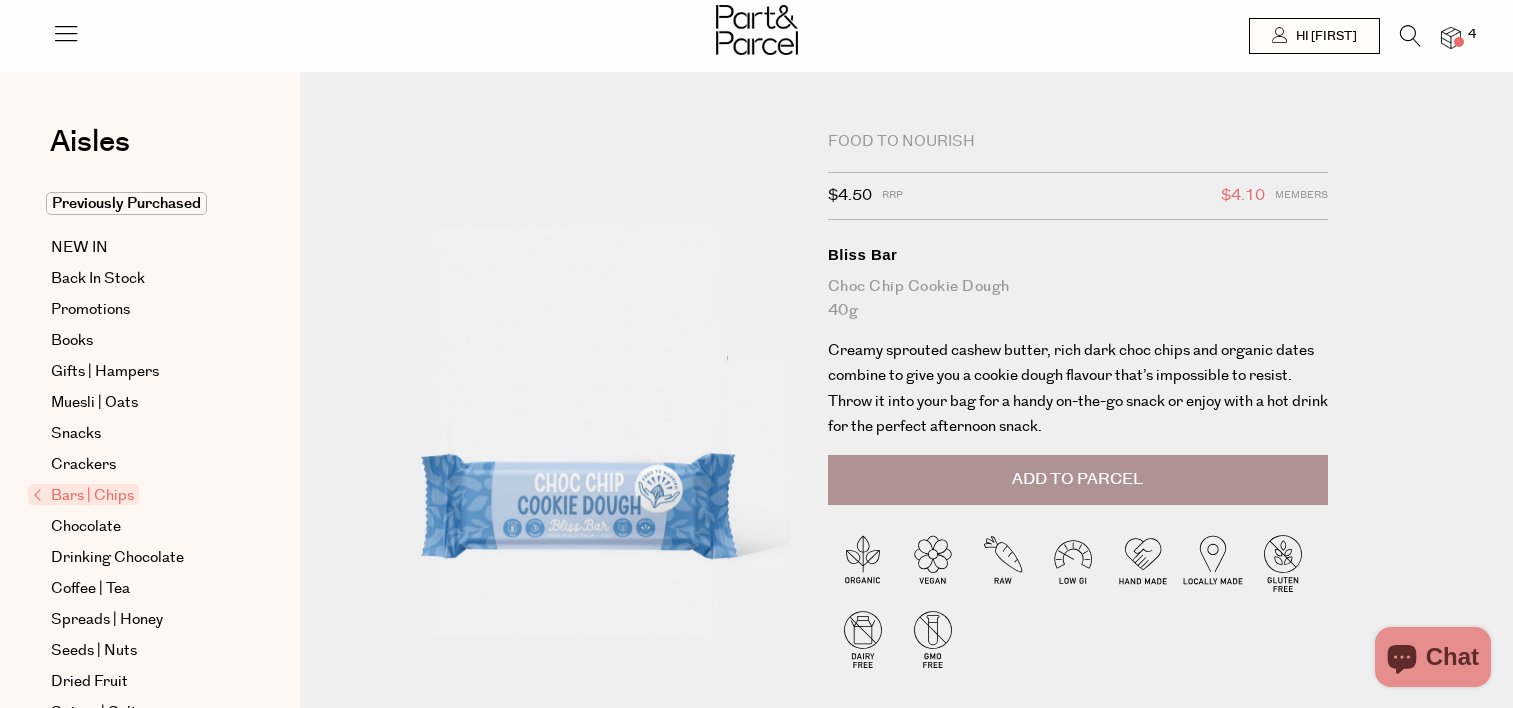 scroll, scrollTop: 0, scrollLeft: 0, axis: both 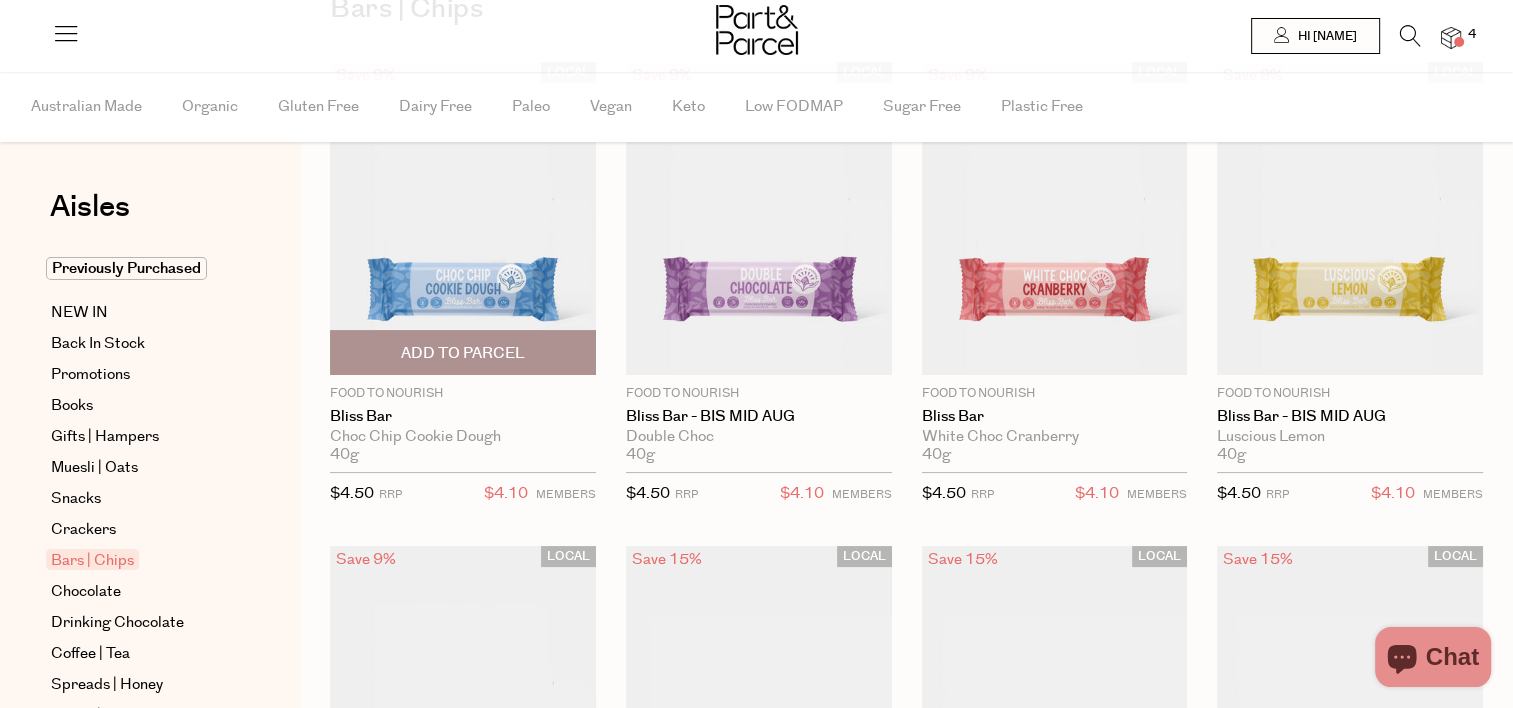 click on "Add To Parcel" at bounding box center (463, 352) 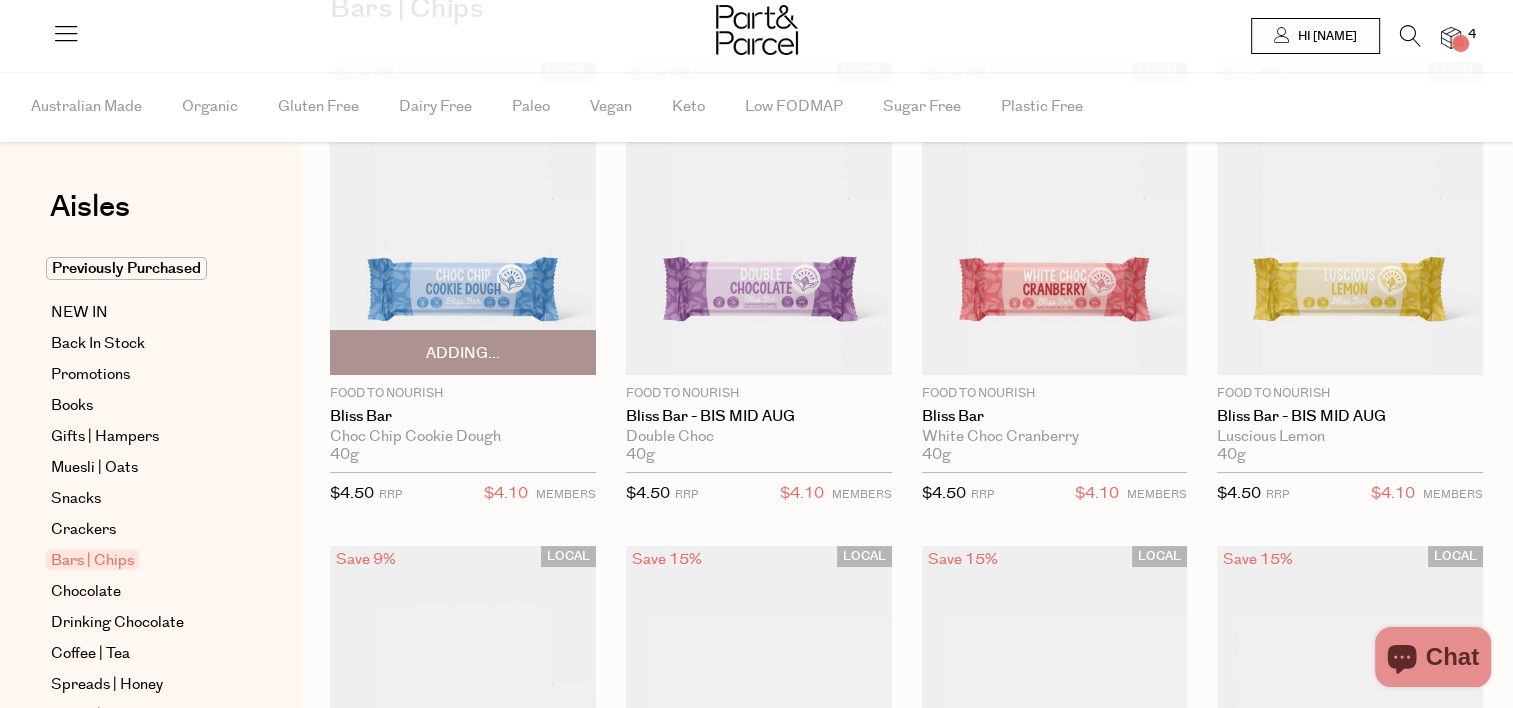 scroll, scrollTop: 202, scrollLeft: 0, axis: vertical 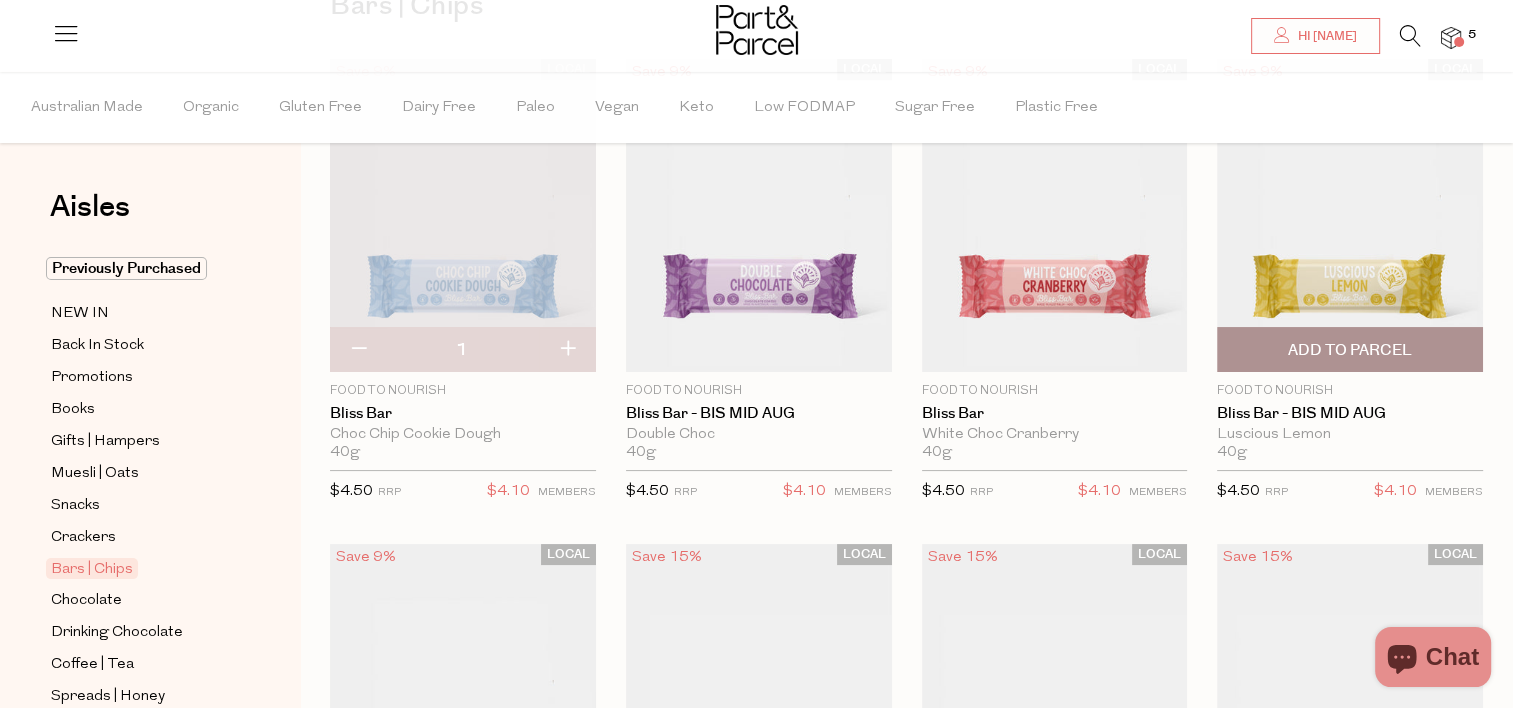 click on "Add To Parcel" at bounding box center (1350, 350) 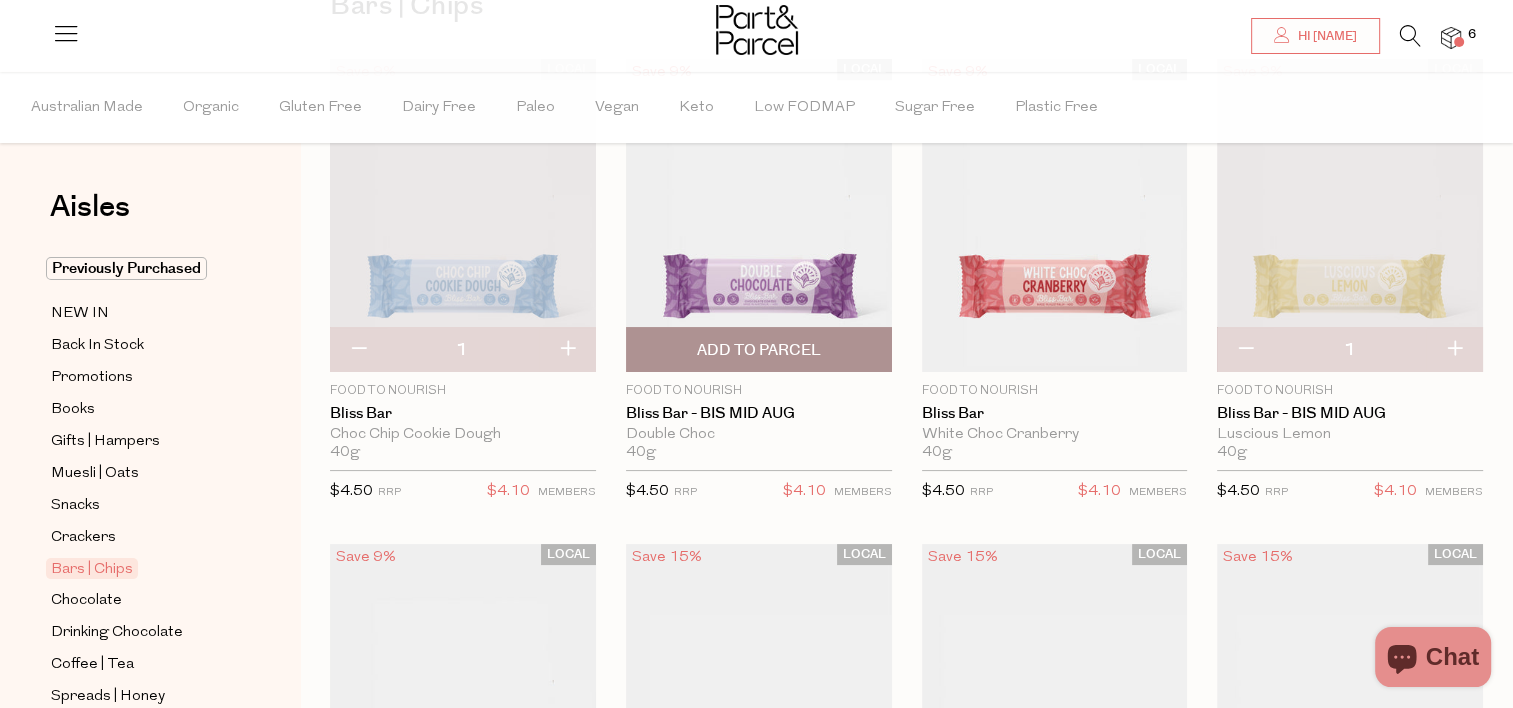 click on "Add To Parcel" at bounding box center (759, 350) 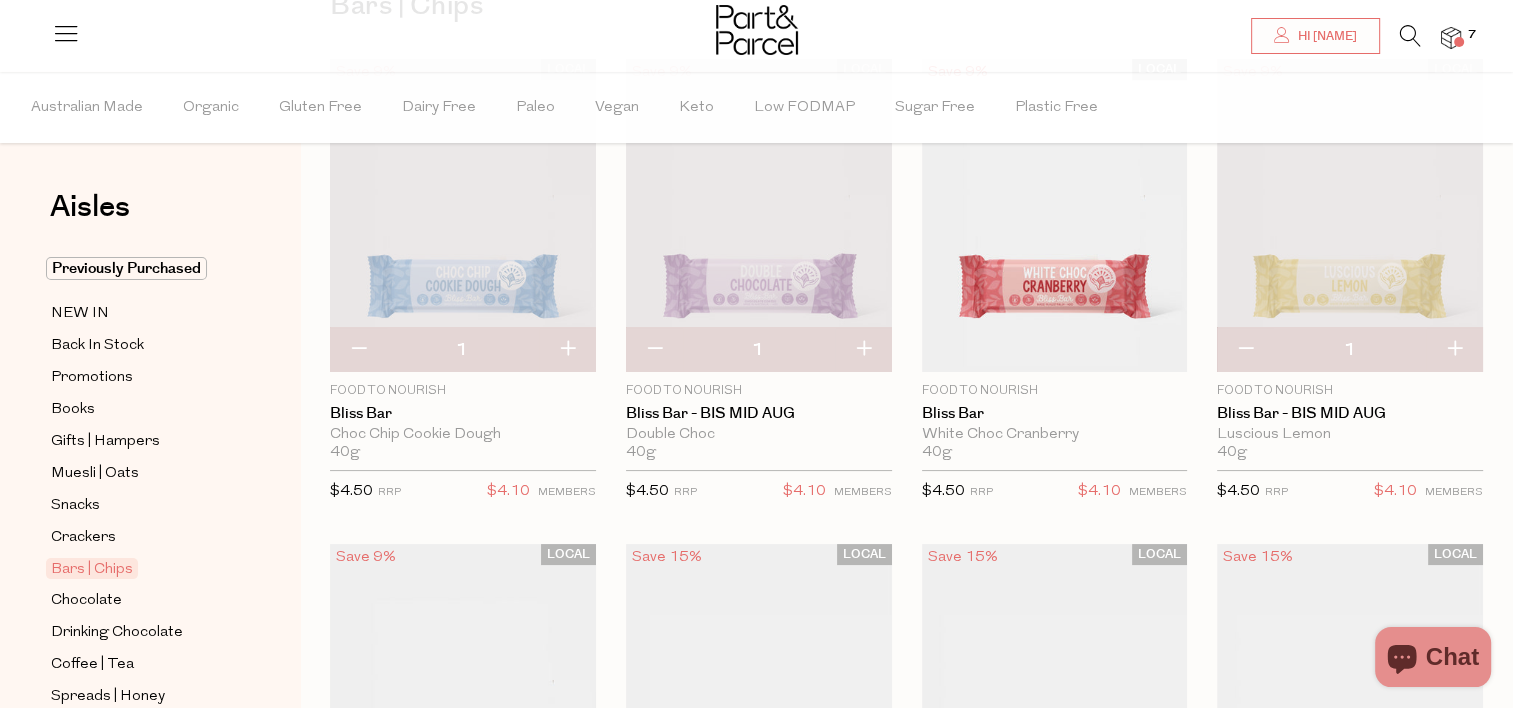 click at bounding box center (759, 216) 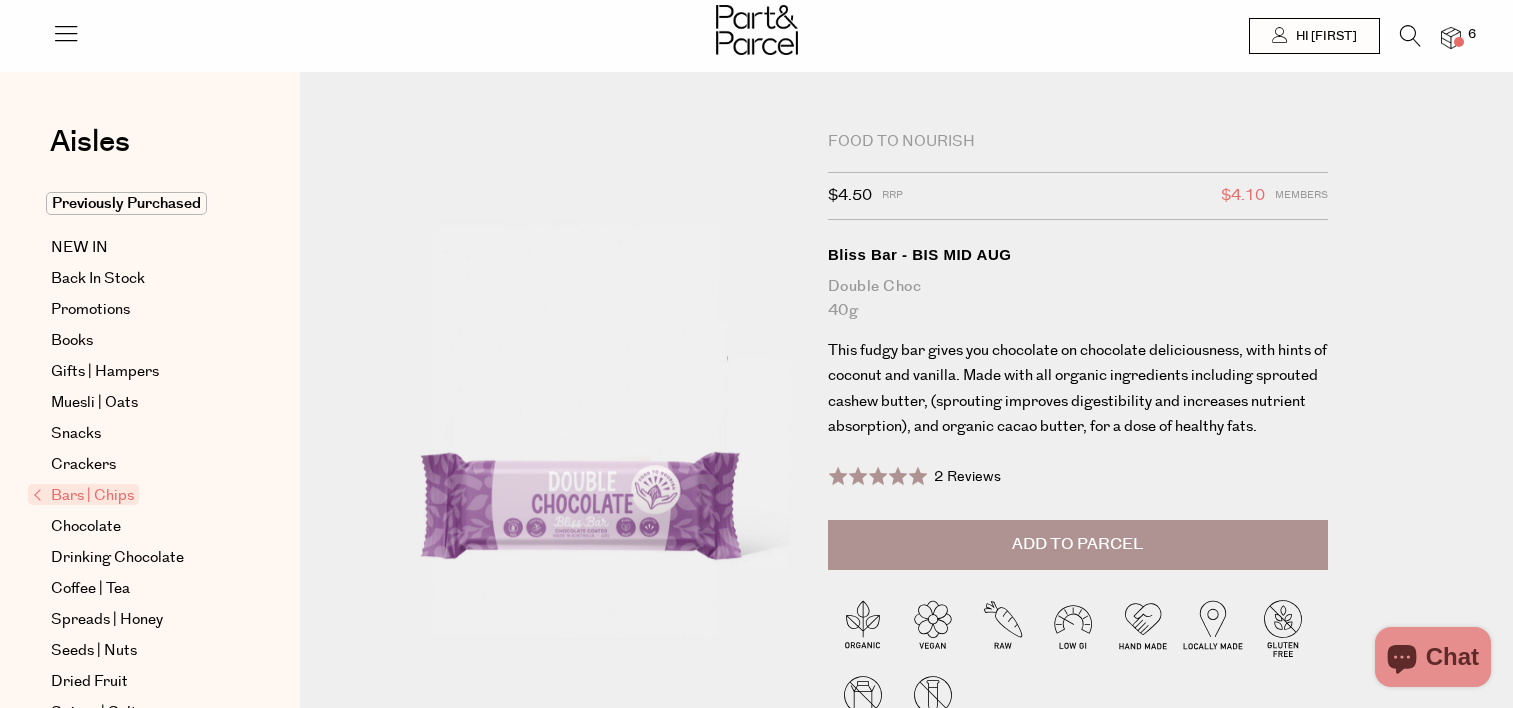 scroll, scrollTop: 0, scrollLeft: 0, axis: both 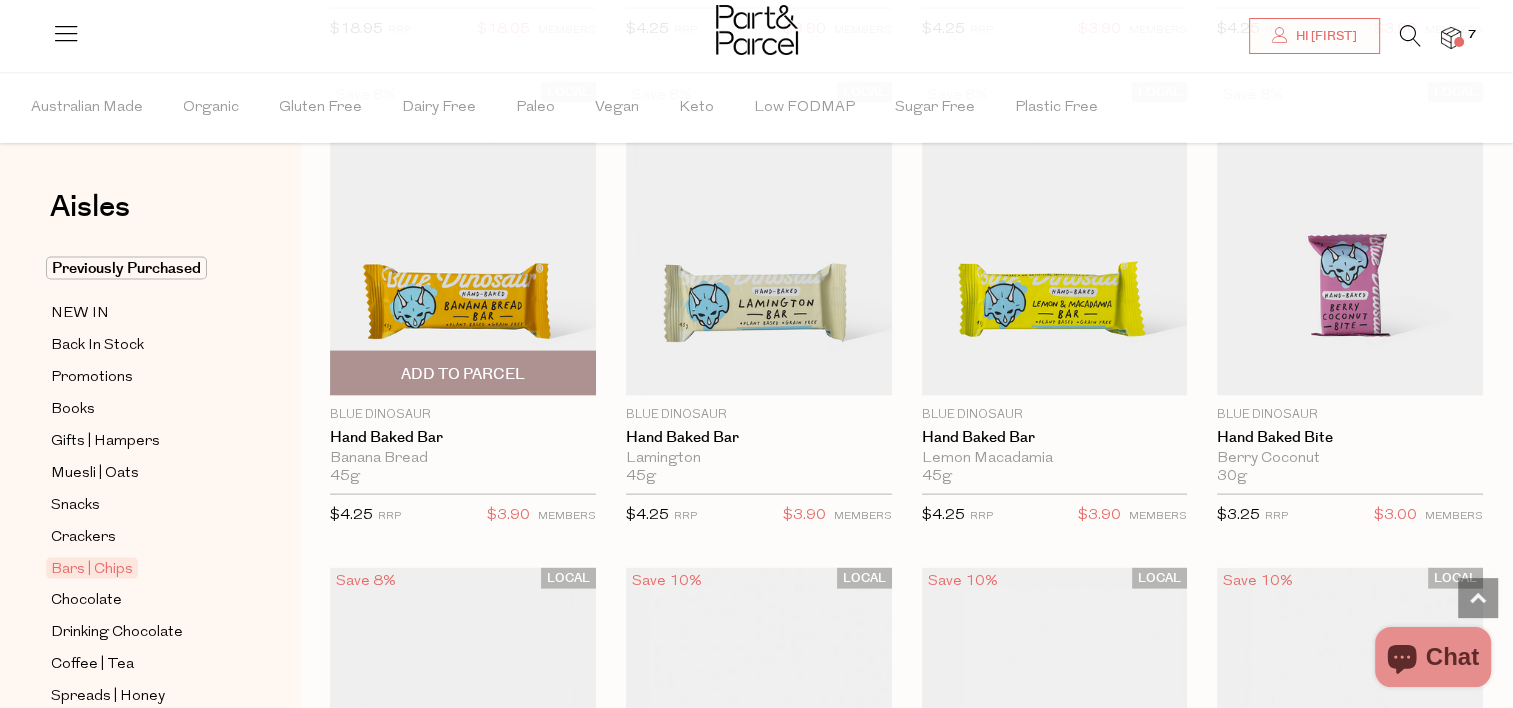 click at bounding box center [463, 239] 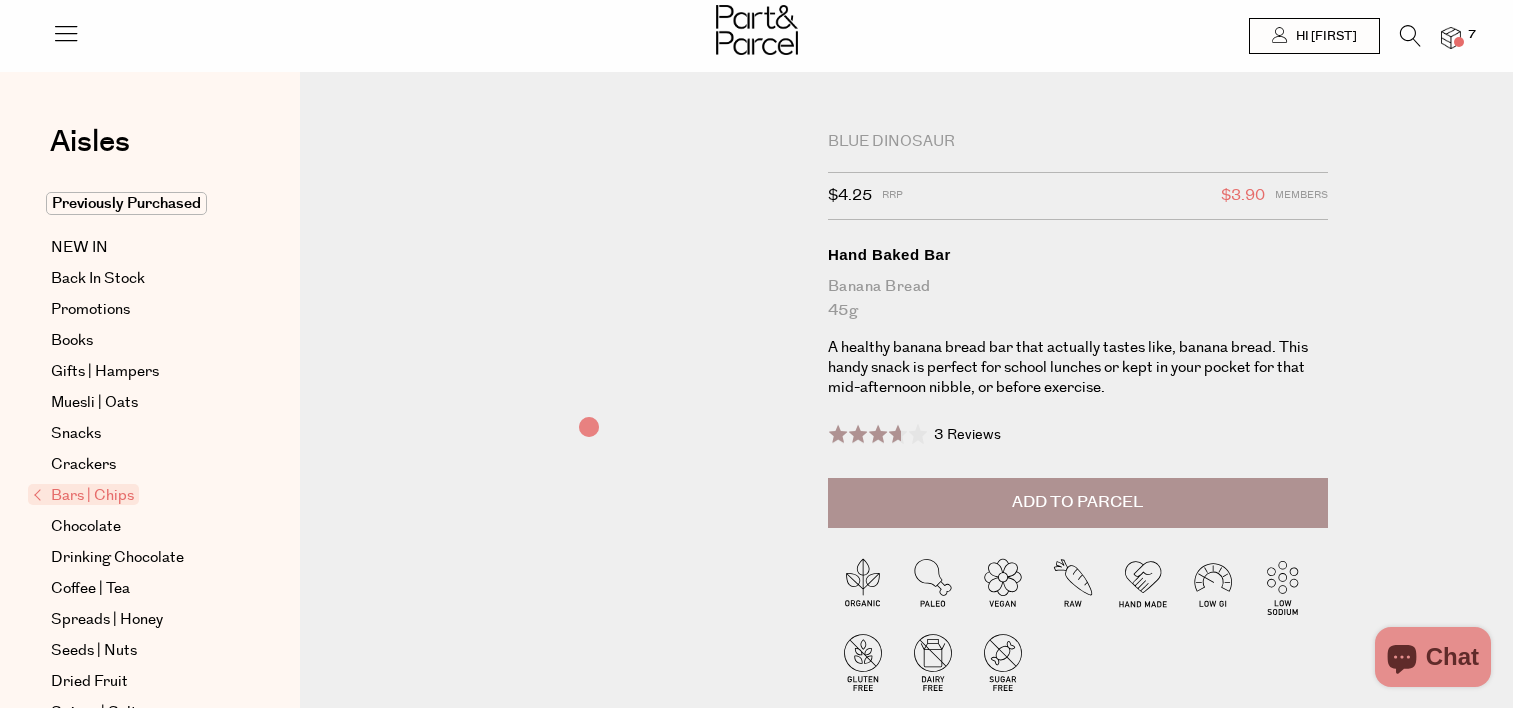 scroll, scrollTop: 0, scrollLeft: 0, axis: both 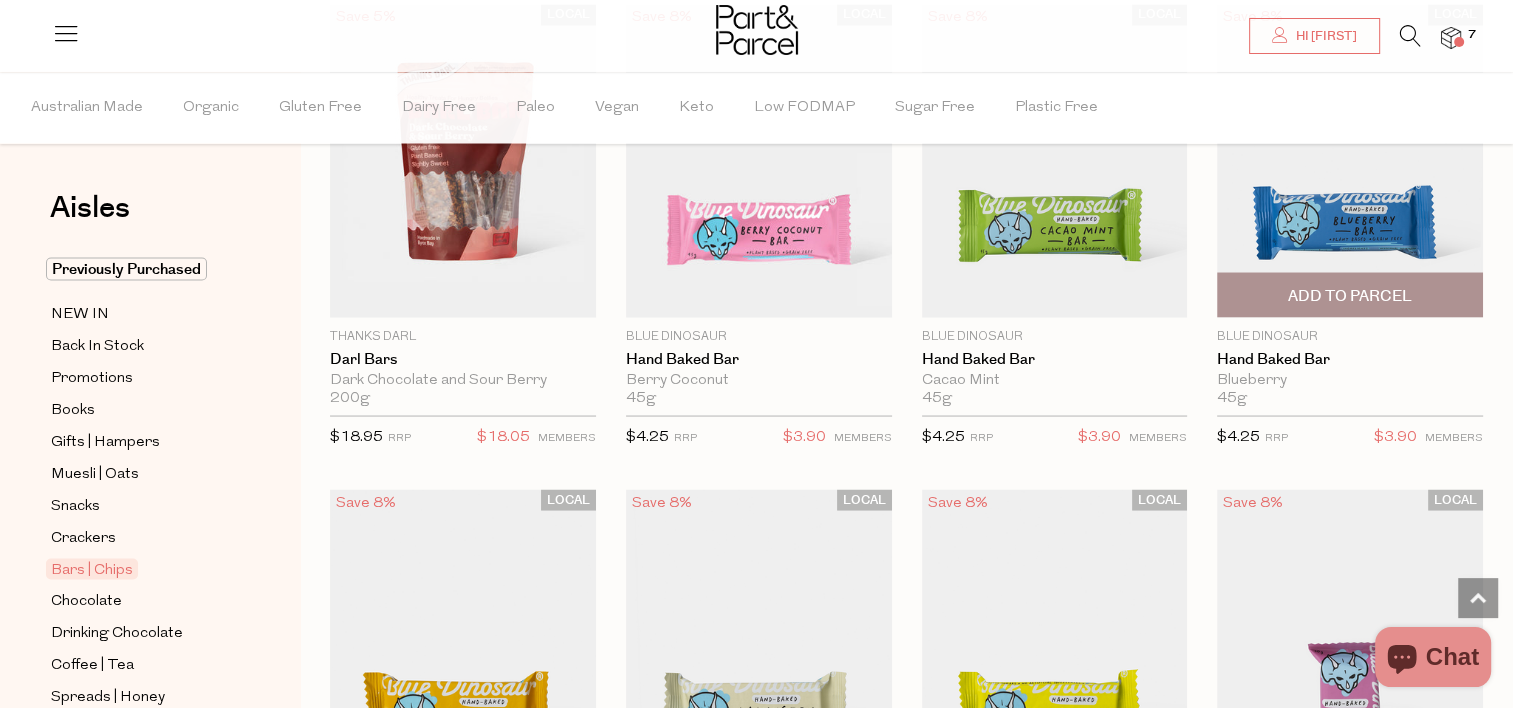 click at bounding box center [1350, 161] 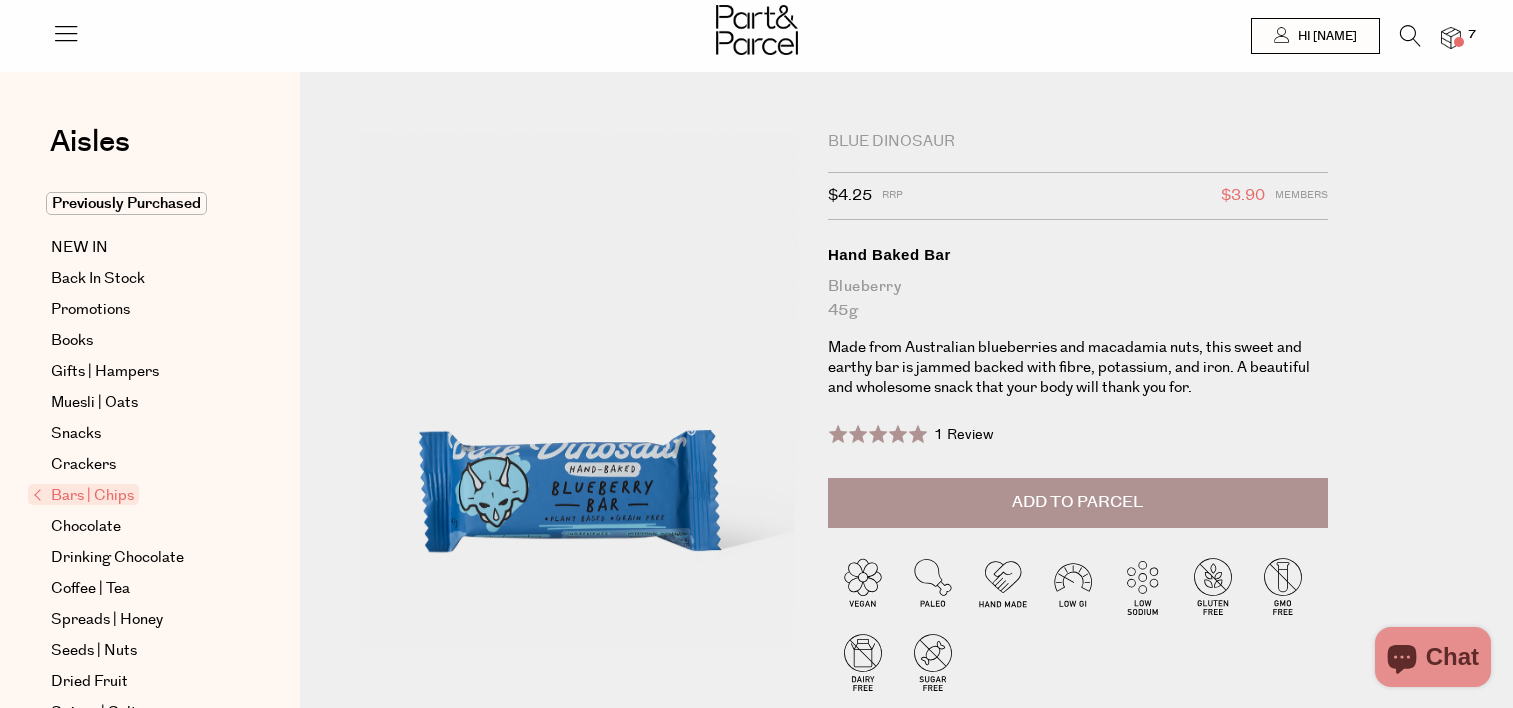 scroll, scrollTop: 0, scrollLeft: 0, axis: both 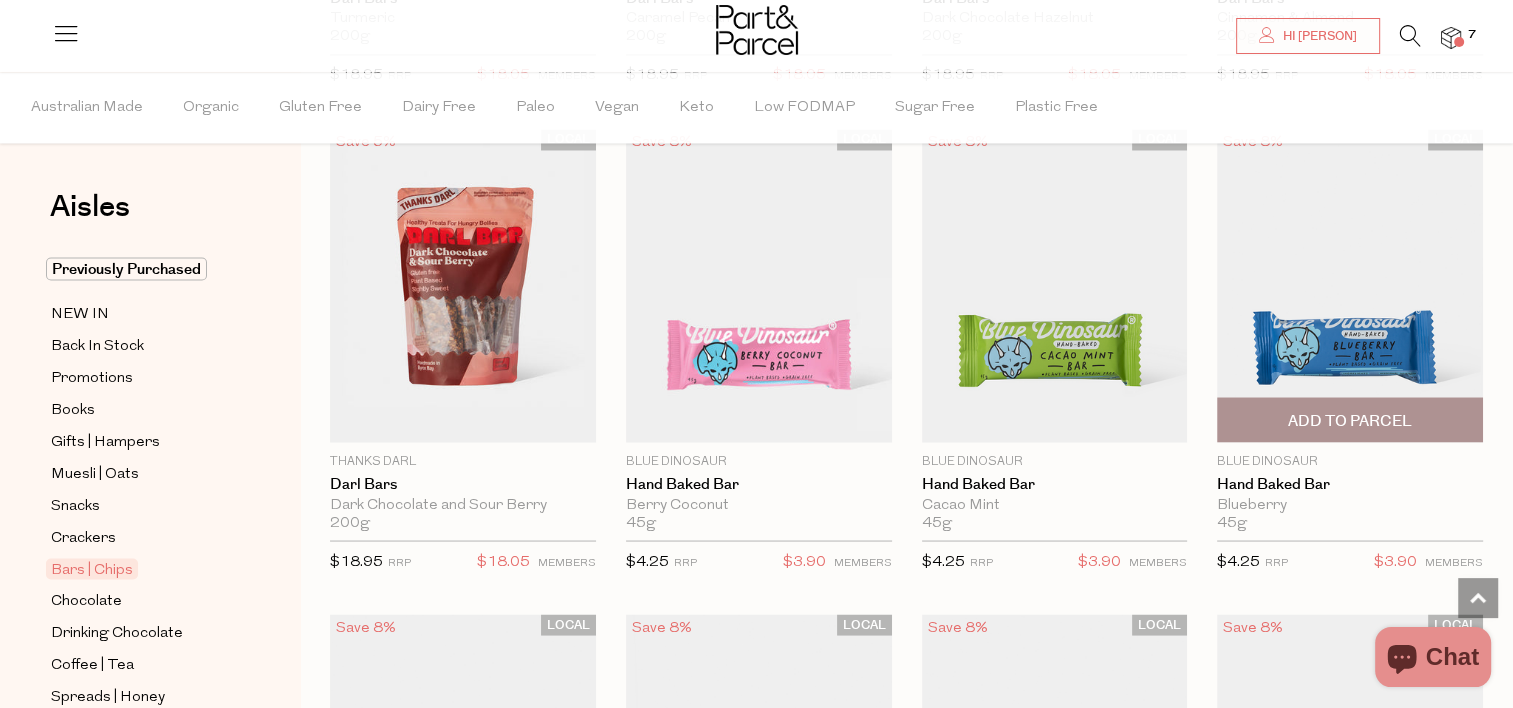 click on "Add To Parcel" at bounding box center [1350, 419] 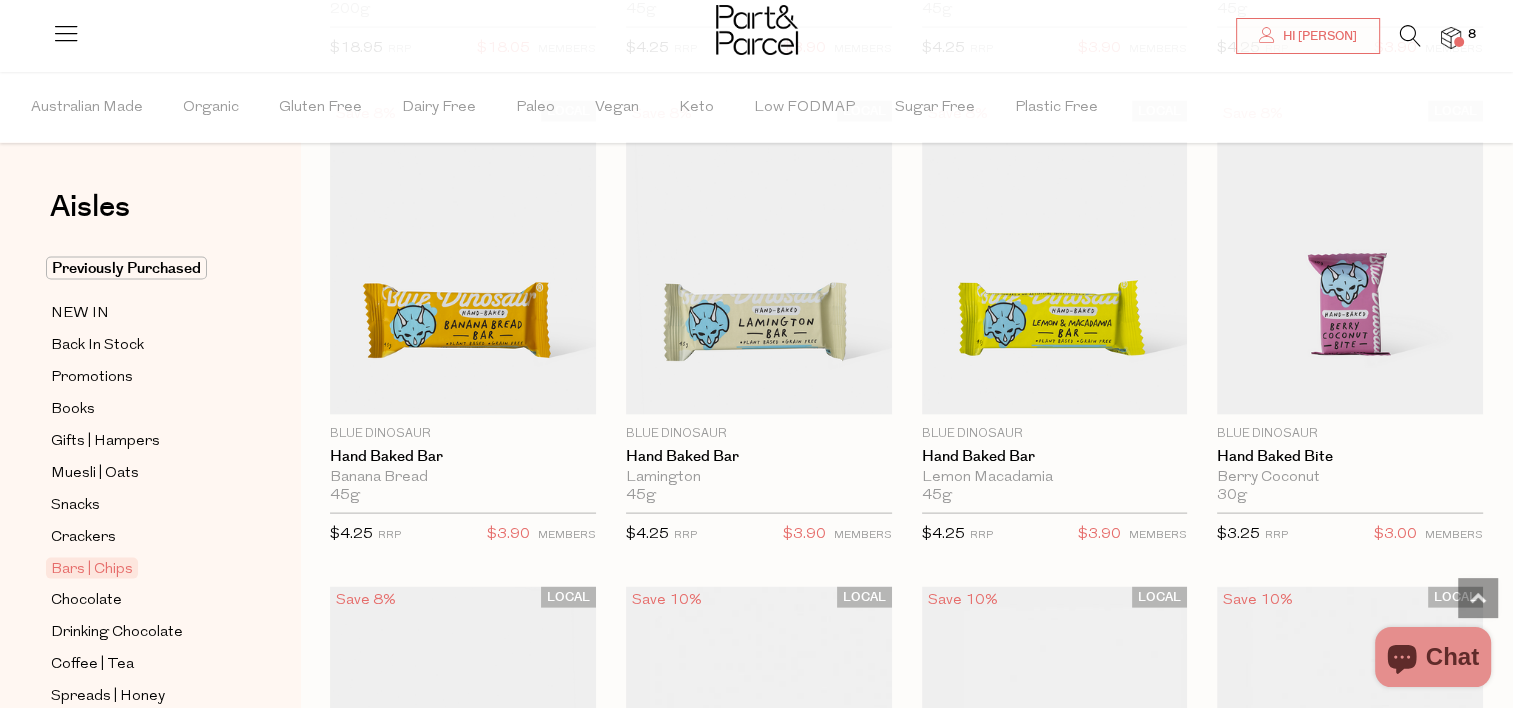 scroll, scrollTop: 4059, scrollLeft: 0, axis: vertical 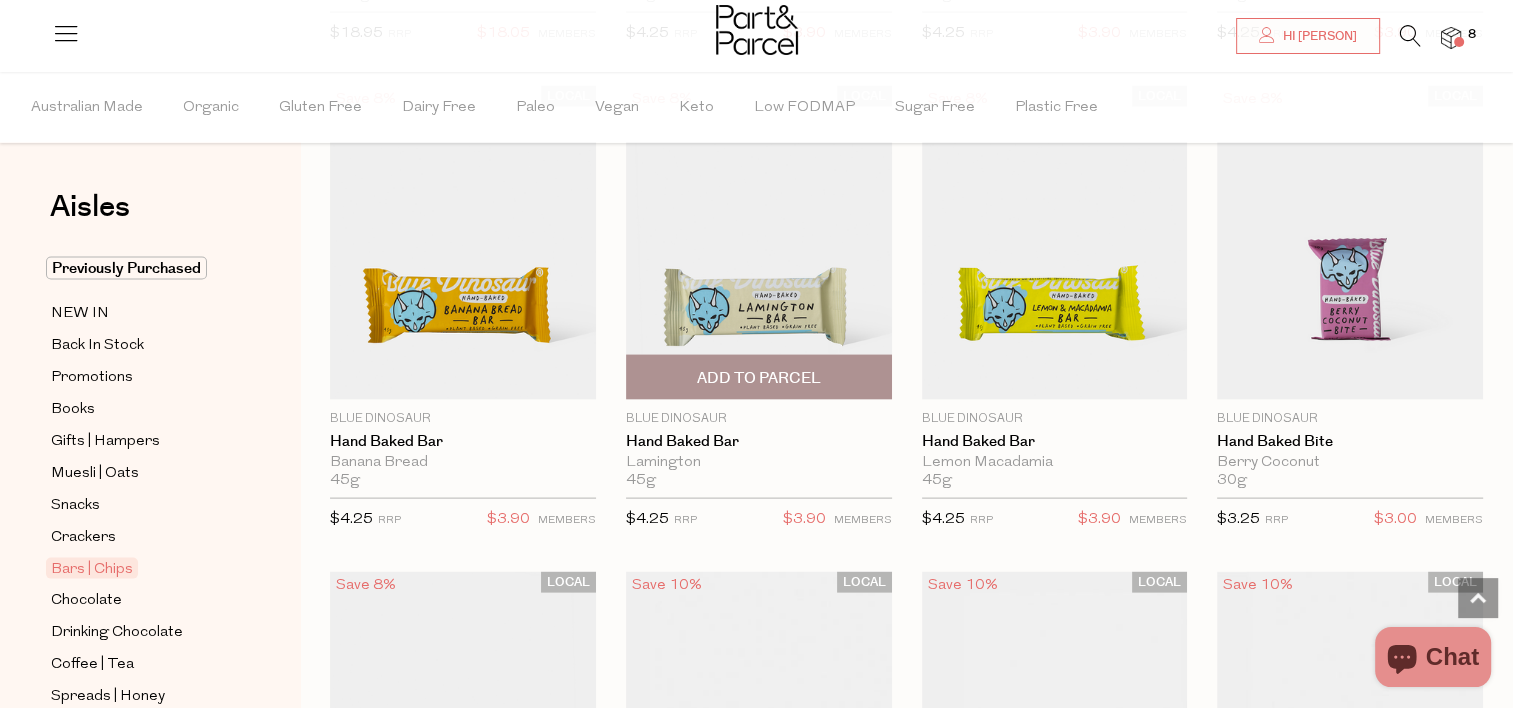 click on "Add To Parcel" at bounding box center [759, 378] 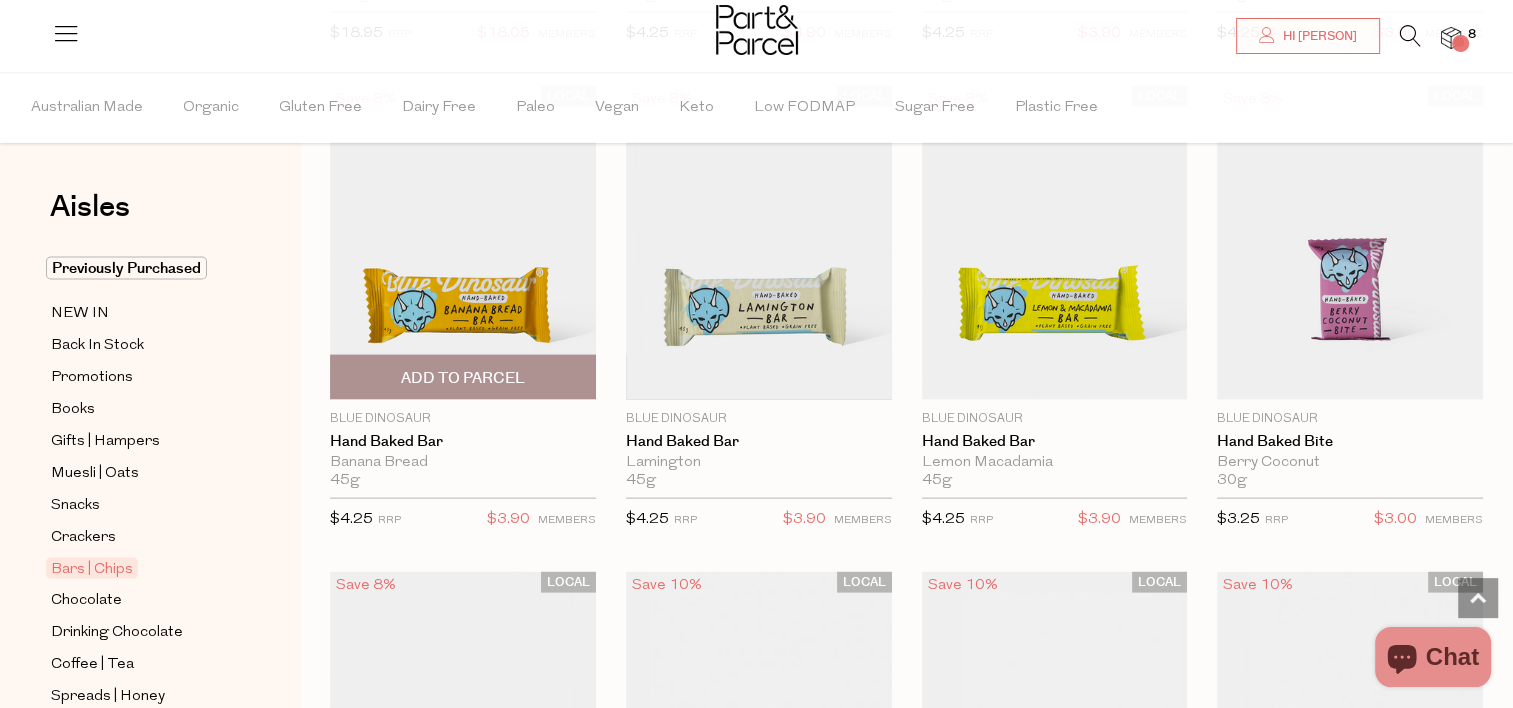 click on "Add To Parcel" at bounding box center (463, 378) 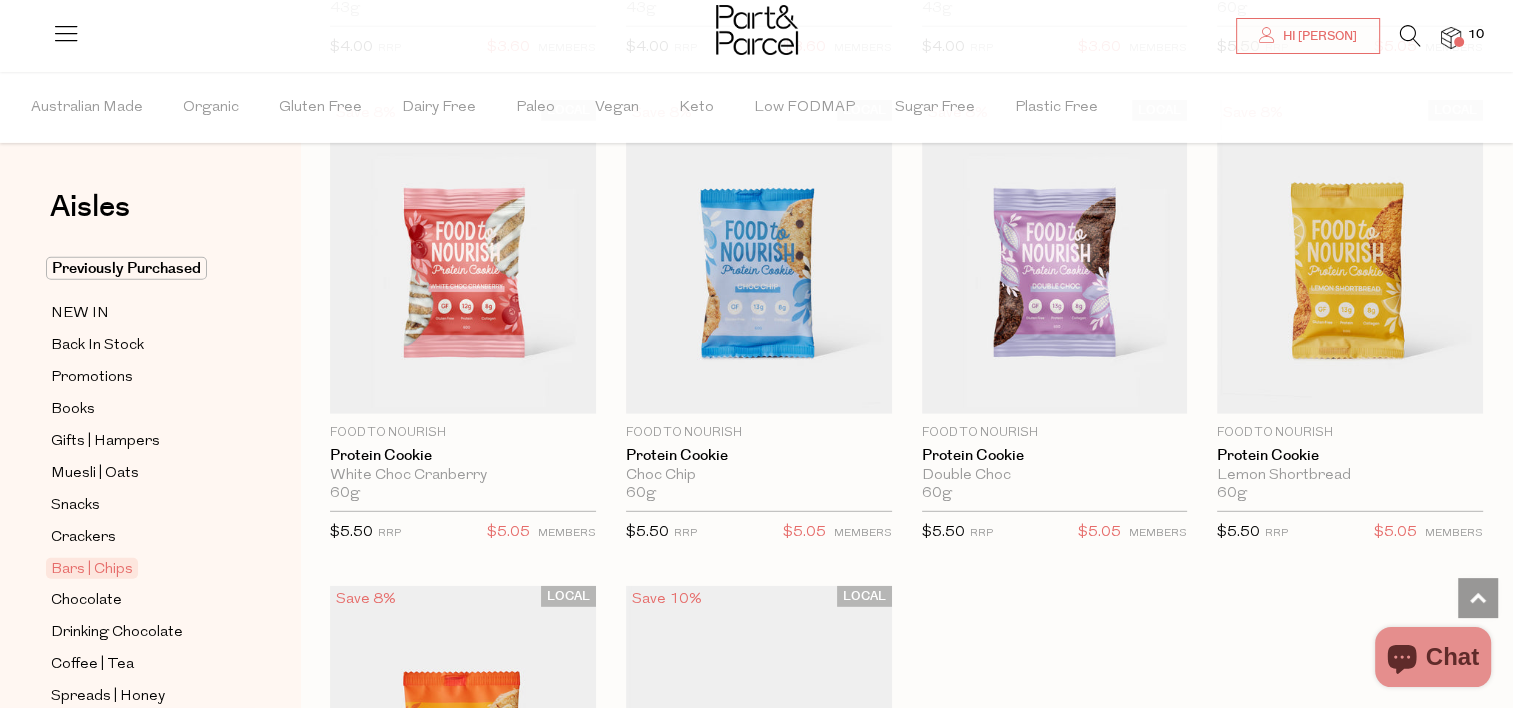 scroll, scrollTop: 5484, scrollLeft: 0, axis: vertical 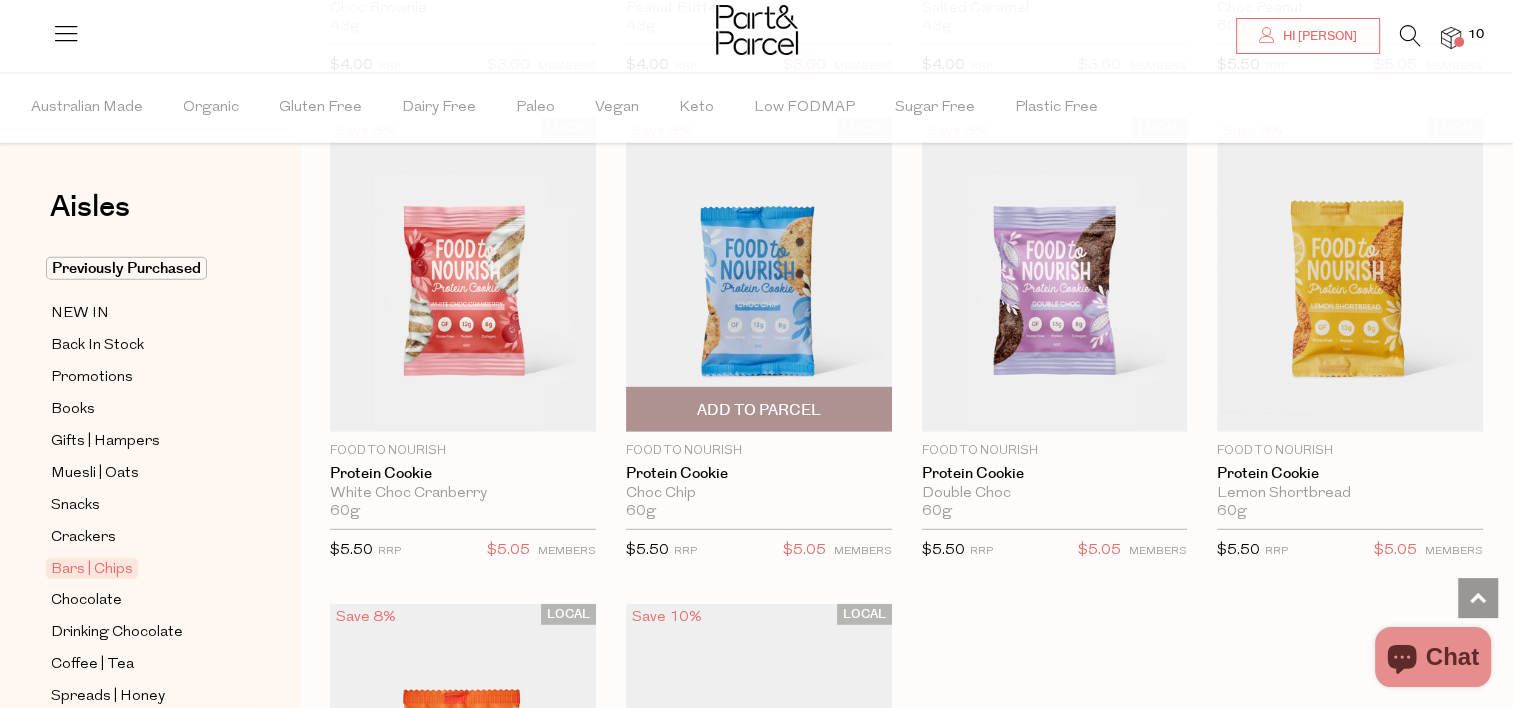 click at bounding box center [759, 275] 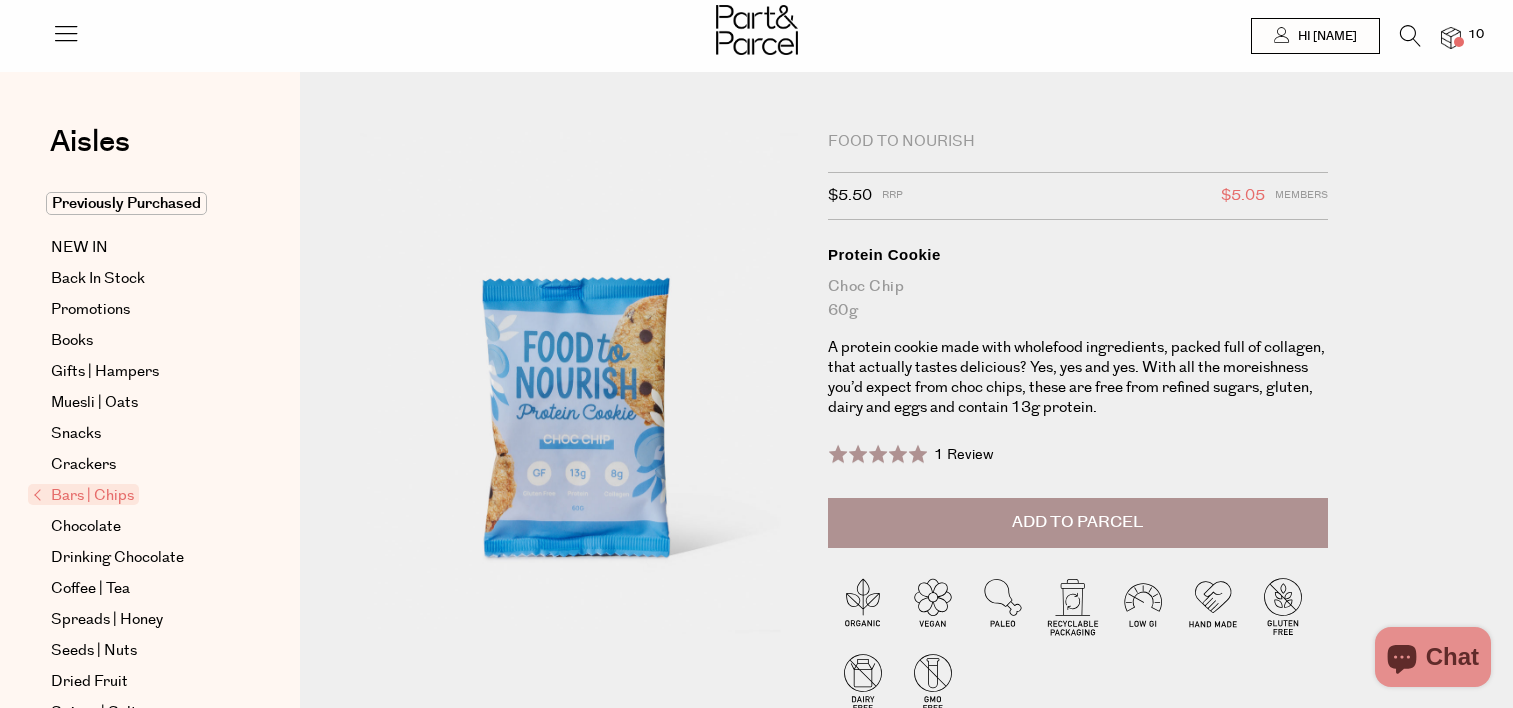 scroll, scrollTop: 0, scrollLeft: 0, axis: both 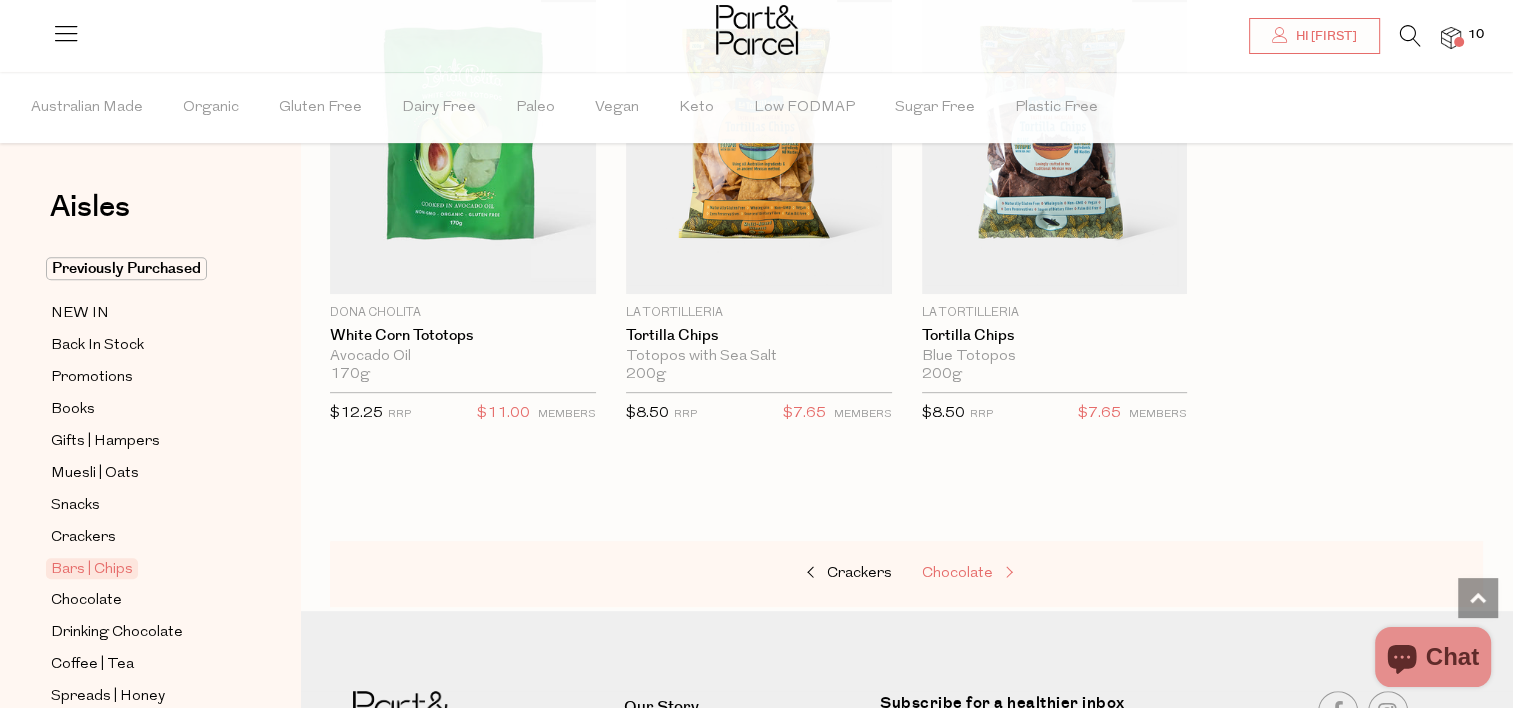 click on "Chocolate" at bounding box center [957, 573] 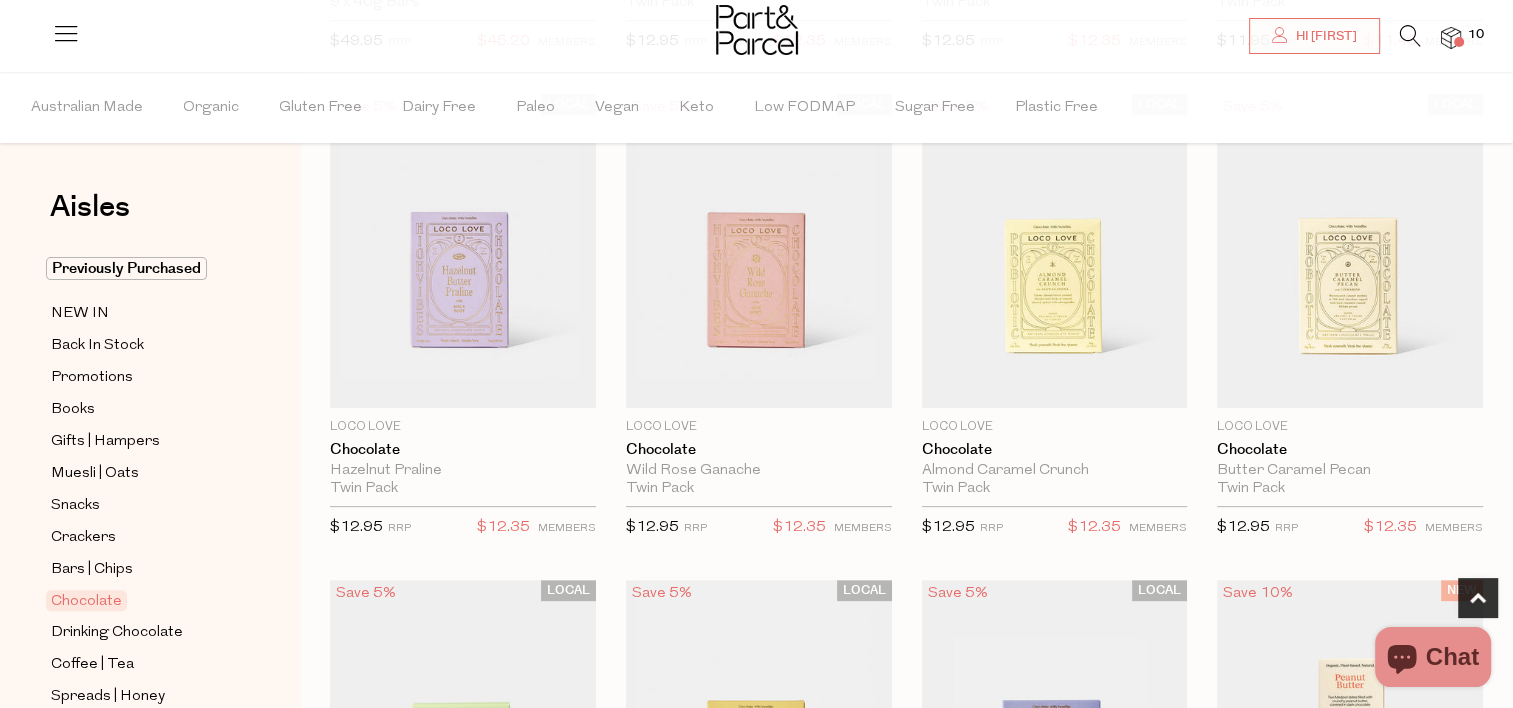 scroll, scrollTop: 667, scrollLeft: 0, axis: vertical 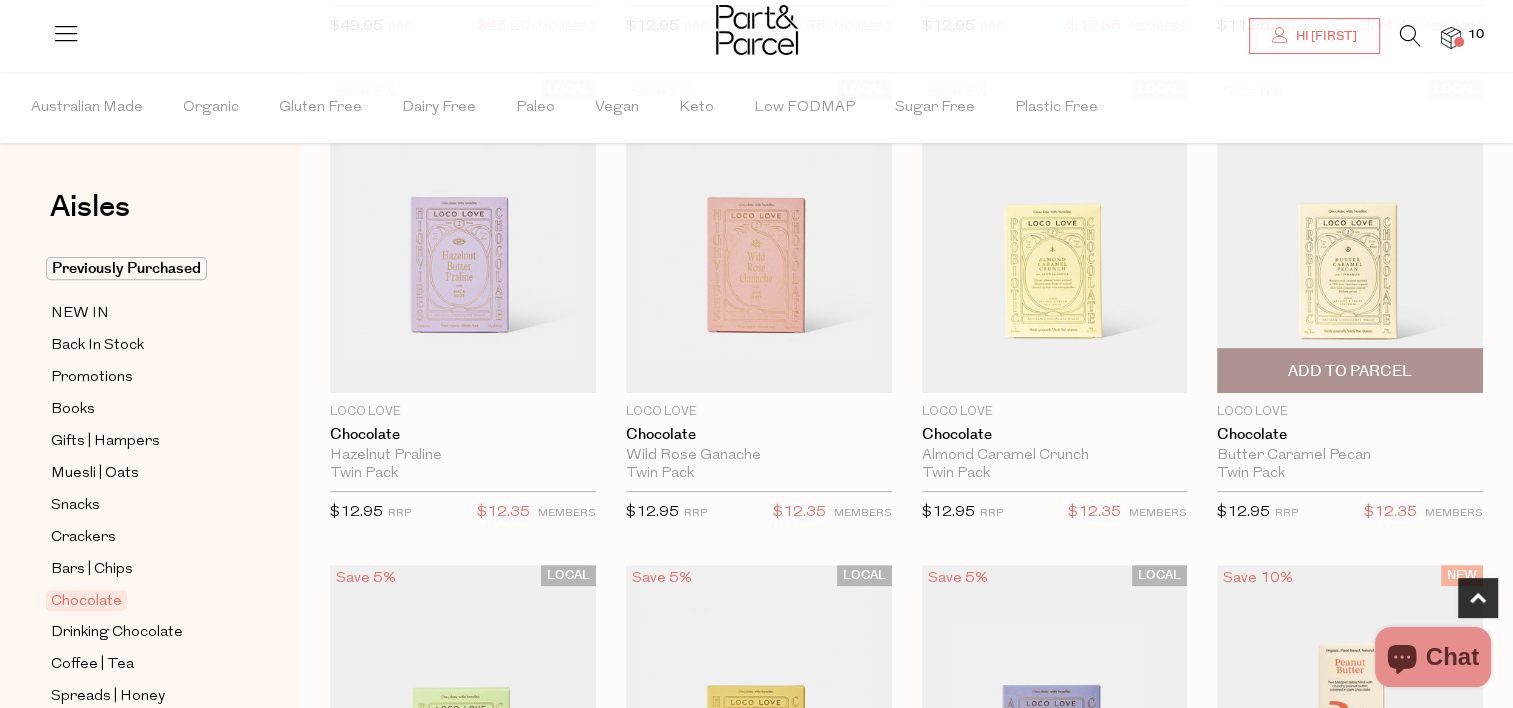 click on "Add To Parcel" at bounding box center (1350, 371) 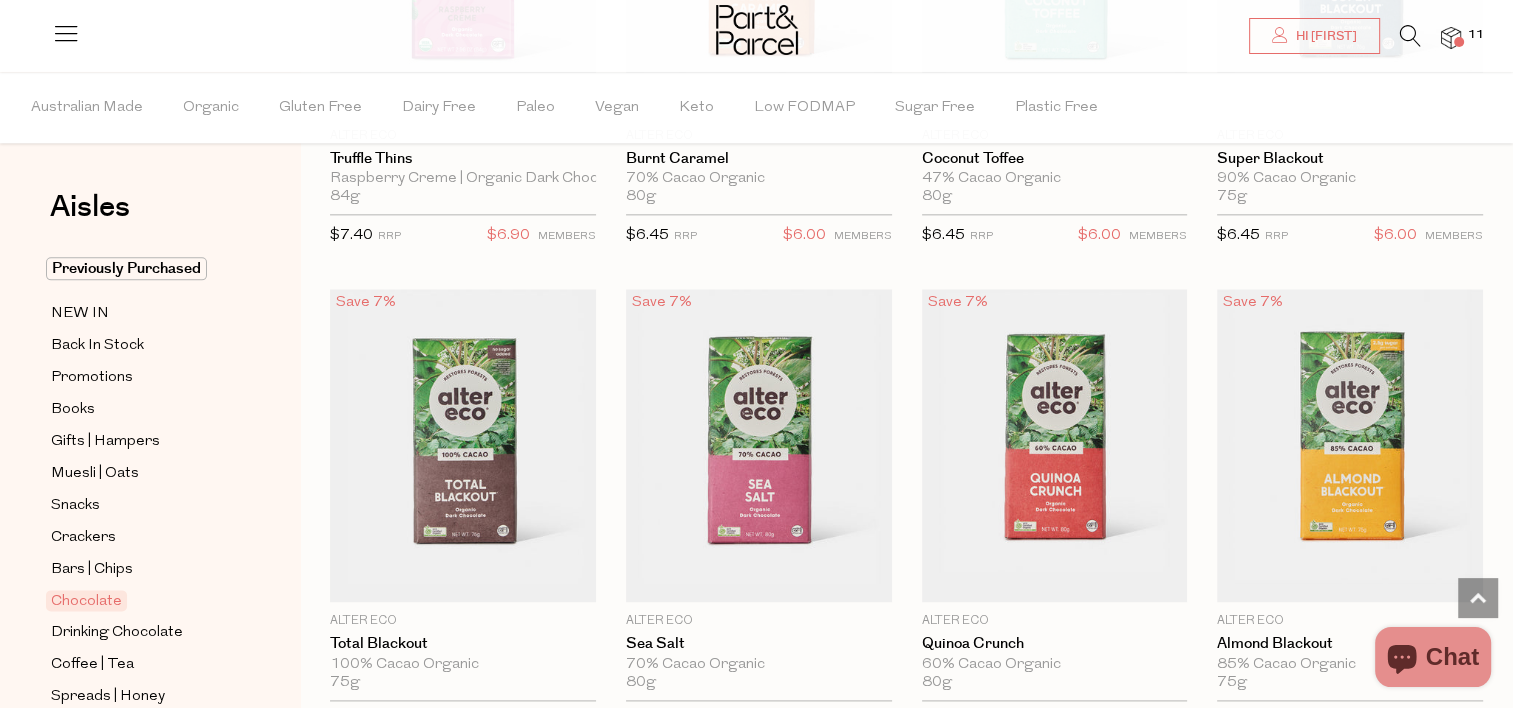 scroll, scrollTop: 2540, scrollLeft: 0, axis: vertical 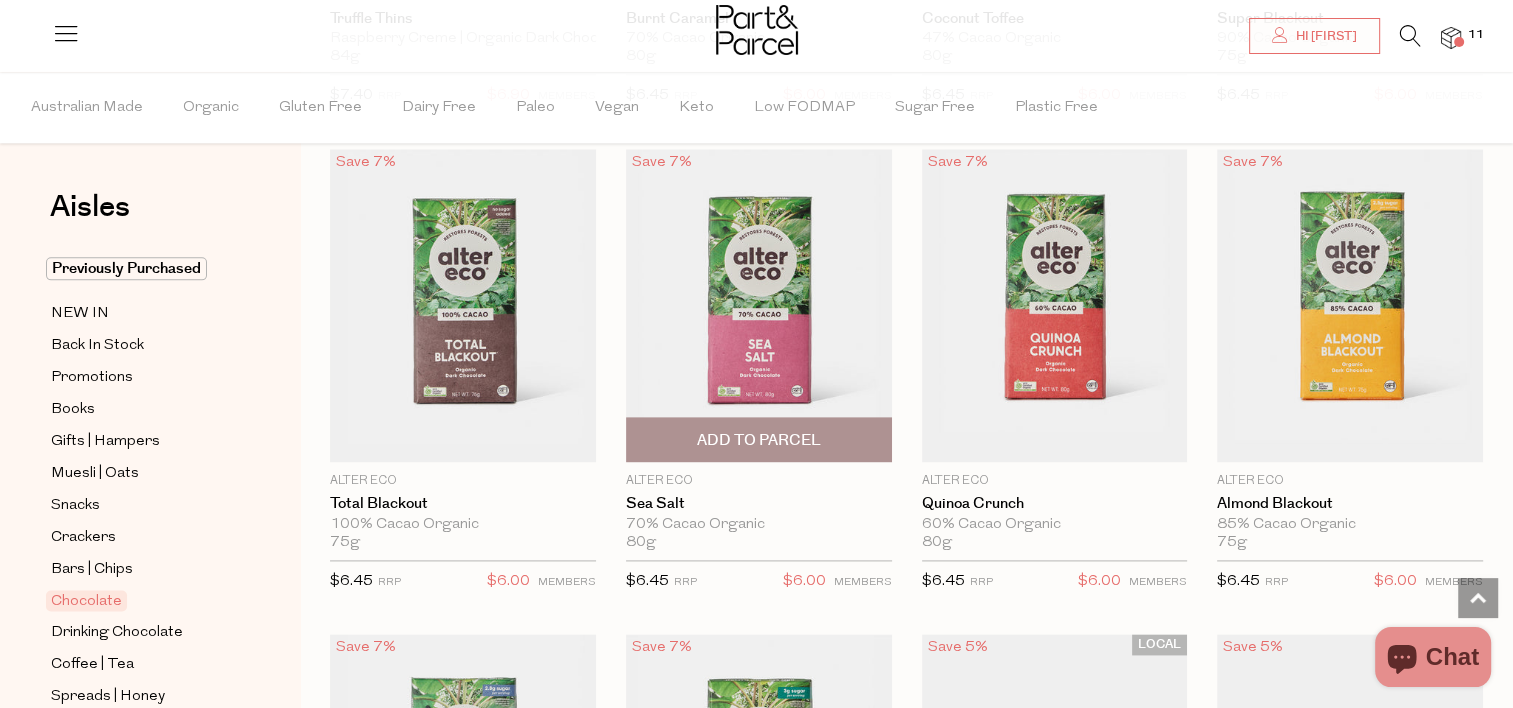 click at bounding box center (759, 306) 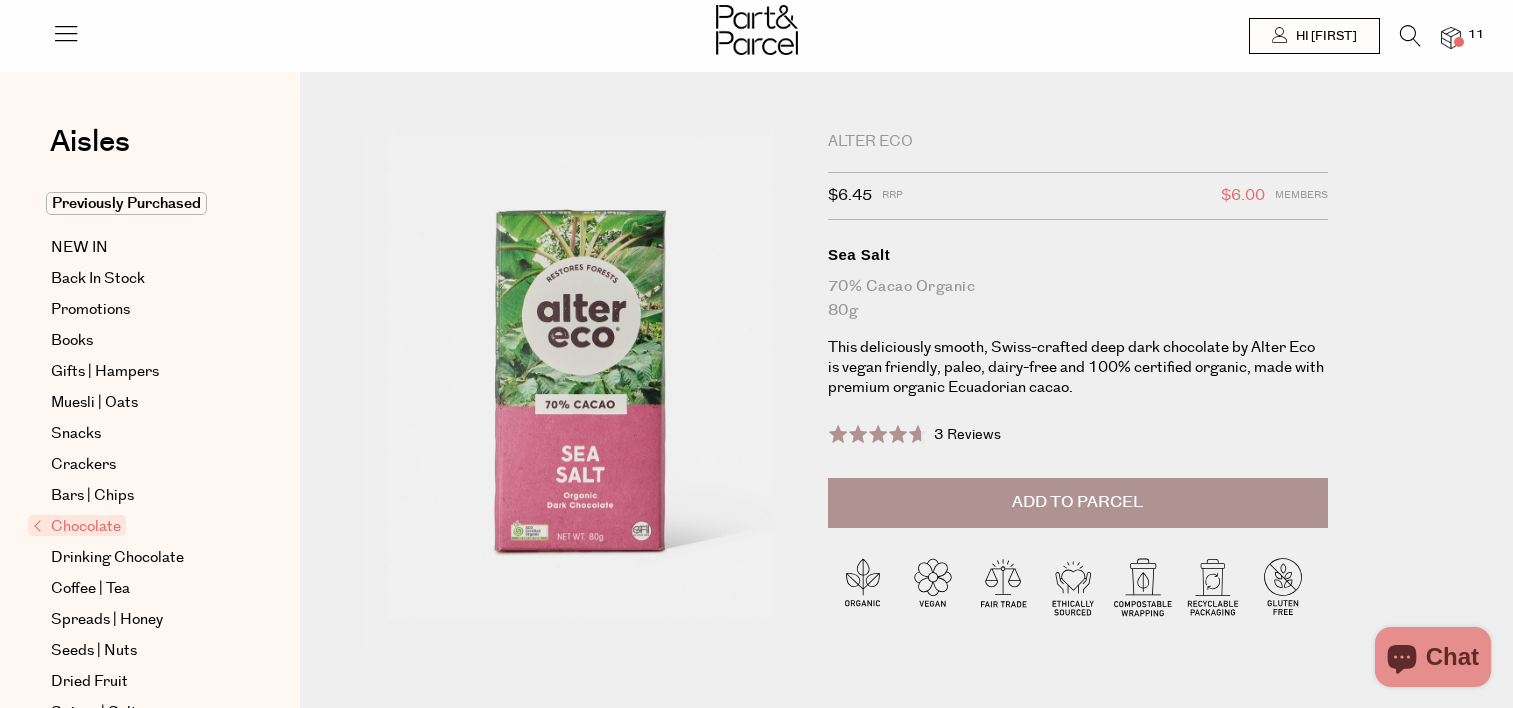scroll, scrollTop: 0, scrollLeft: 0, axis: both 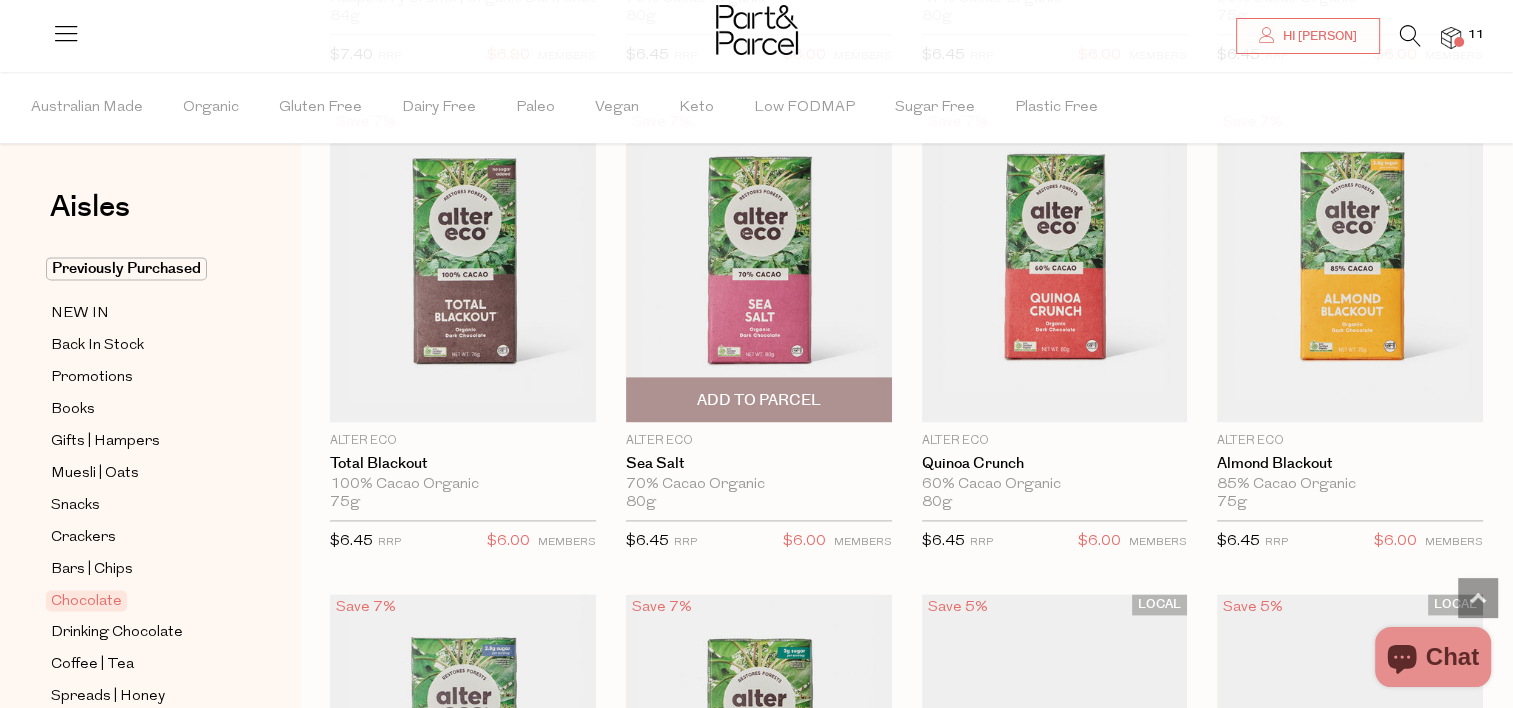 click on "Add To Parcel" at bounding box center [759, 399] 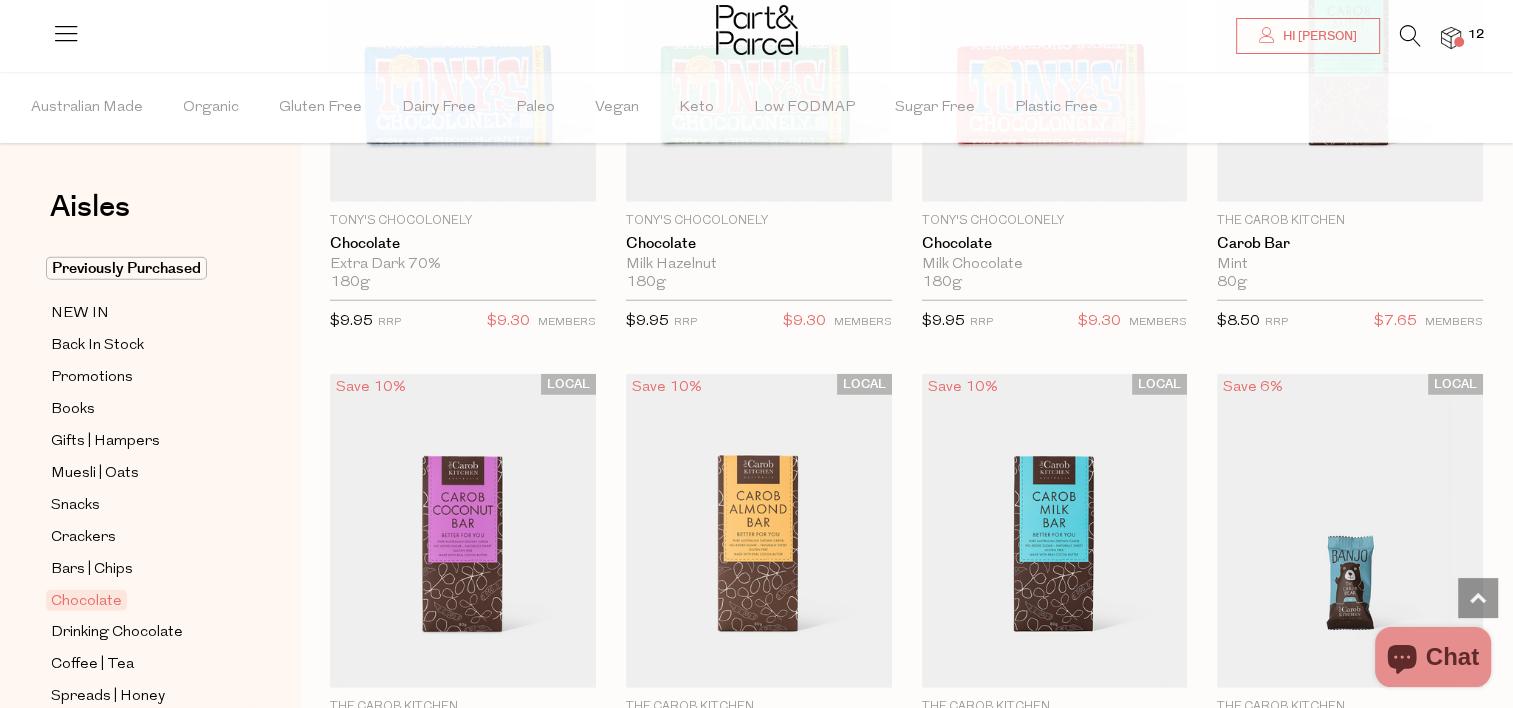 scroll, scrollTop: 5562, scrollLeft: 0, axis: vertical 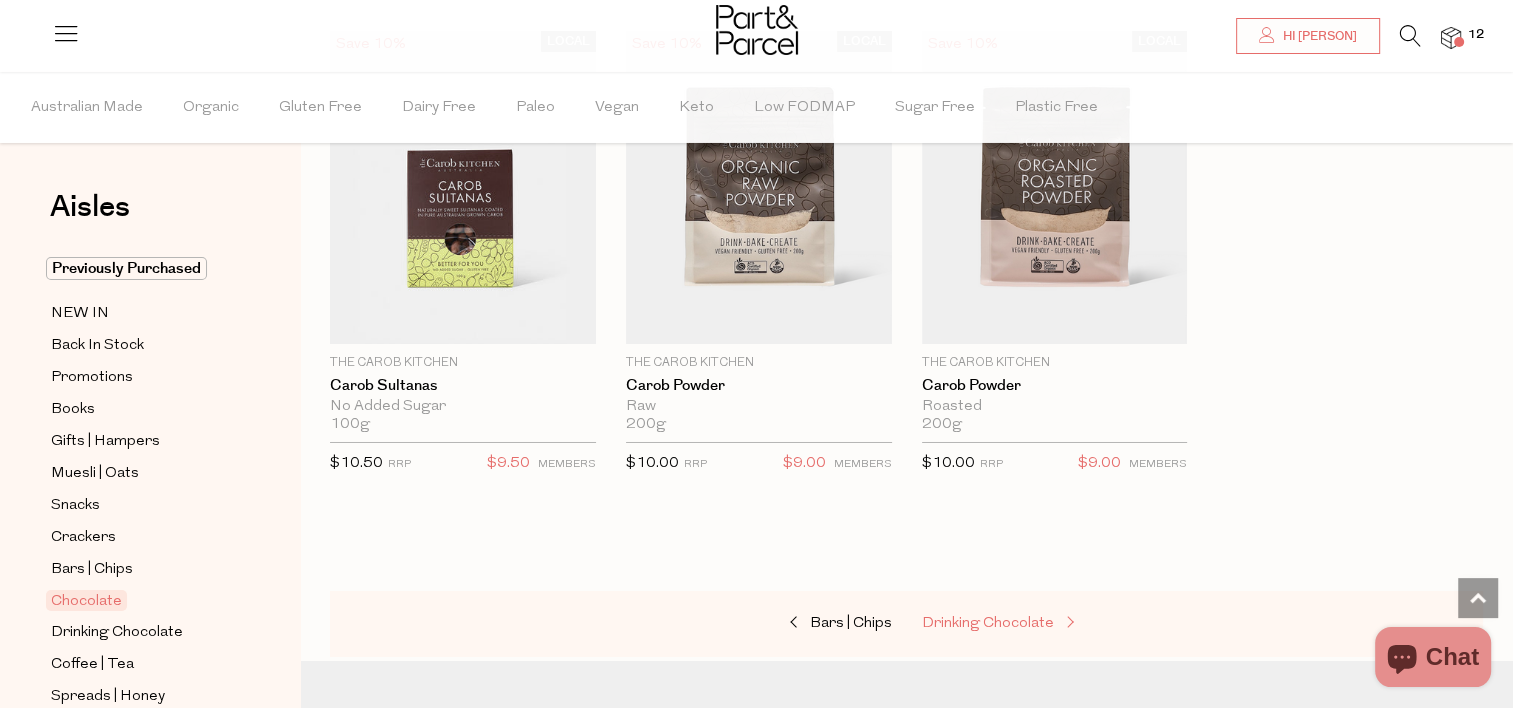 click on "Drinking Chocolate" at bounding box center [988, 623] 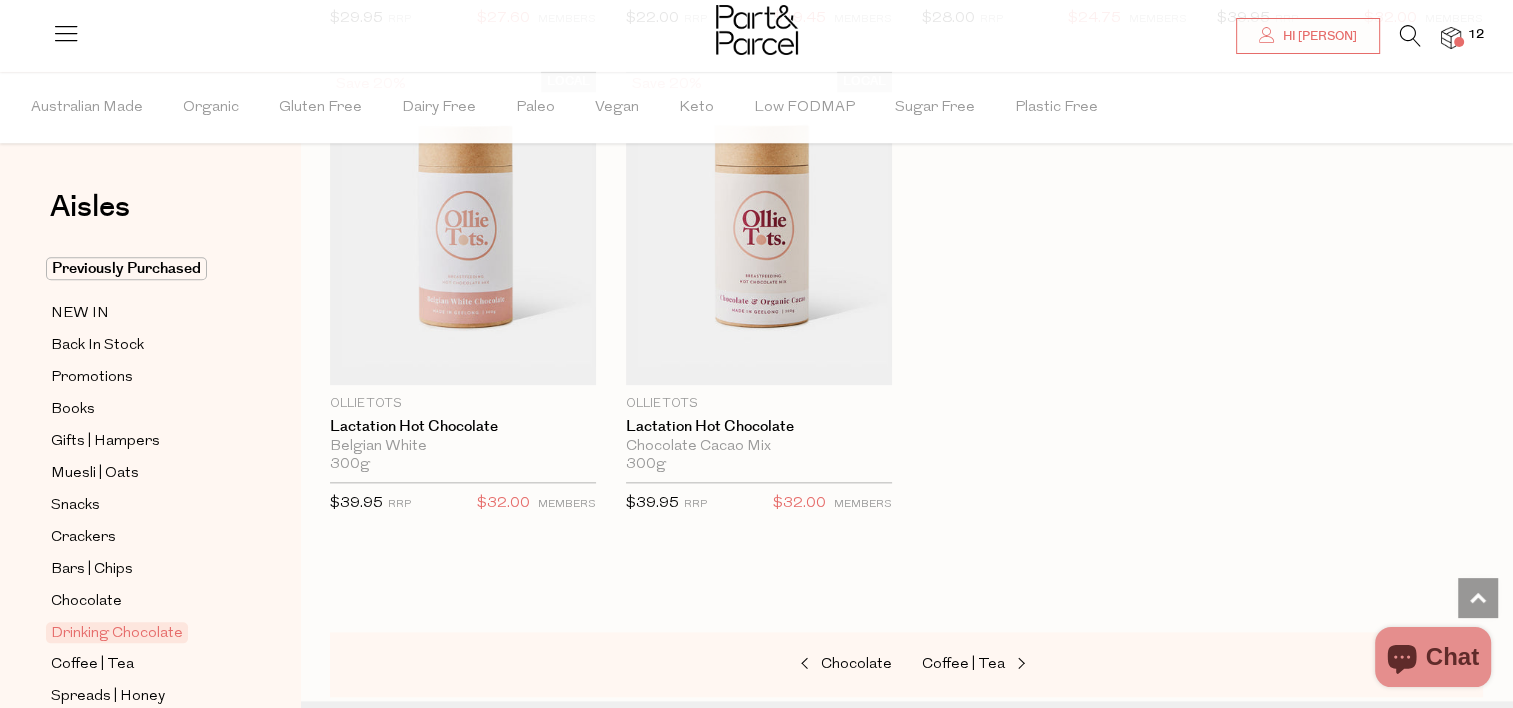 scroll, scrollTop: 2160, scrollLeft: 0, axis: vertical 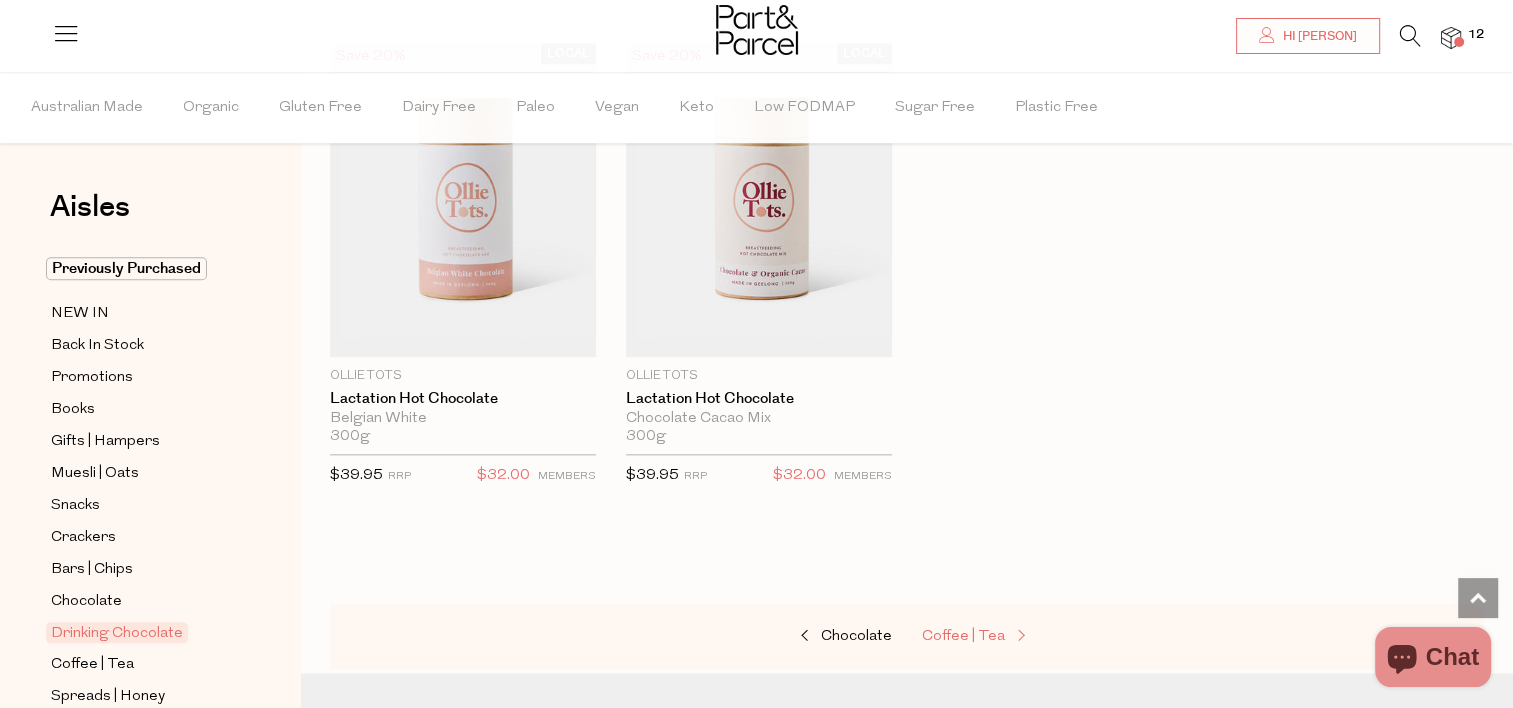 click at bounding box center [1019, 636] 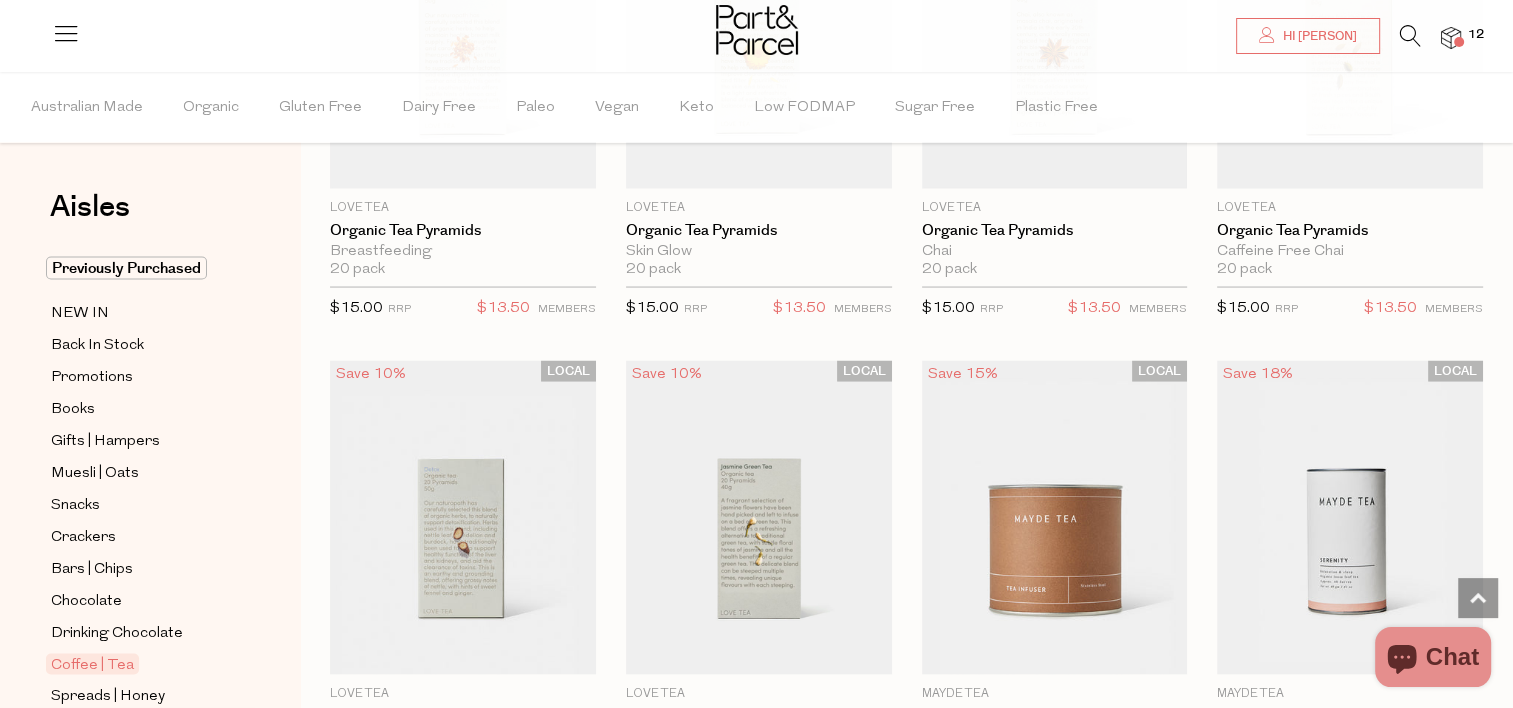 scroll, scrollTop: 3883, scrollLeft: 0, axis: vertical 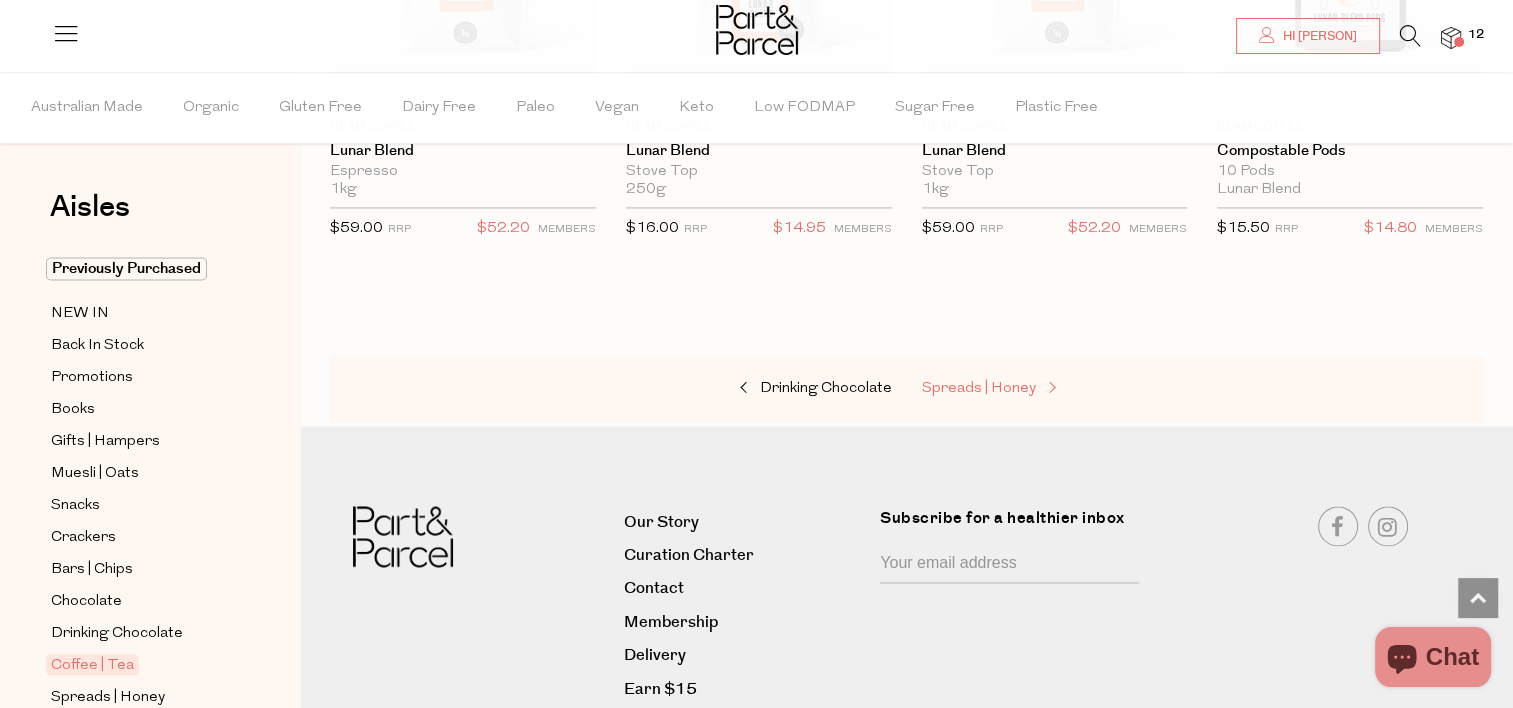 click on "Spreads | Honey" at bounding box center (979, 388) 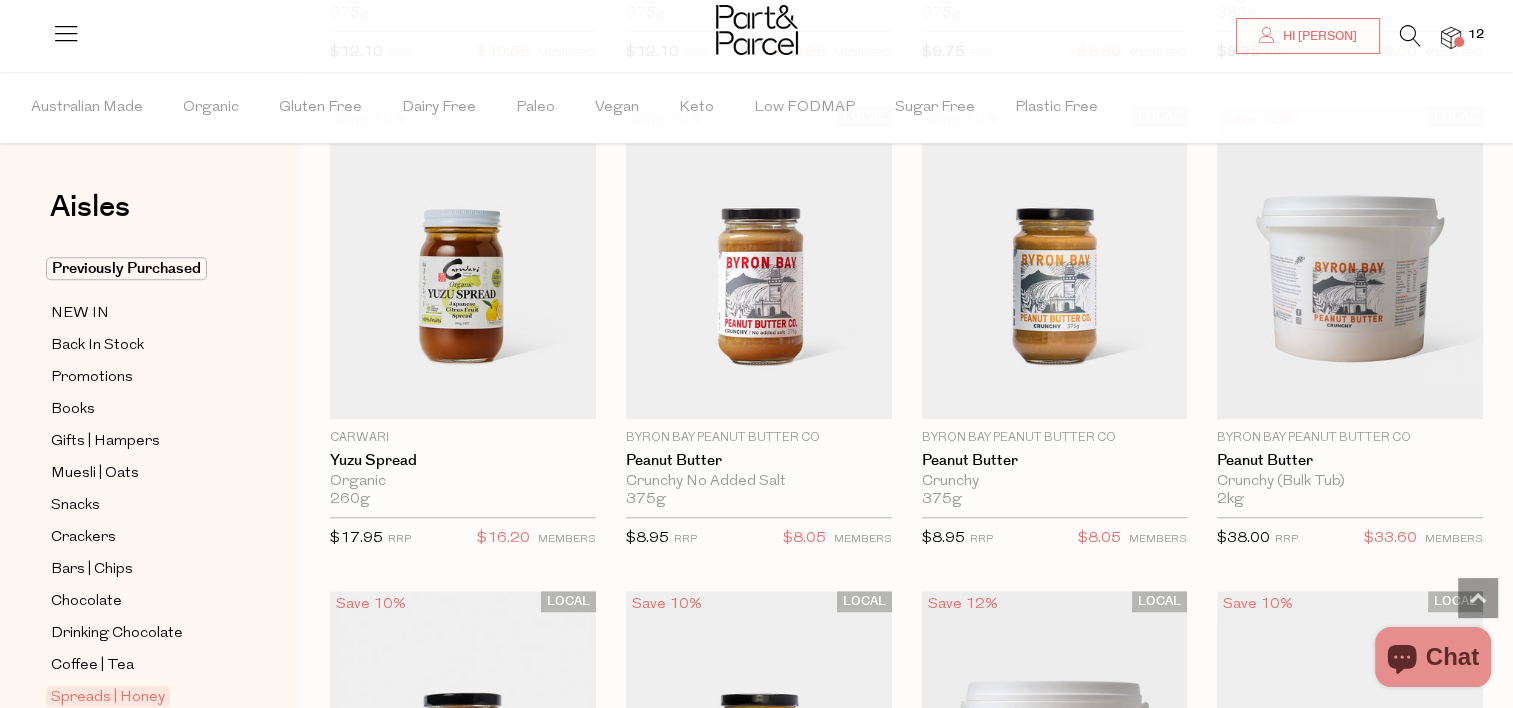 scroll, scrollTop: 1616, scrollLeft: 0, axis: vertical 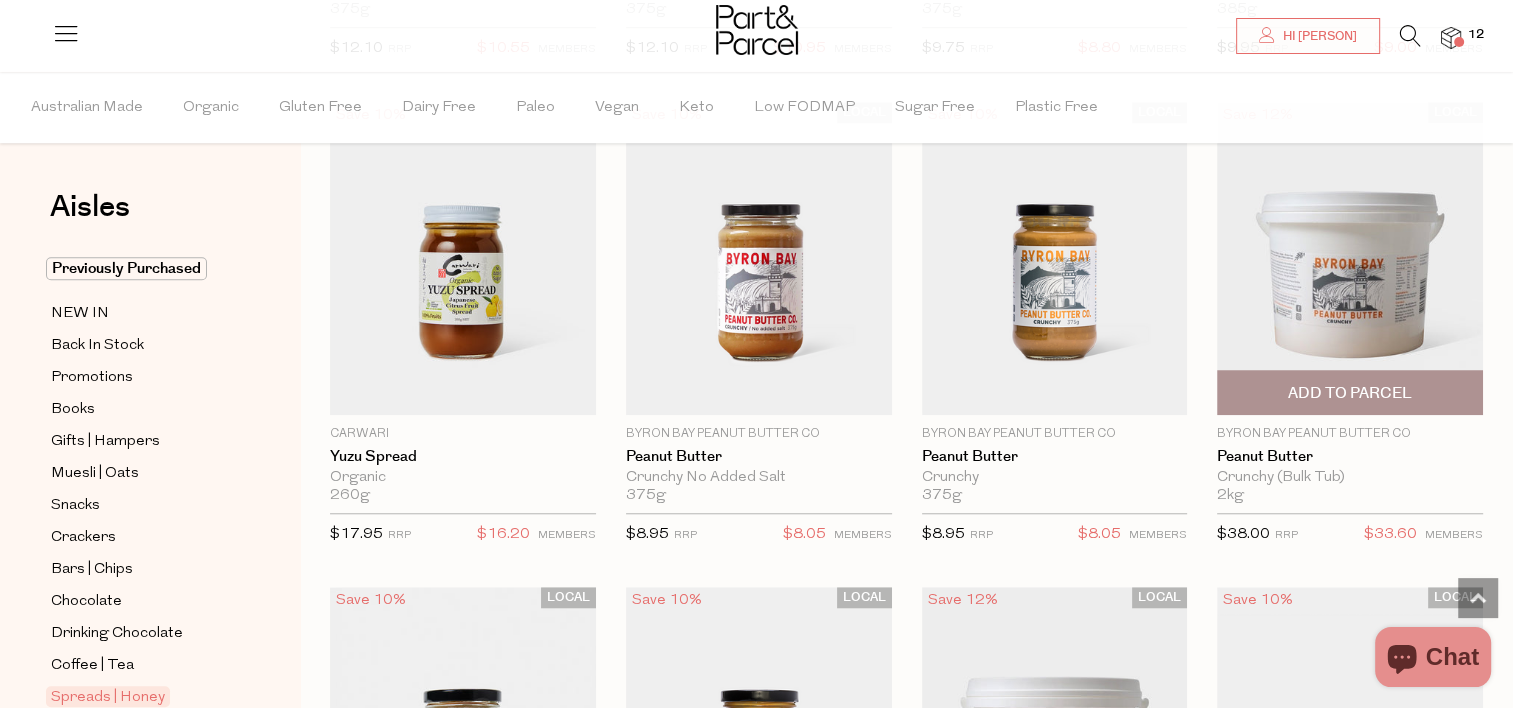 click at bounding box center [1350, 259] 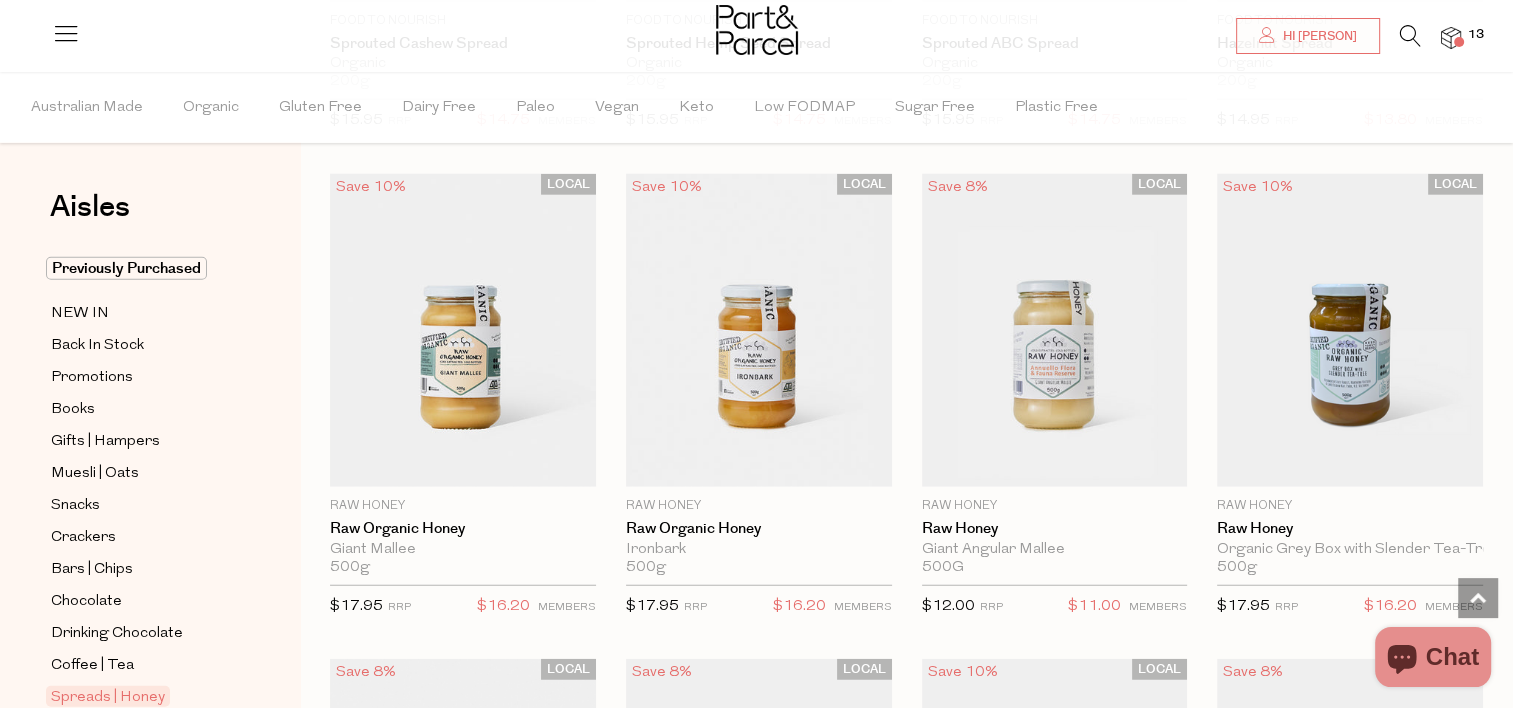 scroll, scrollTop: 4944, scrollLeft: 0, axis: vertical 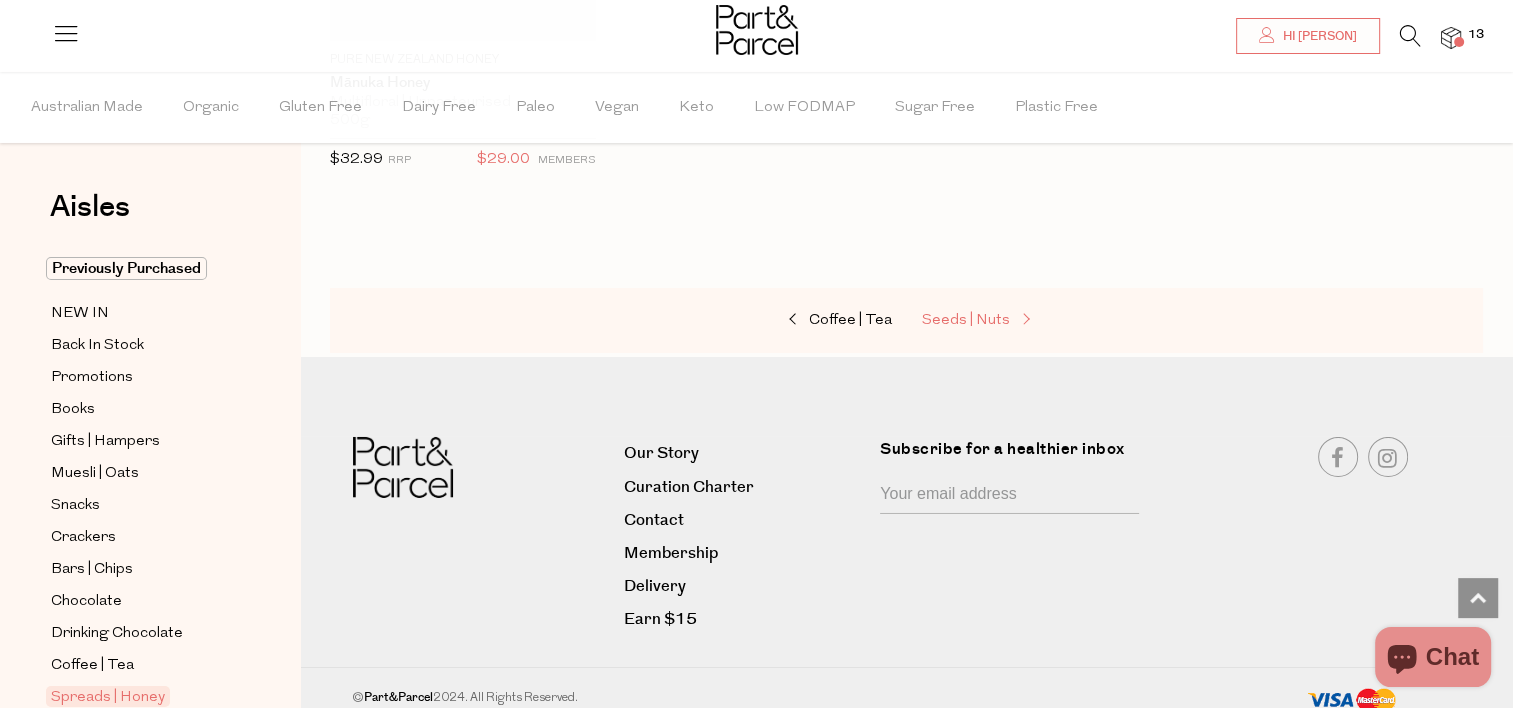 click on "Seeds | Nuts" at bounding box center [966, 320] 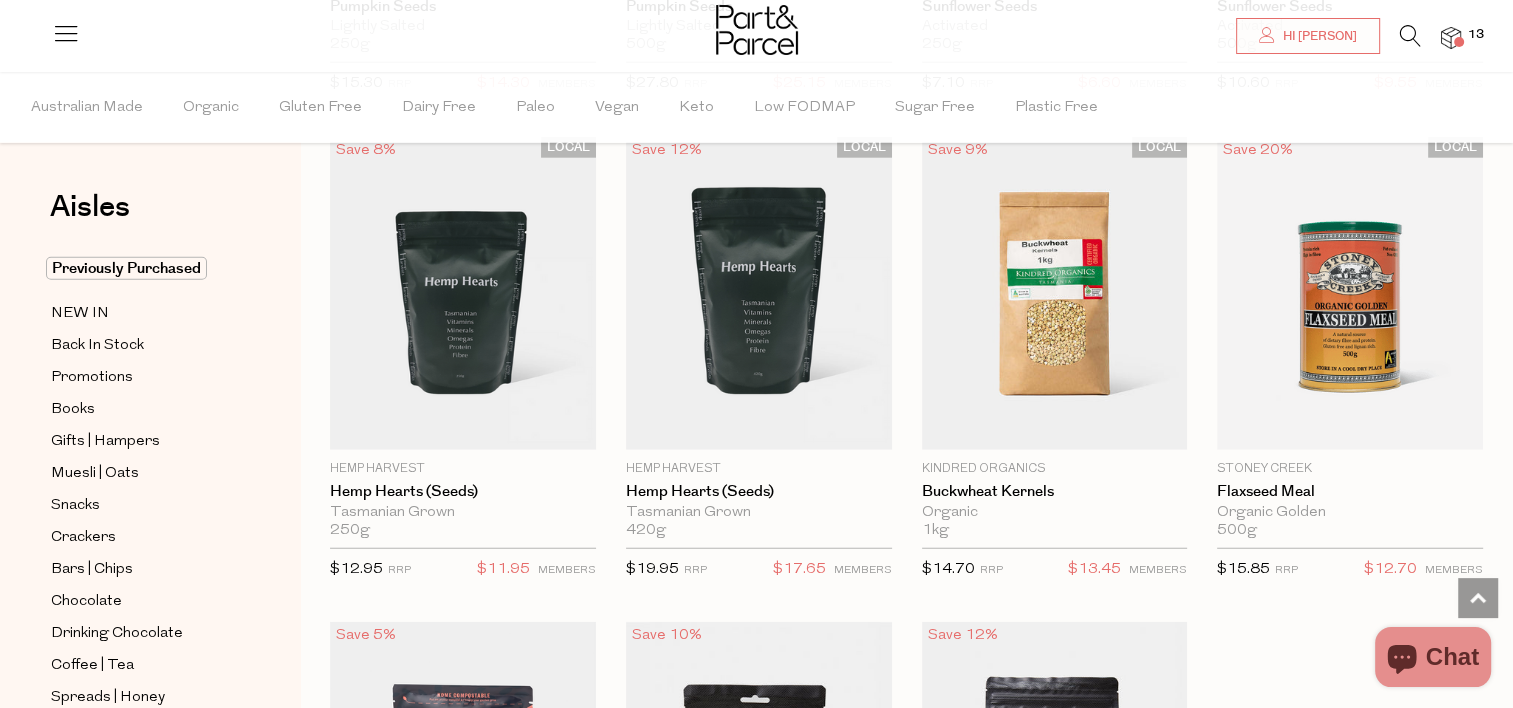 scroll, scrollTop: 4980, scrollLeft: 0, axis: vertical 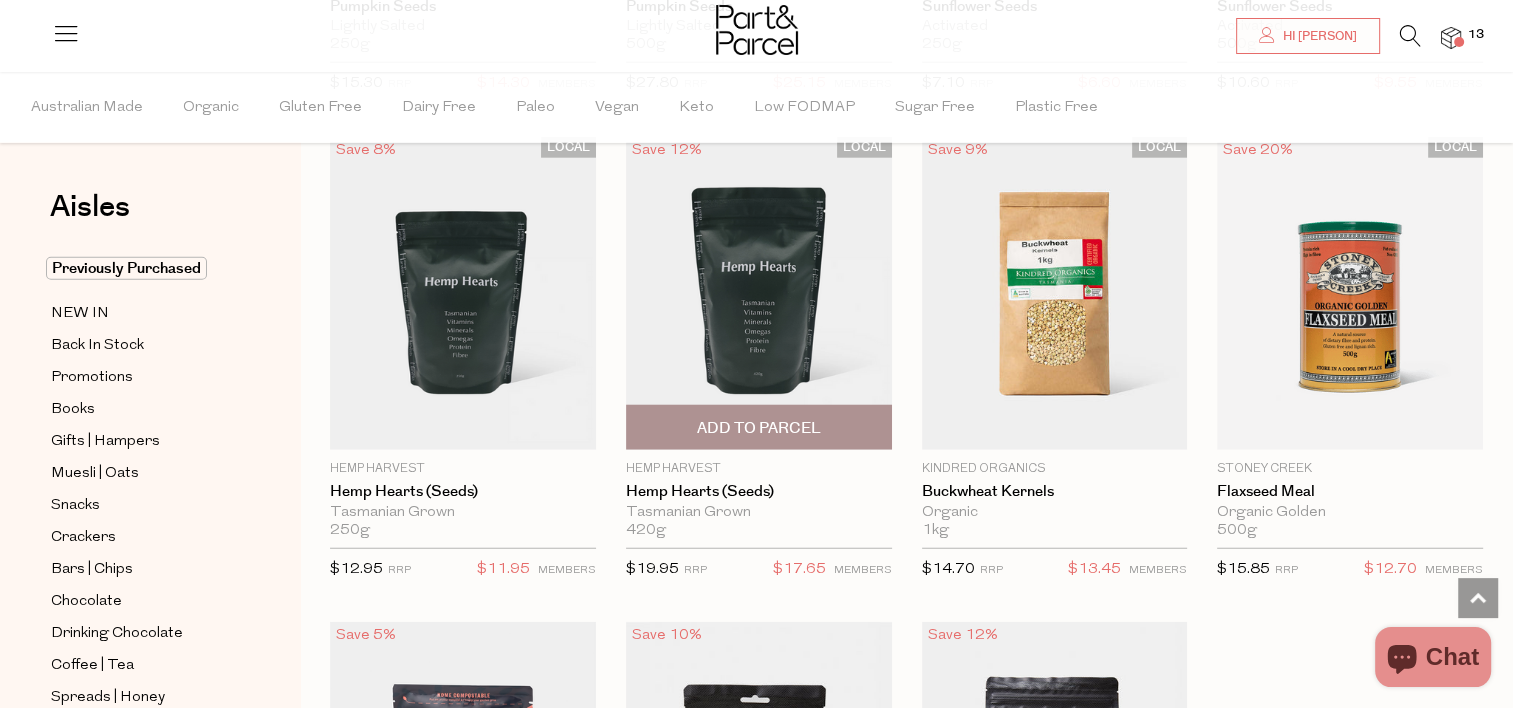 click on "Add To Parcel" at bounding box center (759, 428) 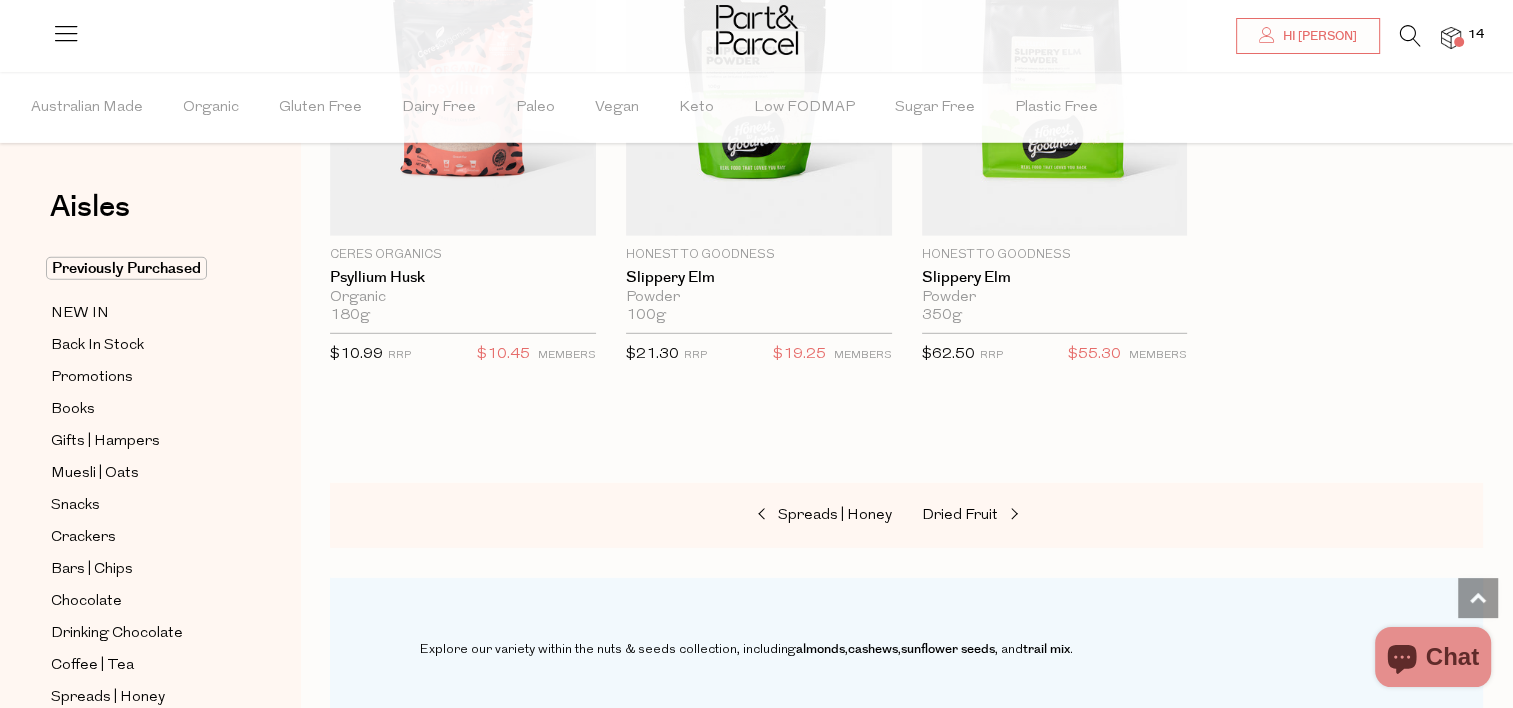 scroll, scrollTop: 5682, scrollLeft: 0, axis: vertical 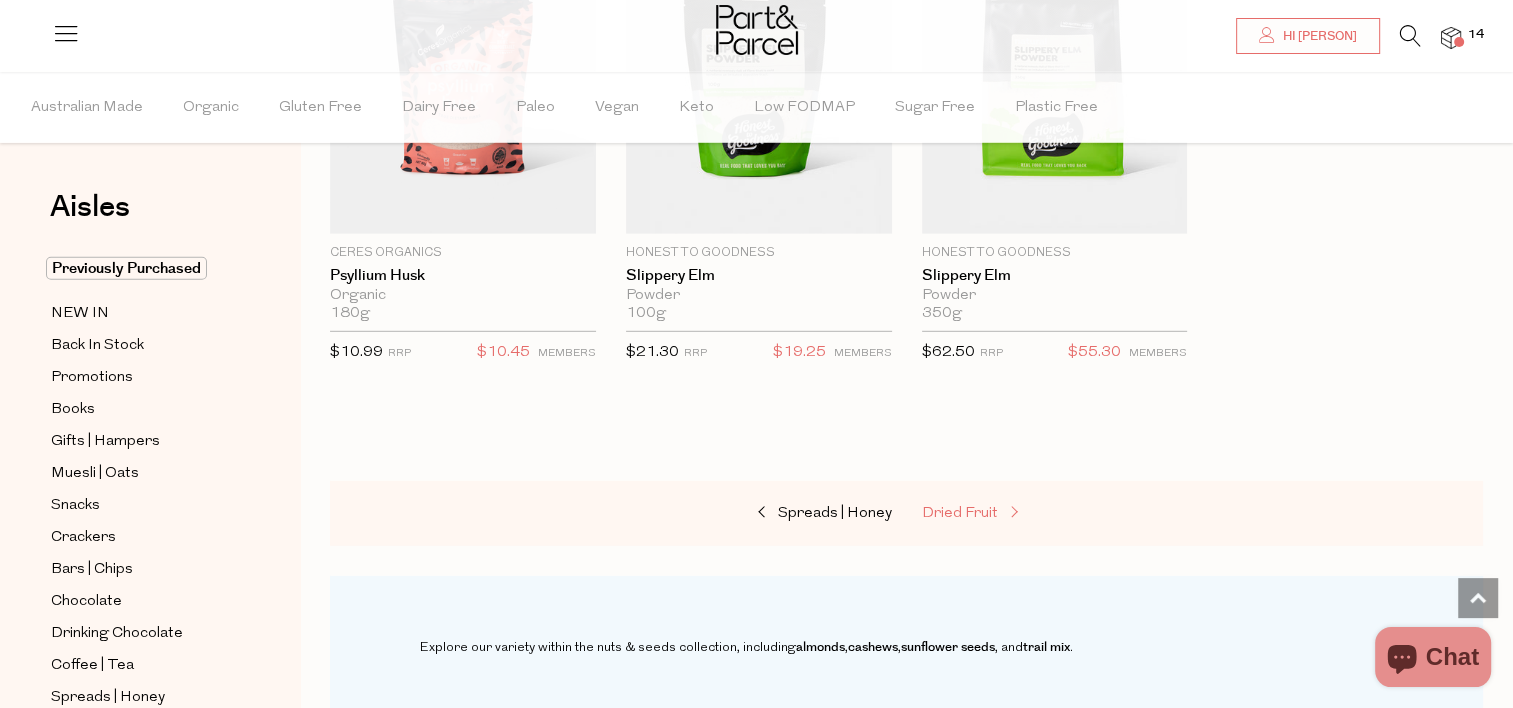 click on "Dried Fruit" at bounding box center (960, 513) 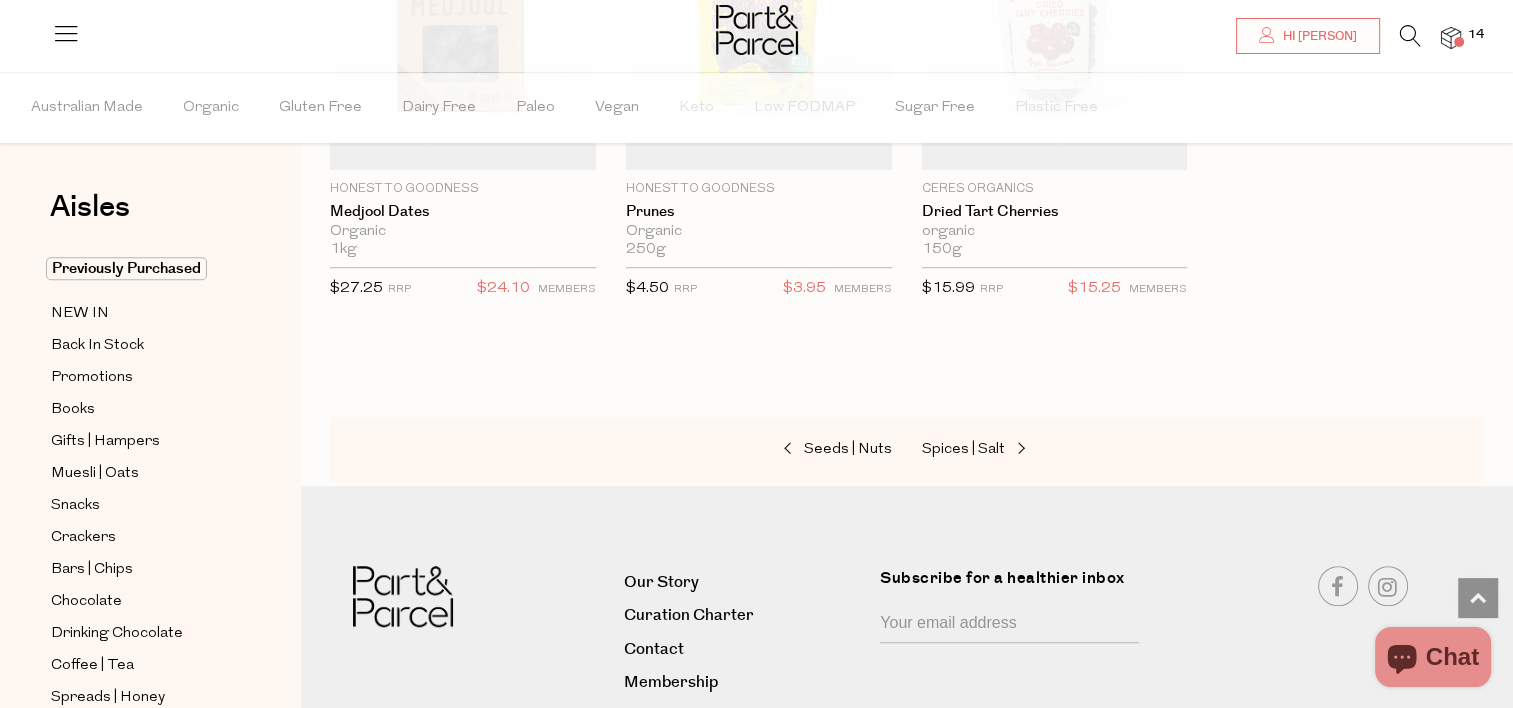 scroll, scrollTop: 1375, scrollLeft: 0, axis: vertical 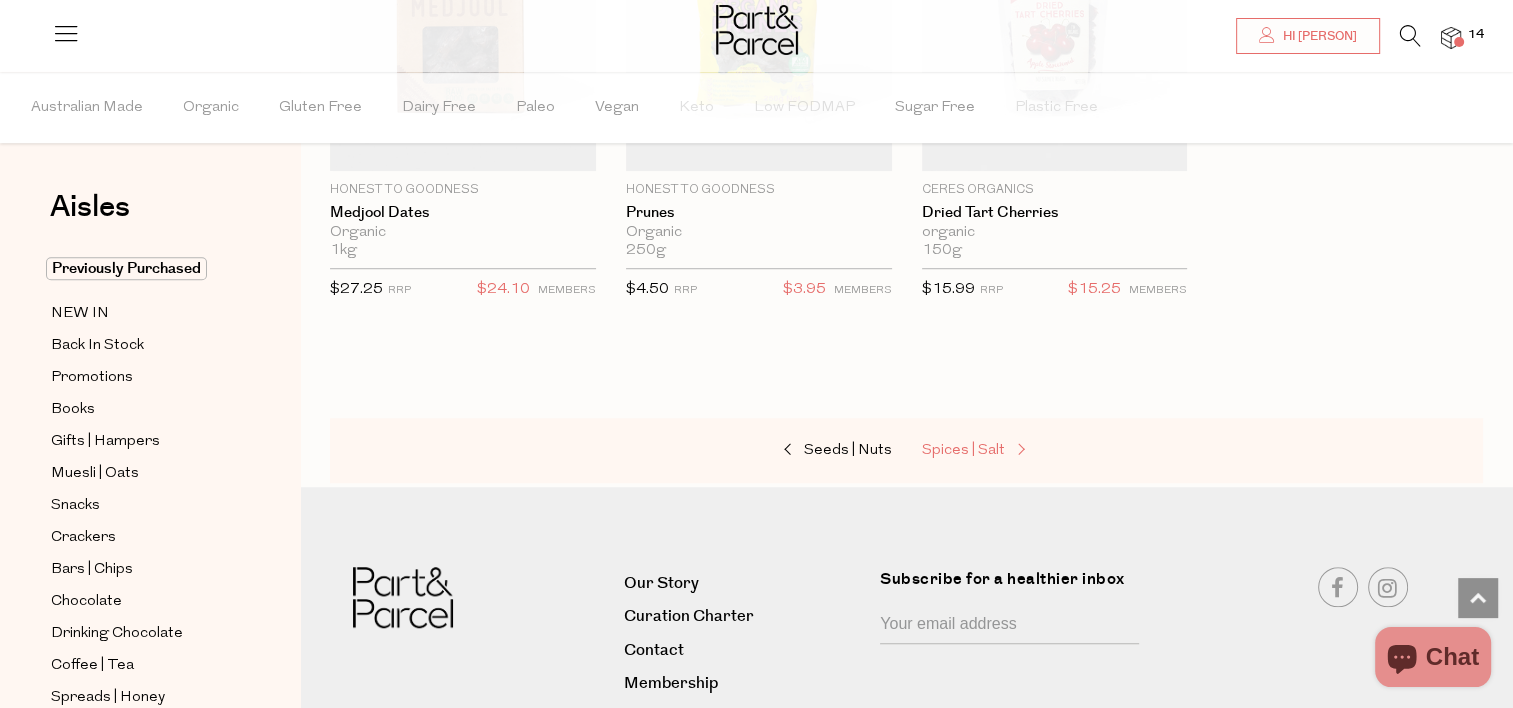 click at bounding box center (1019, 450) 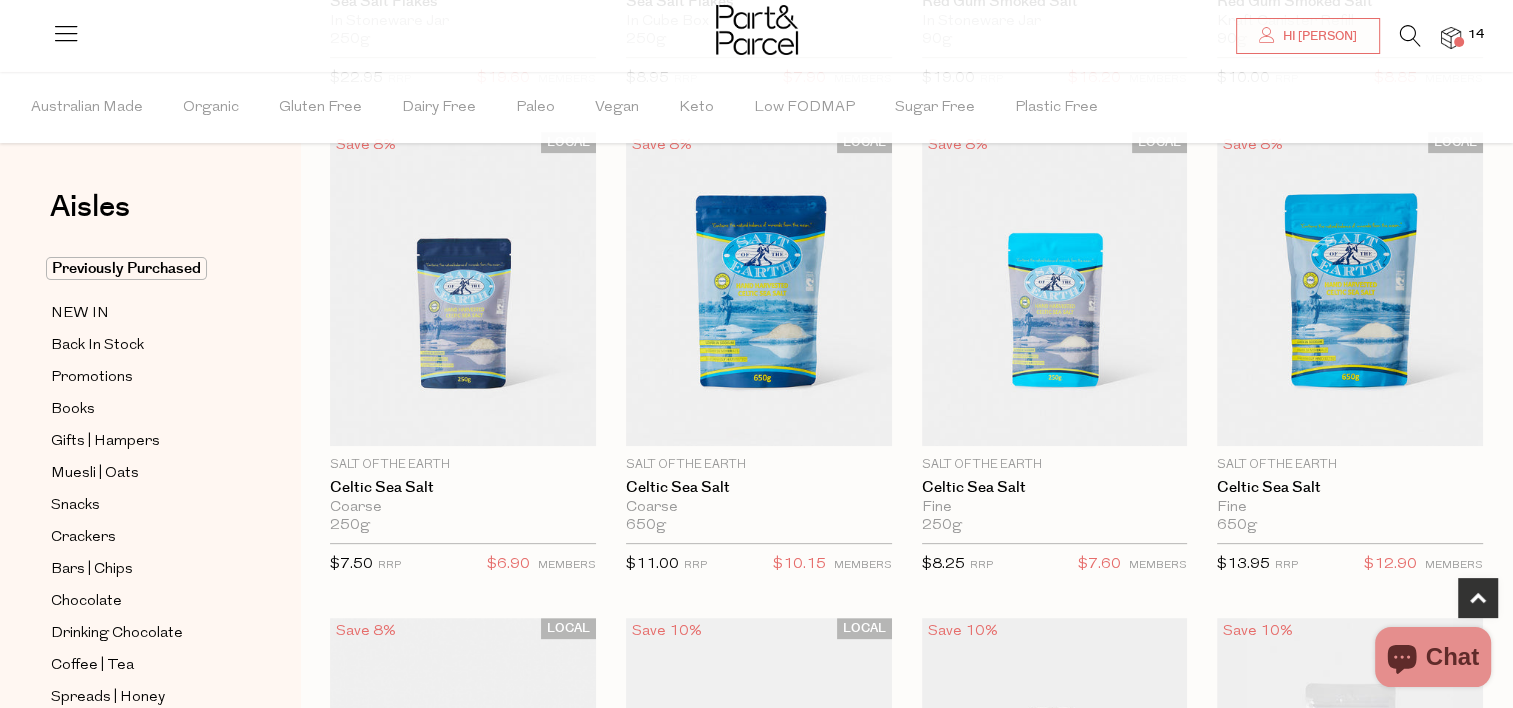 scroll, scrollTop: 639, scrollLeft: 0, axis: vertical 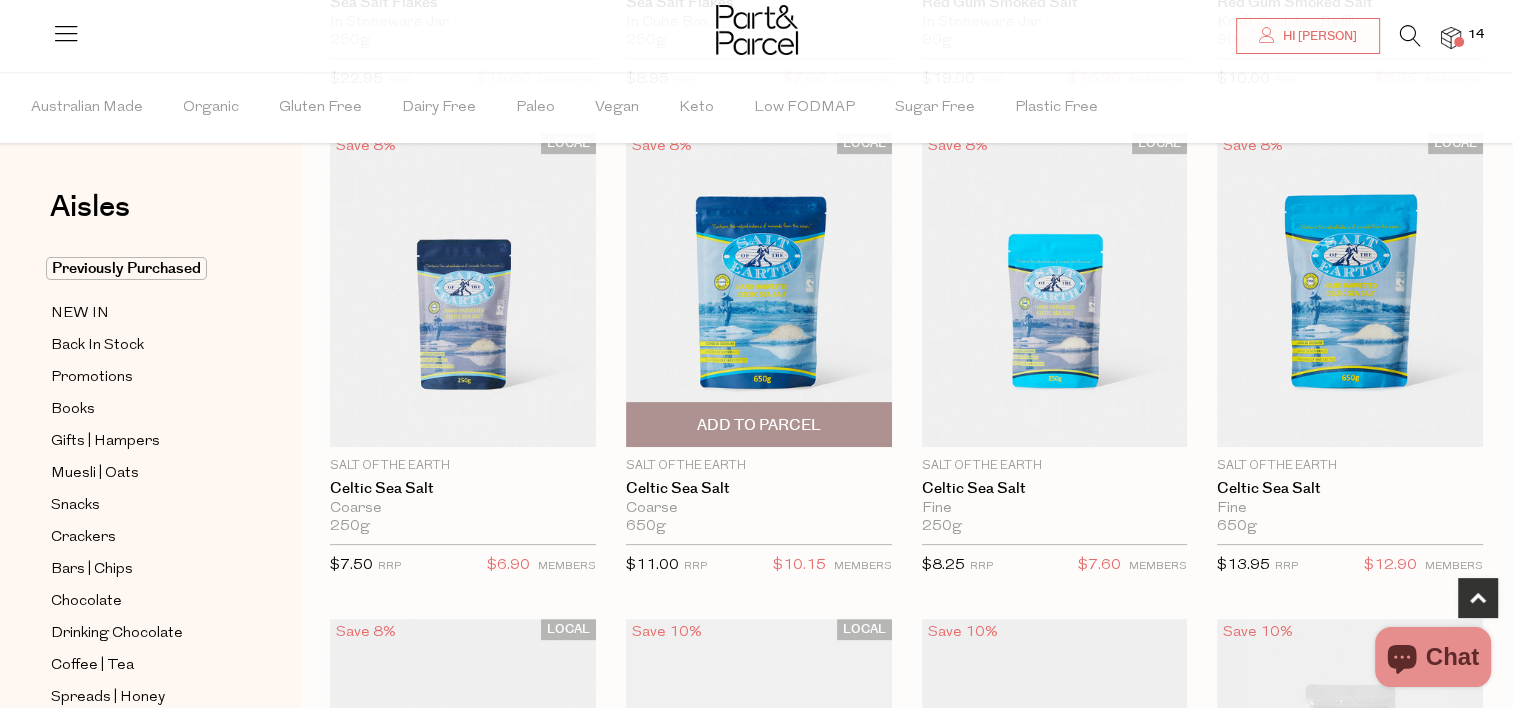 click on "Add To Parcel" at bounding box center [759, 424] 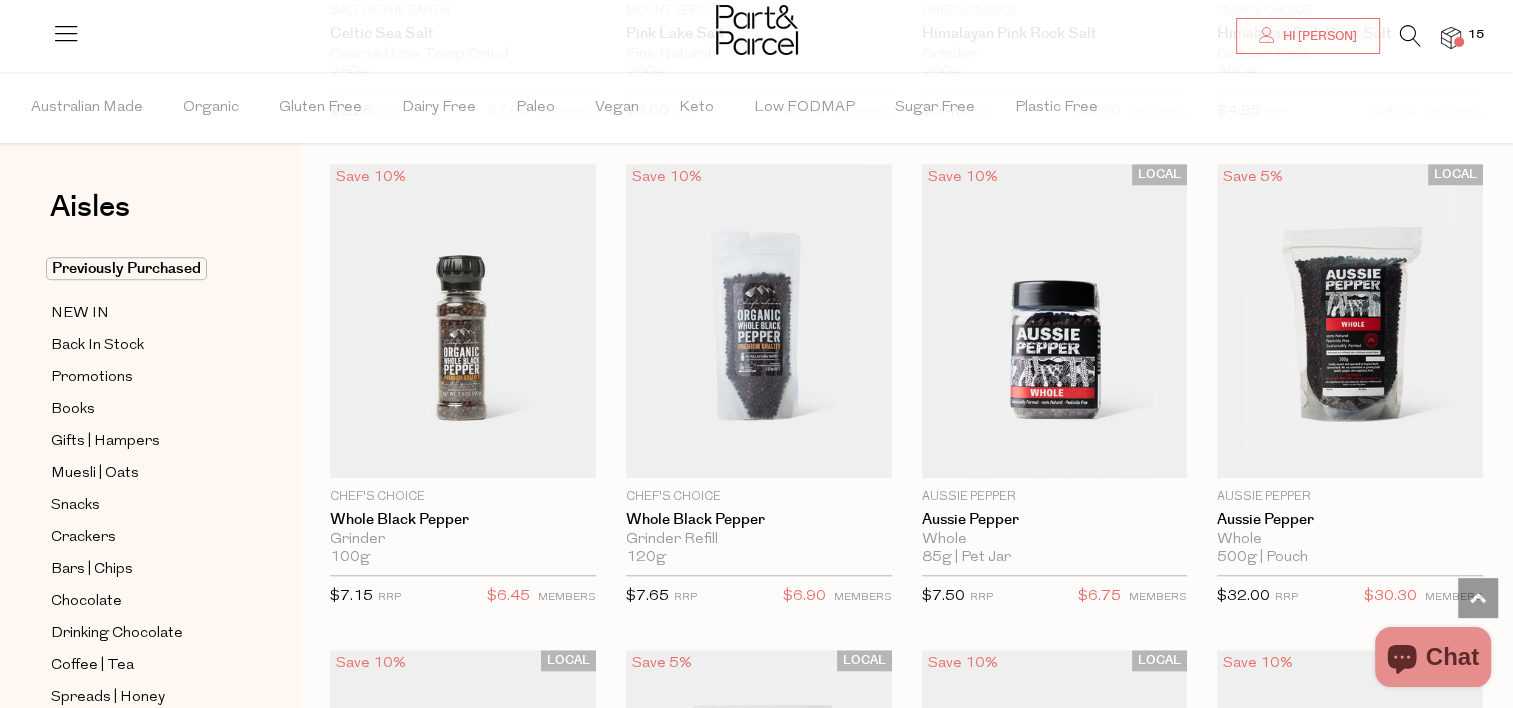 scroll, scrollTop: 1580, scrollLeft: 0, axis: vertical 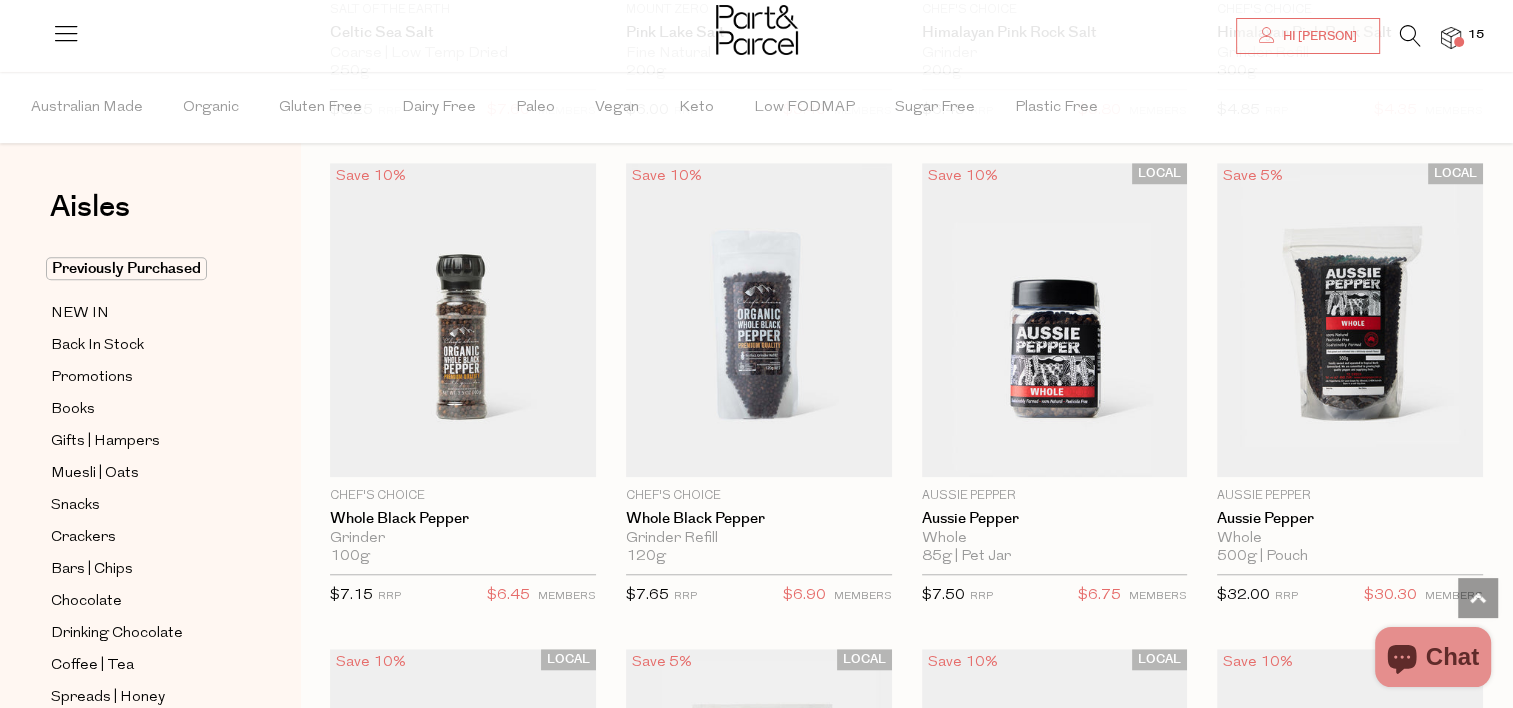 click on "Spices | Salt
Close
Browse Aisles
Clear All
Filter                                     Clear
Australian Made
Organic
Gluten Free
Dairy Free
Paleo
Vegan
Keto
Low FODMAP
Sugar Free
Plastic Free
Apply                                                     Aisles                                     Clear" at bounding box center [906, 2089] 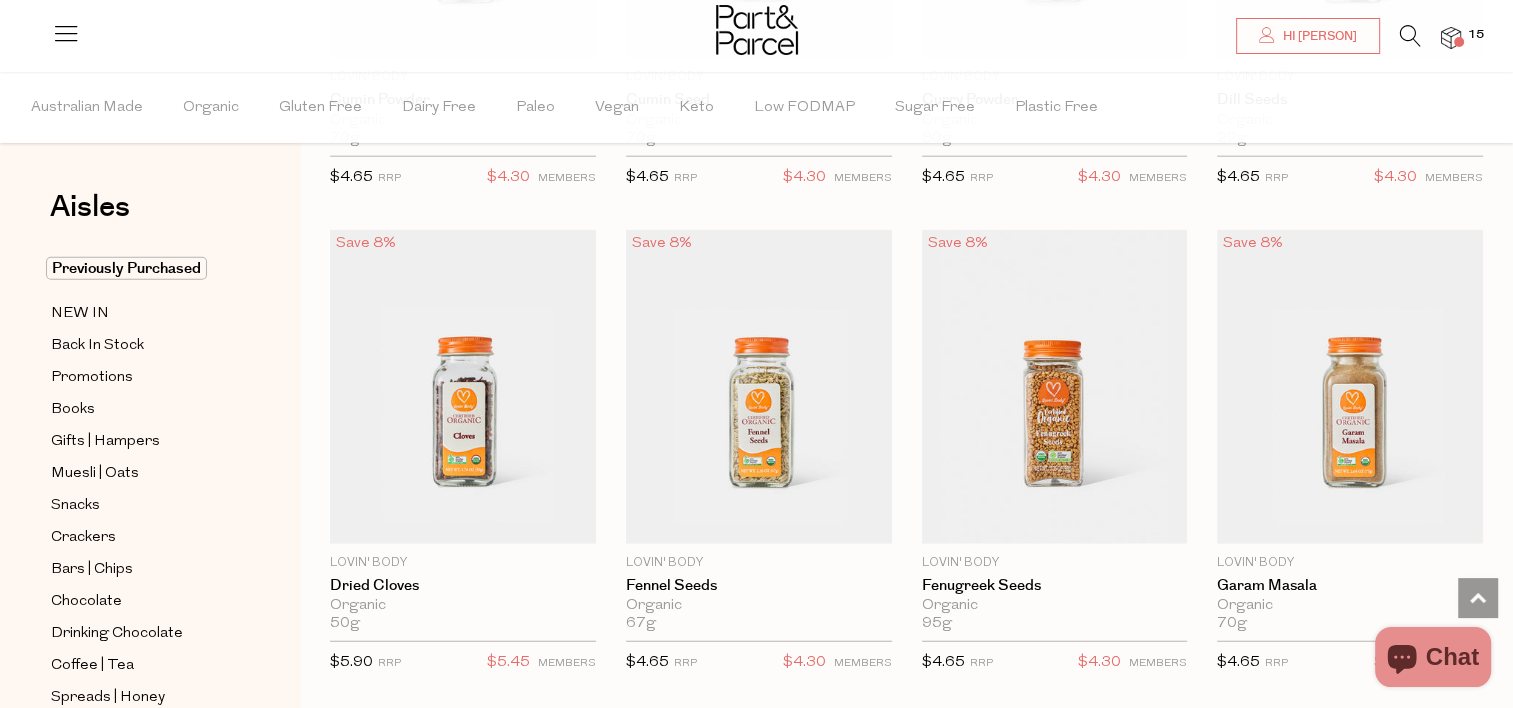scroll, scrollTop: 4914, scrollLeft: 0, axis: vertical 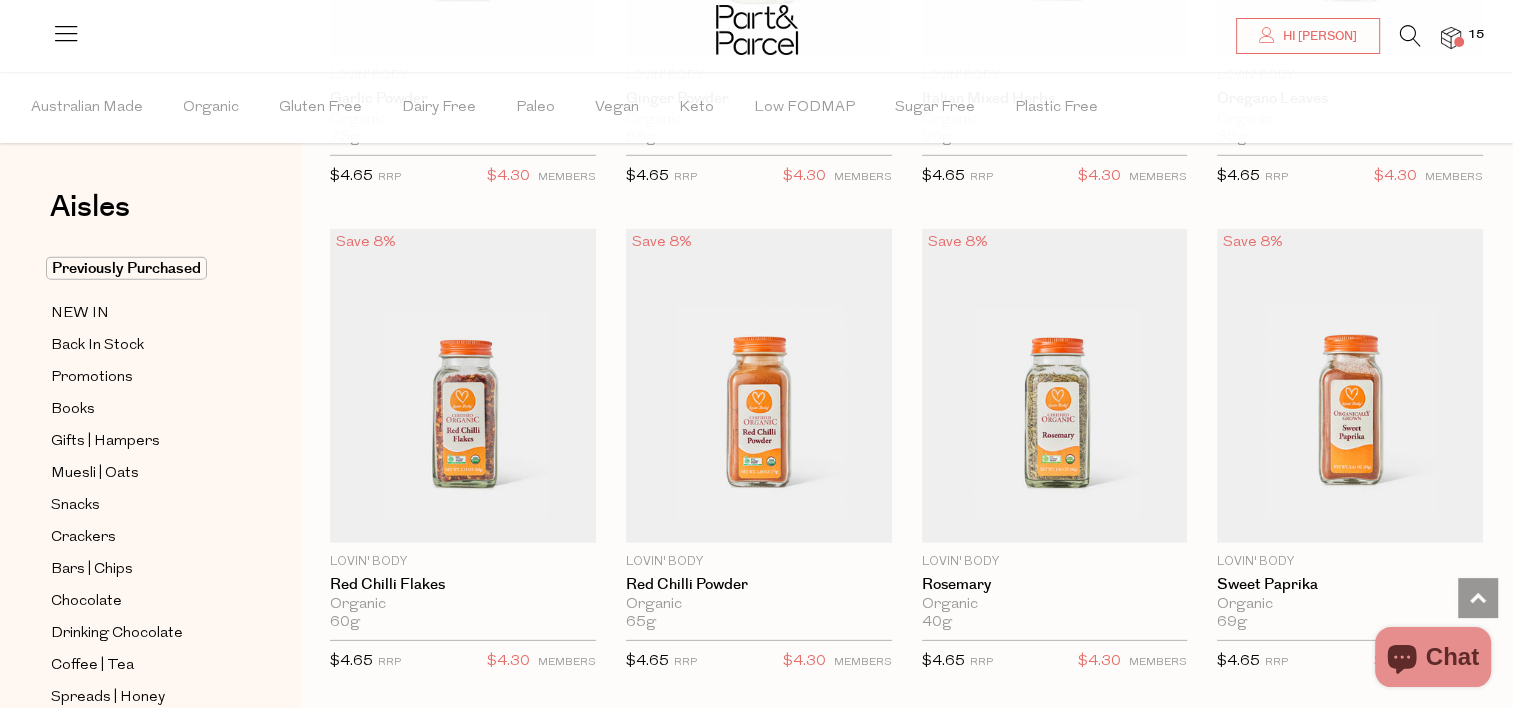 click on "Spices | Salt
Close
Browse Aisles
Clear All
Filter                                     Clear
Australian Made
Organic
Gluten Free
Dairy Free
Paleo
Vegan
Keto
Low FODMAP
Sugar Free
Plastic Free
Apply                                                     Aisles                                     Clear" at bounding box center (906, -1730) 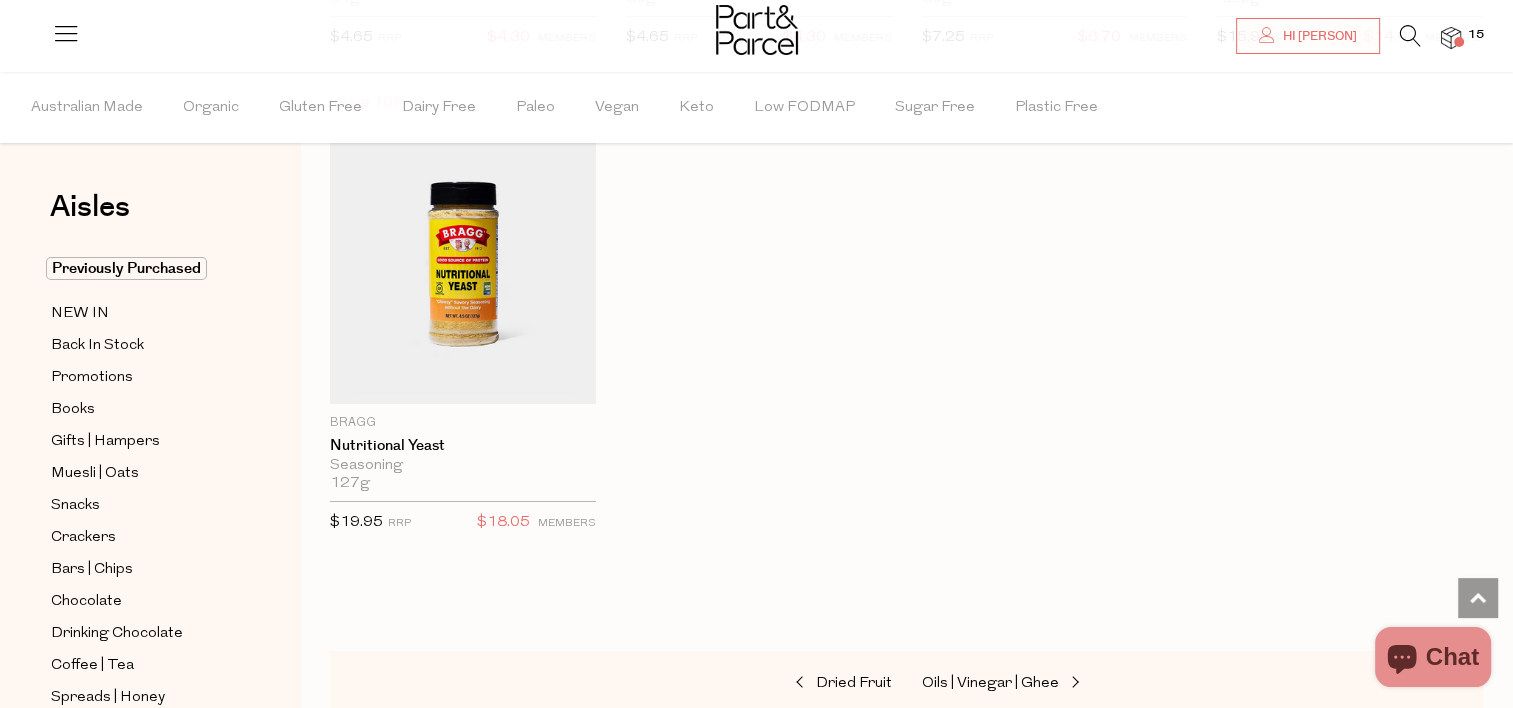 scroll, scrollTop: 7156, scrollLeft: 0, axis: vertical 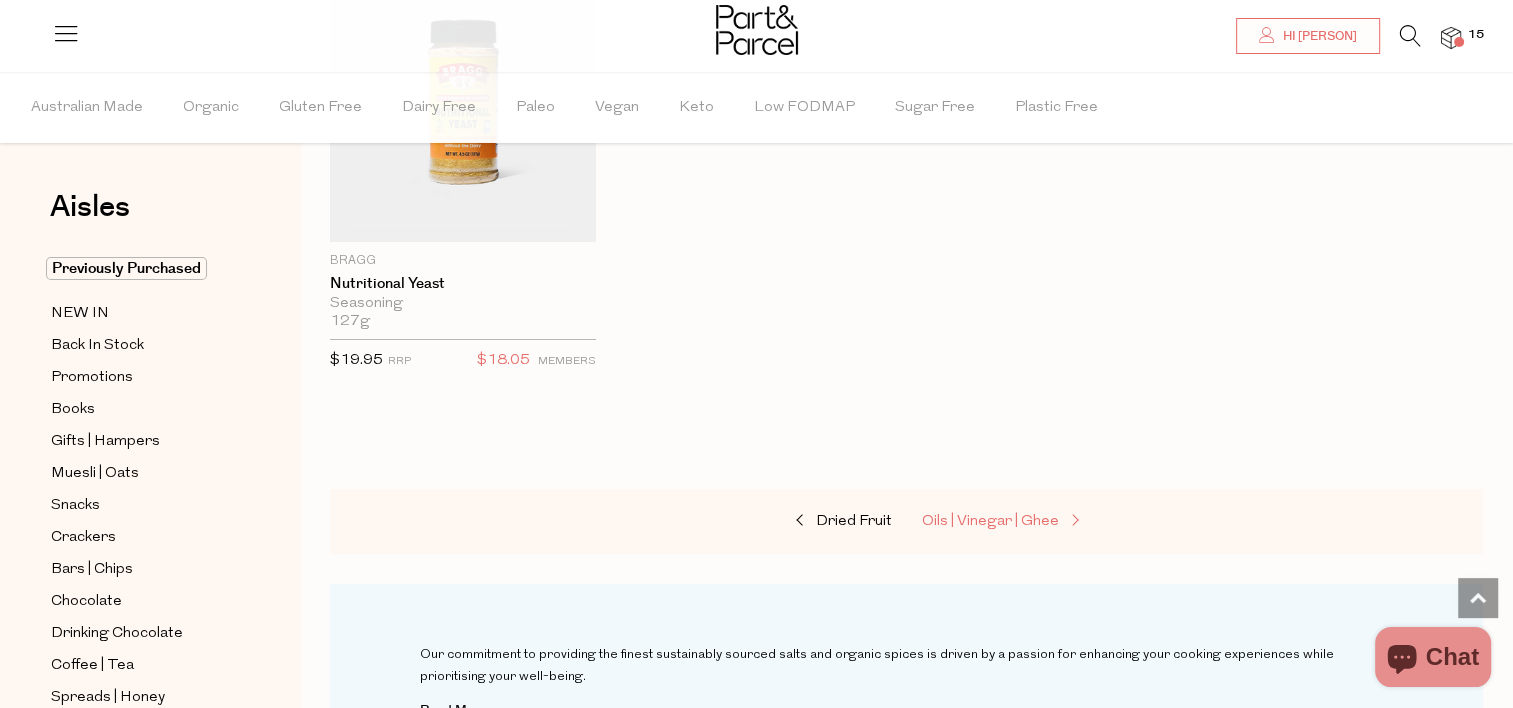 click on "Oils | Vinegar | Ghee" at bounding box center [990, 521] 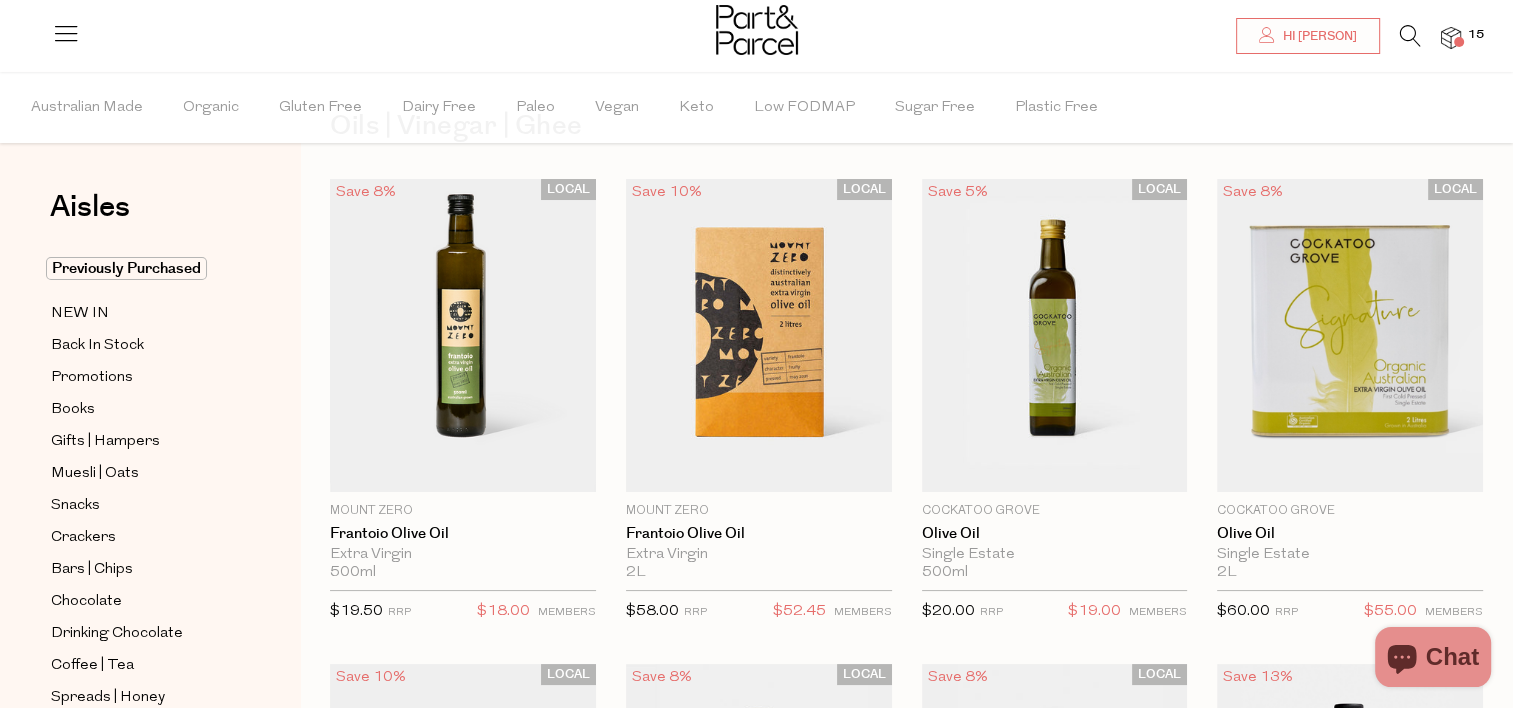 scroll, scrollTop: 83, scrollLeft: 0, axis: vertical 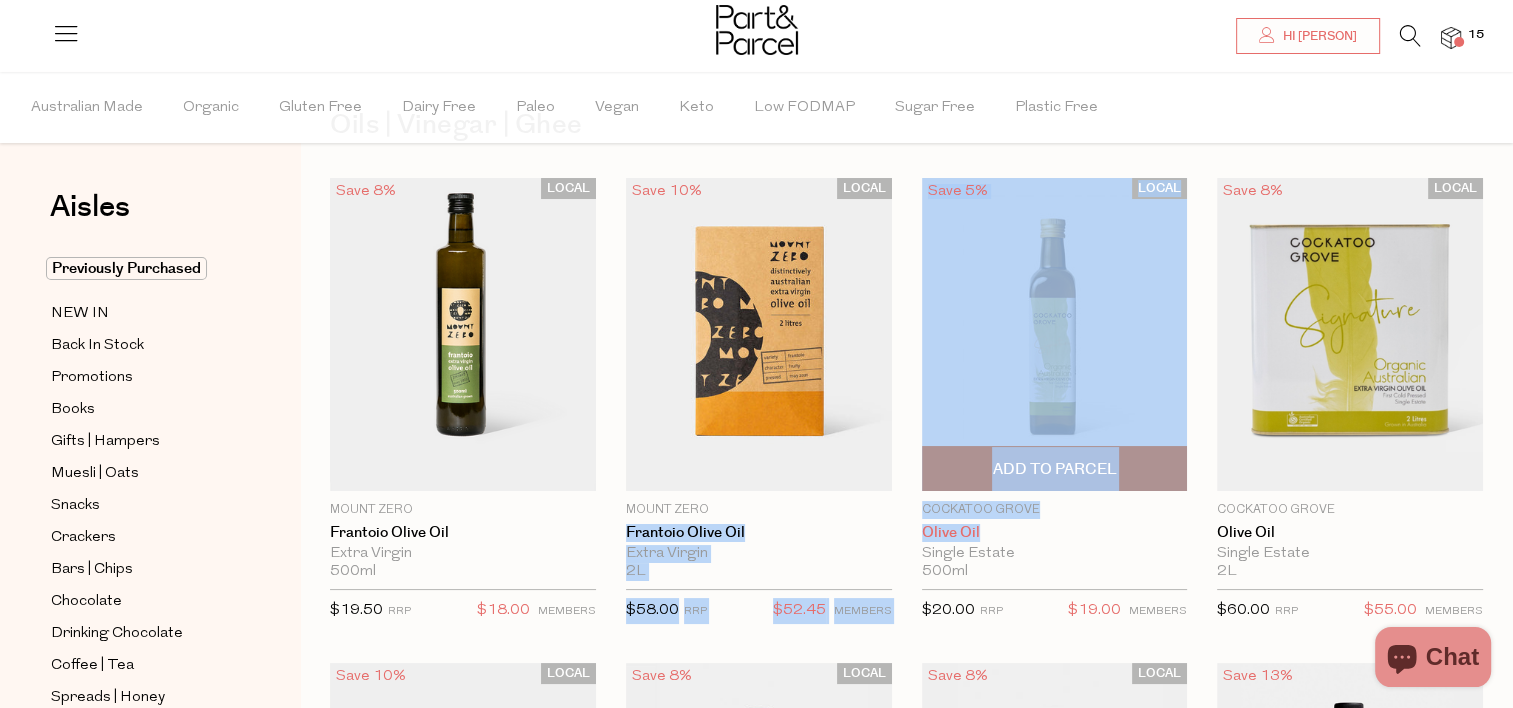 drag, startPoint x: 796, startPoint y: 513, endPoint x: 1077, endPoint y: 528, distance: 281.4001 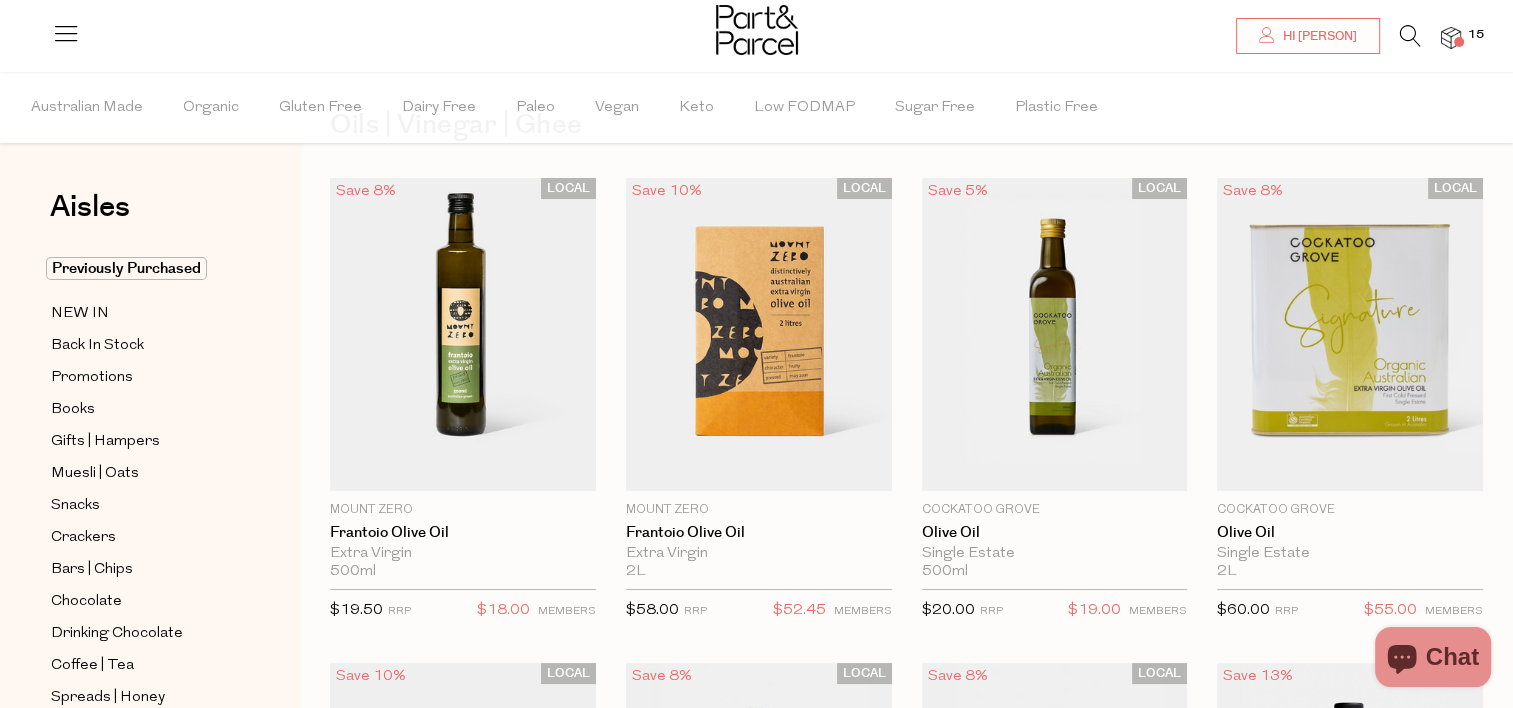 click on "Oils | Vinegar | Ghee
Close
Browse Aisles
Clear All
Filter                                     Clear
Australian Made
Organic
Gluten Free
Dairy Free
Paleo
Vegan
Keto
Low FODMAP
Sugar Free
Plastic Free
Apply                                                     Aisles                                     Clear
1" at bounding box center [906, 3216] 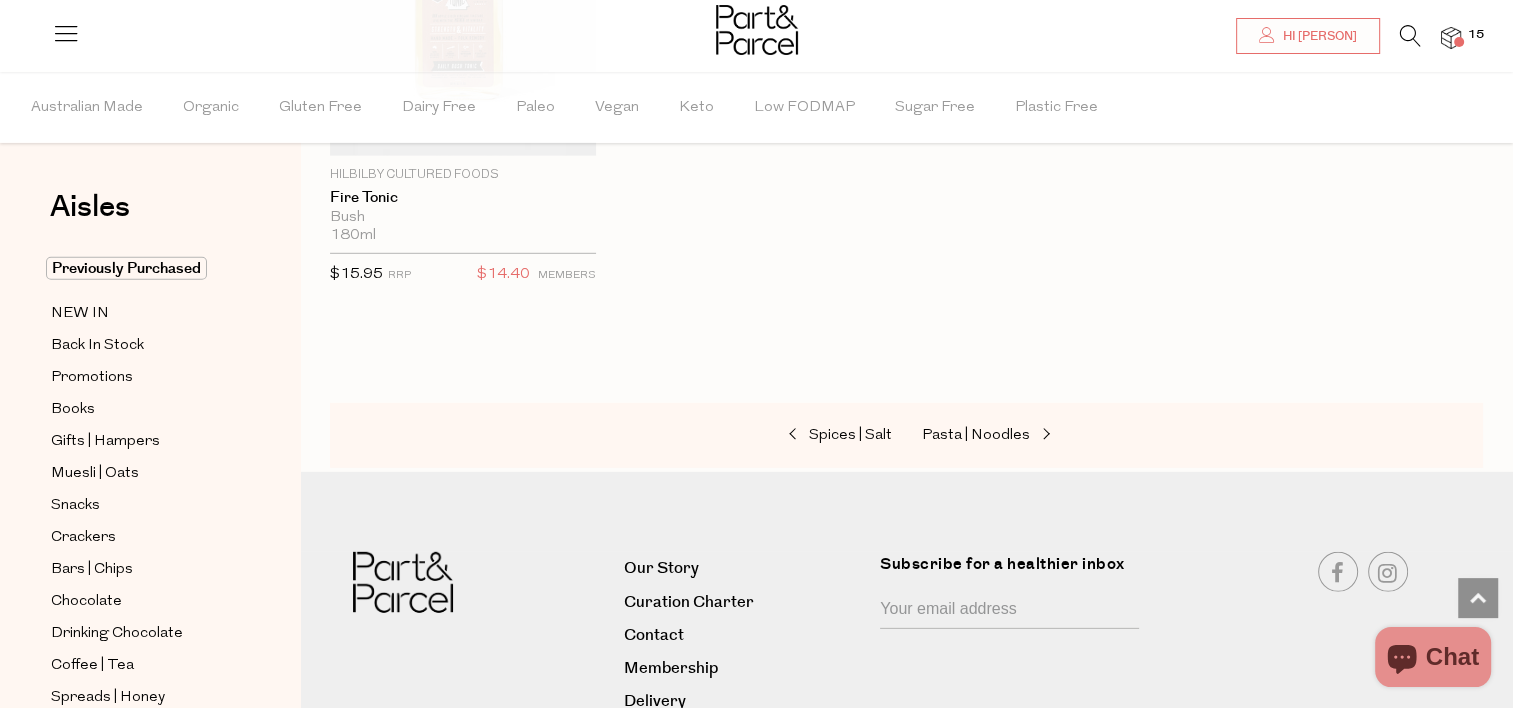 scroll, scrollTop: 5764, scrollLeft: 0, axis: vertical 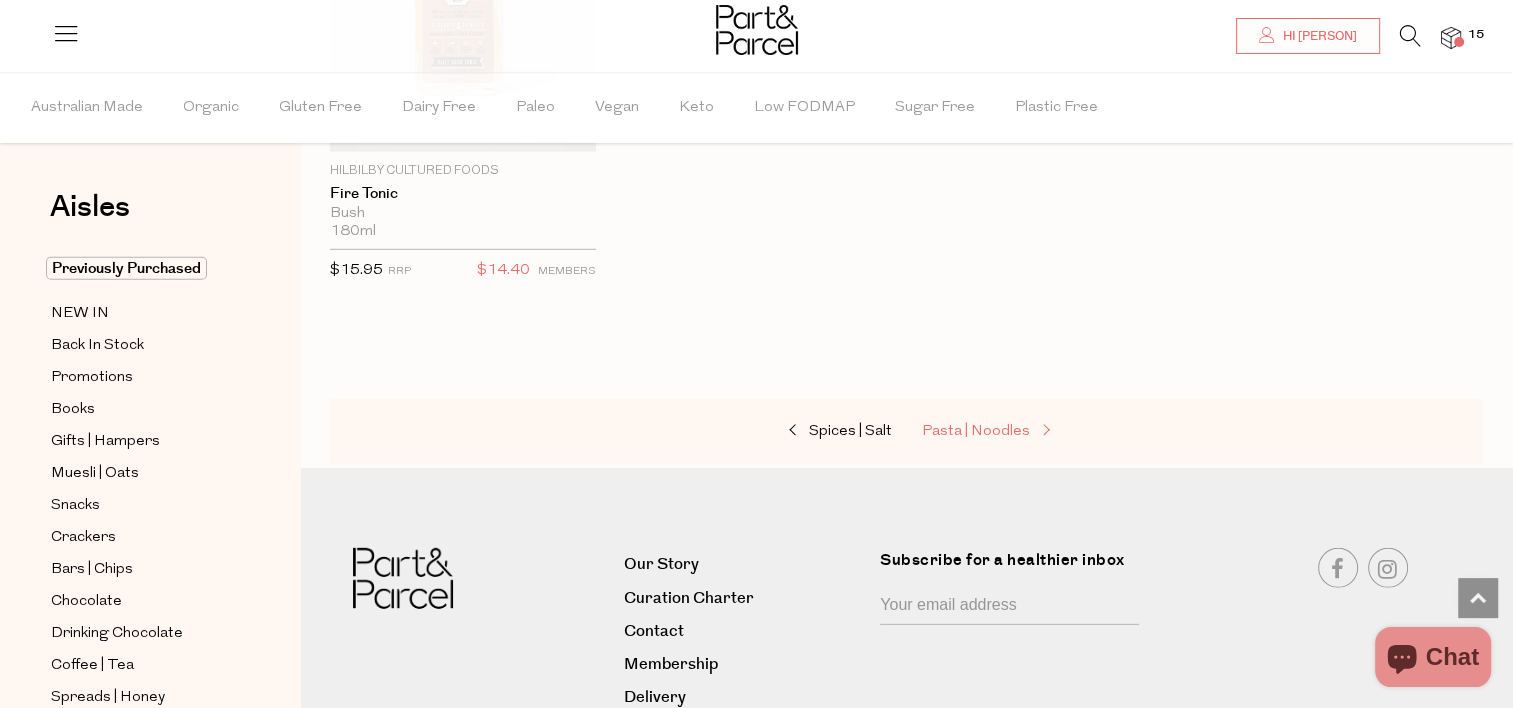 click on "Pasta | Noodles" at bounding box center (976, 431) 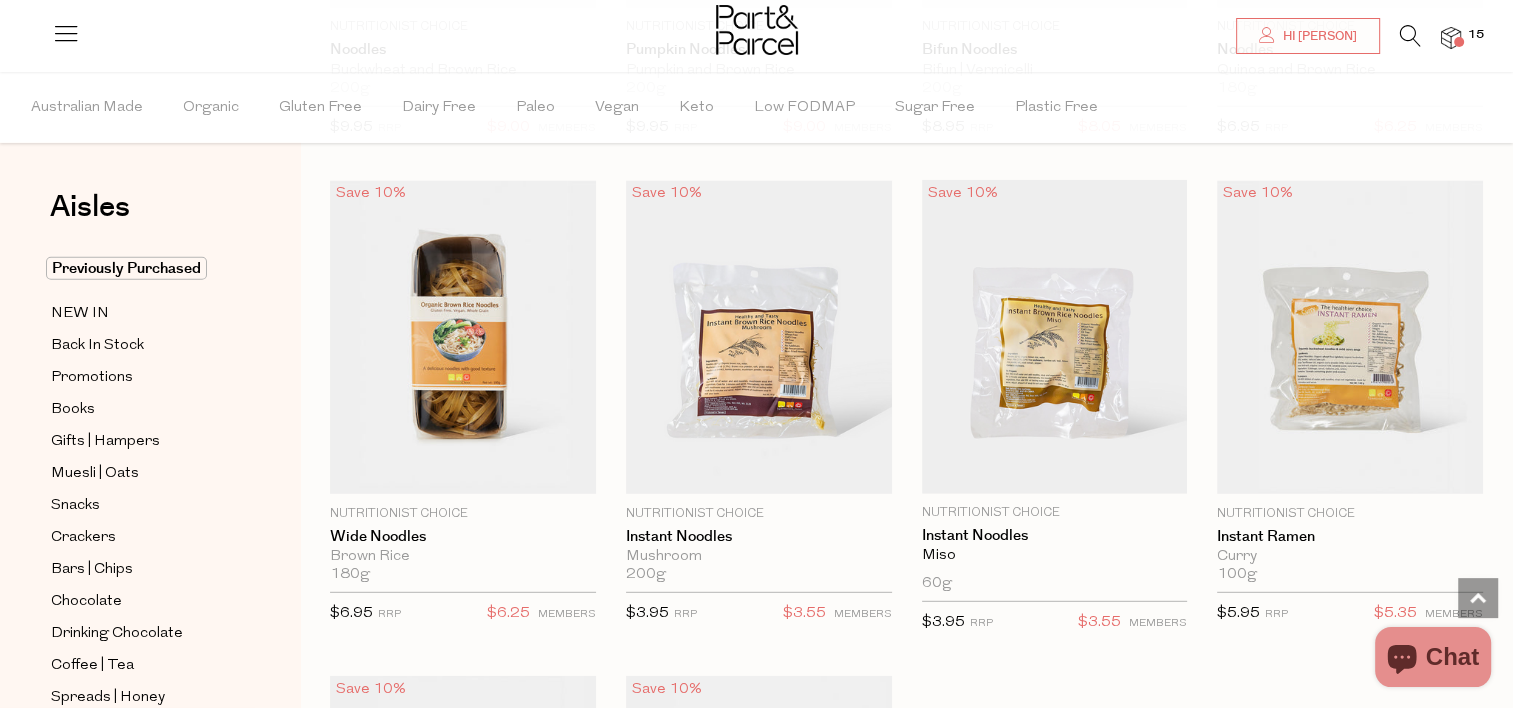 scroll, scrollTop: 5427, scrollLeft: 0, axis: vertical 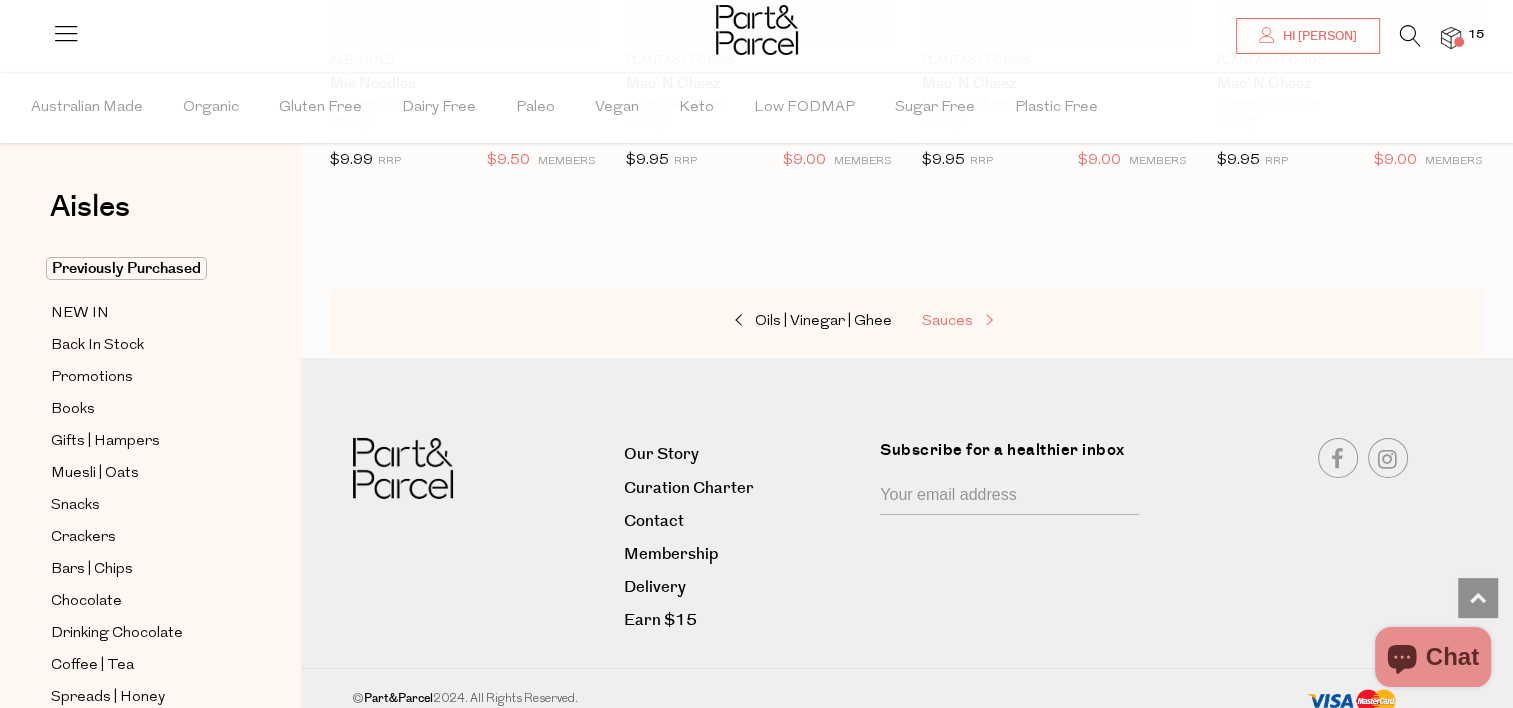 click on "Sauces" at bounding box center [947, 321] 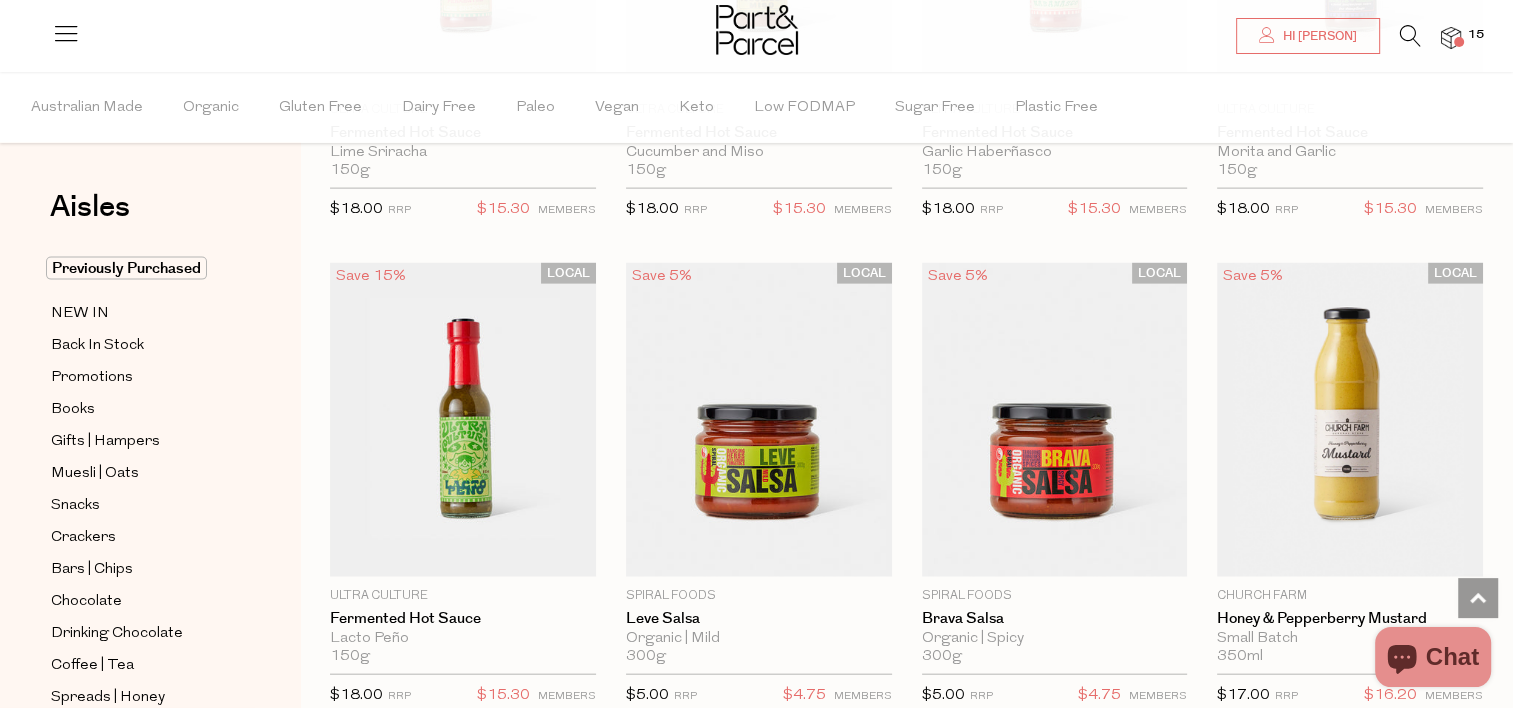 scroll, scrollTop: 4378, scrollLeft: 0, axis: vertical 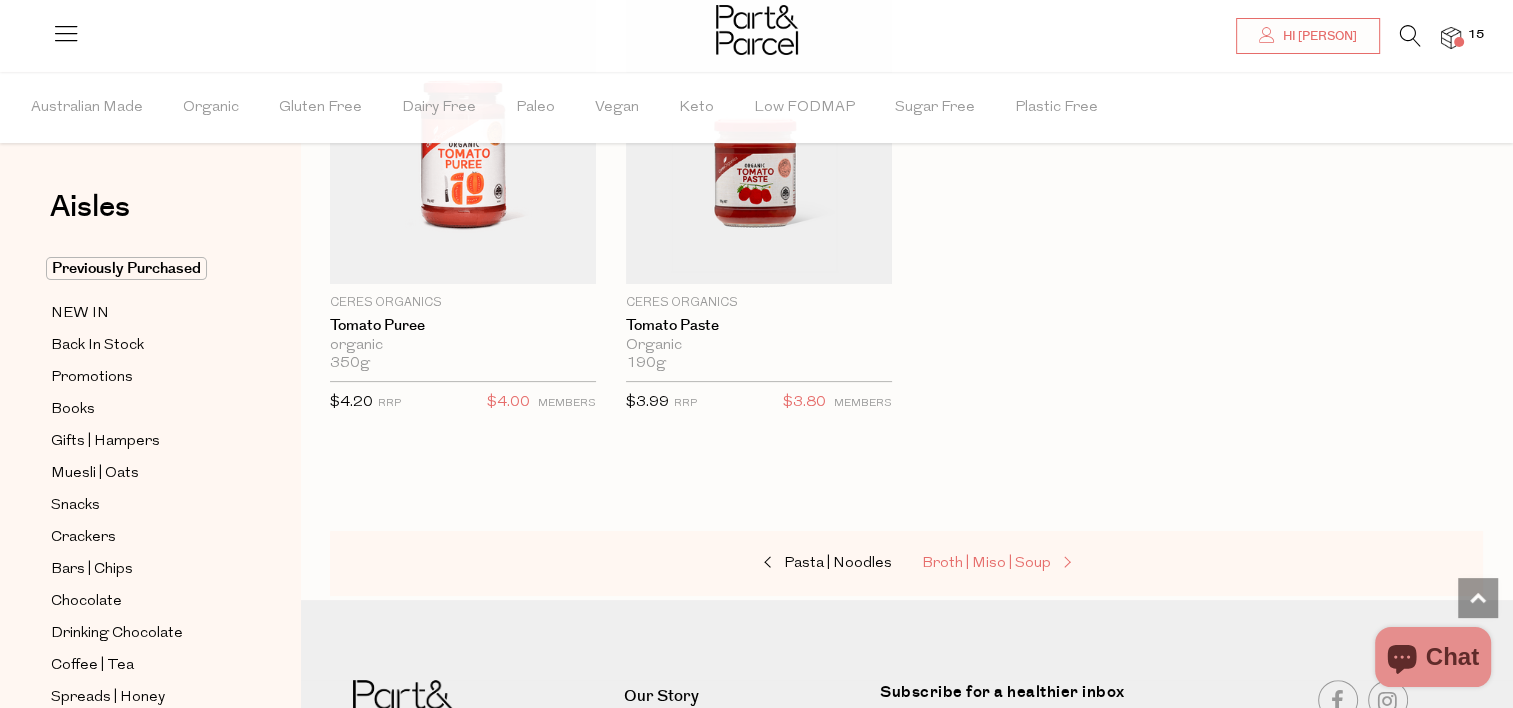 click at bounding box center [1065, 563] 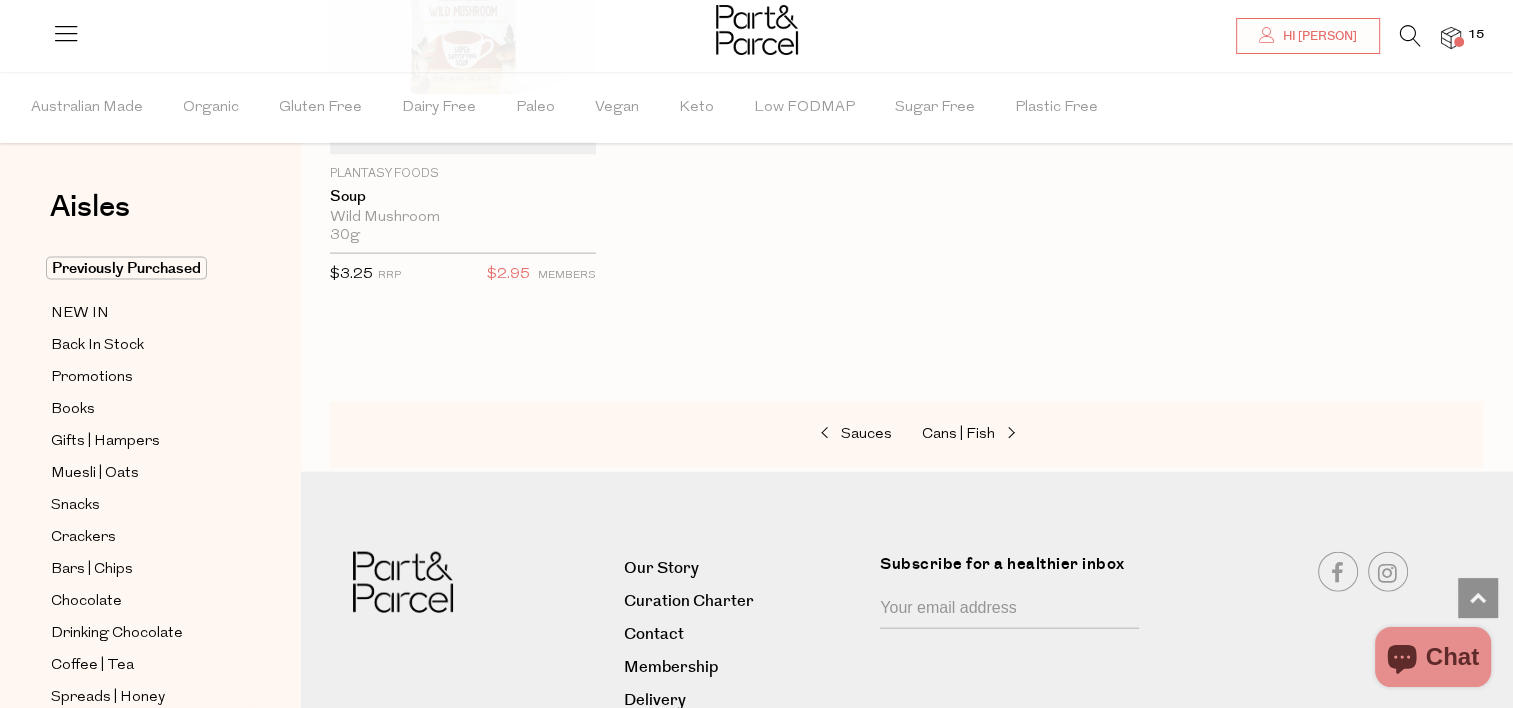 scroll, scrollTop: 4304, scrollLeft: 0, axis: vertical 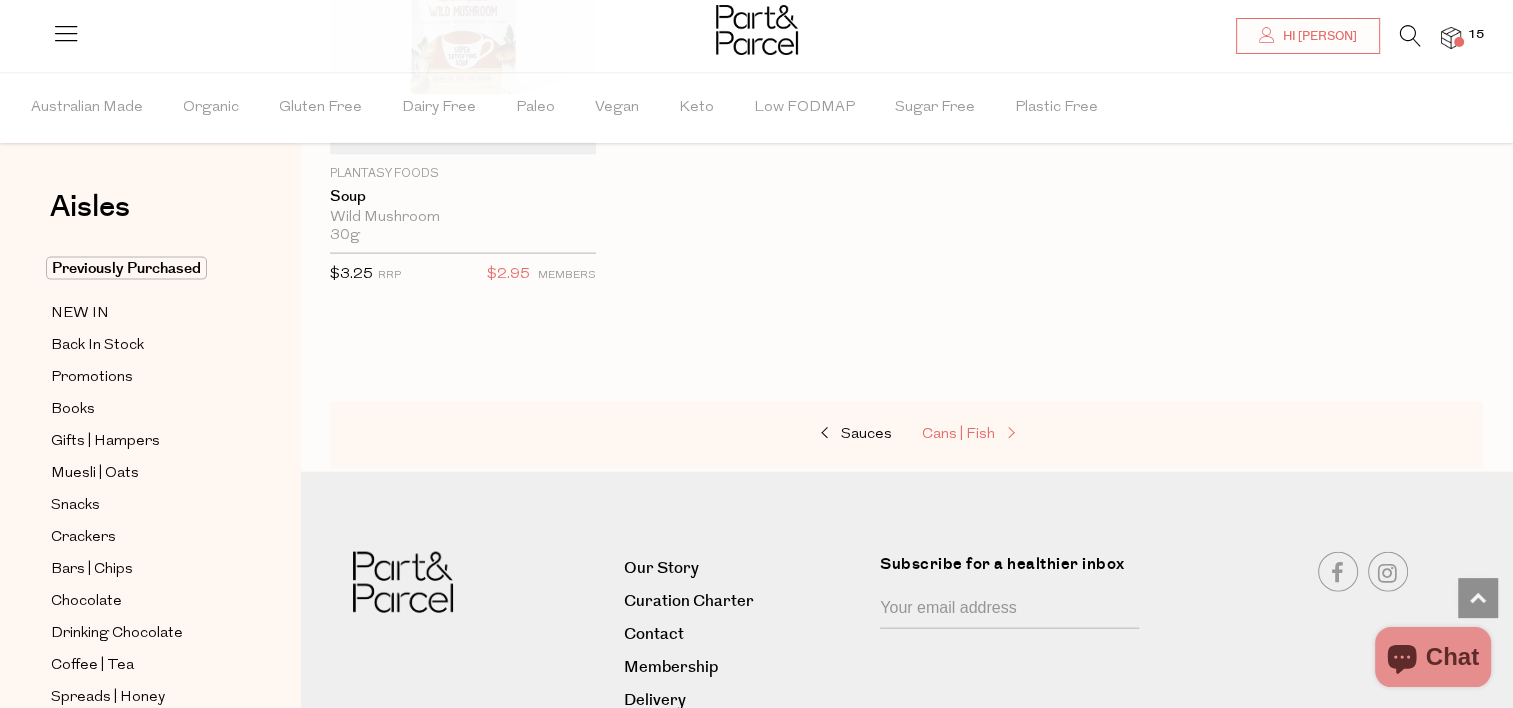 click on "Cans | Fish" at bounding box center [958, 434] 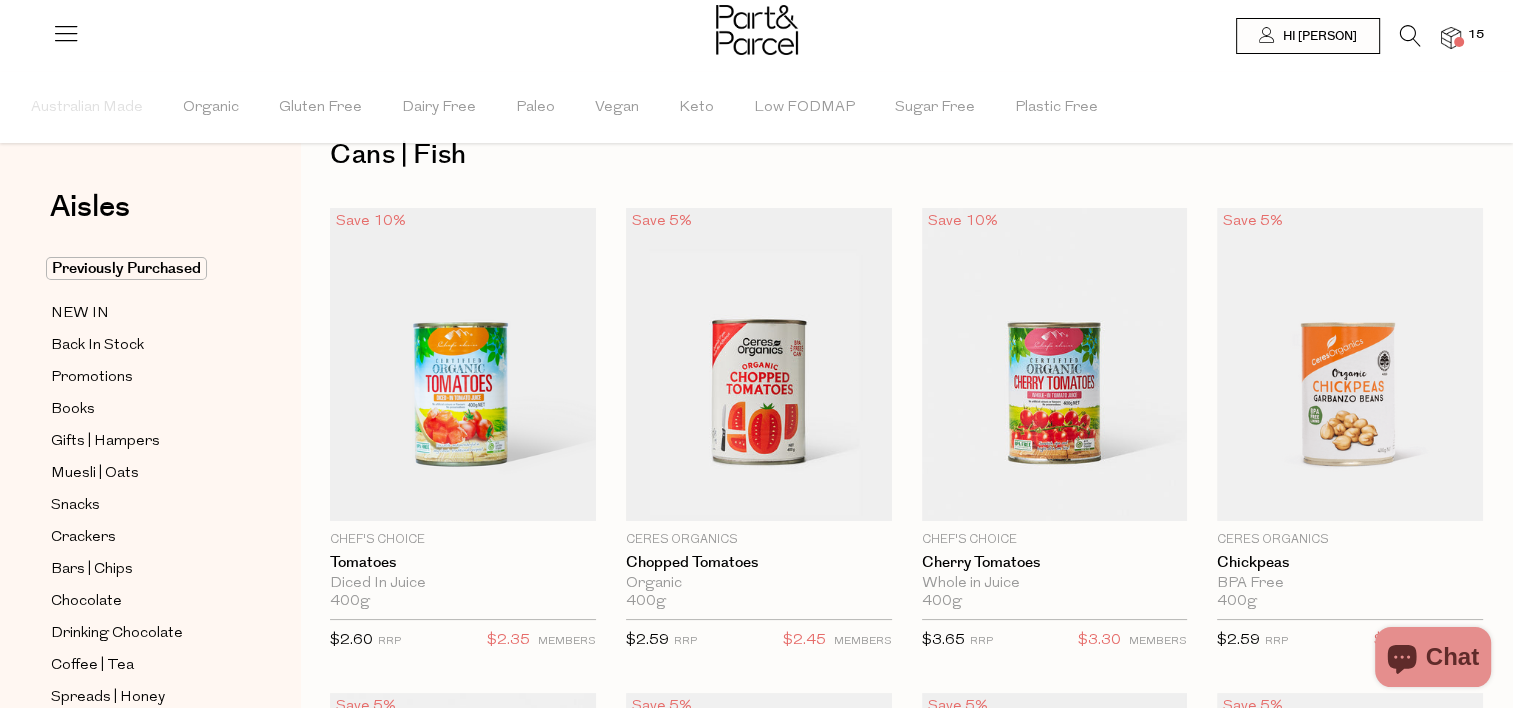 scroll, scrollTop: 0, scrollLeft: 0, axis: both 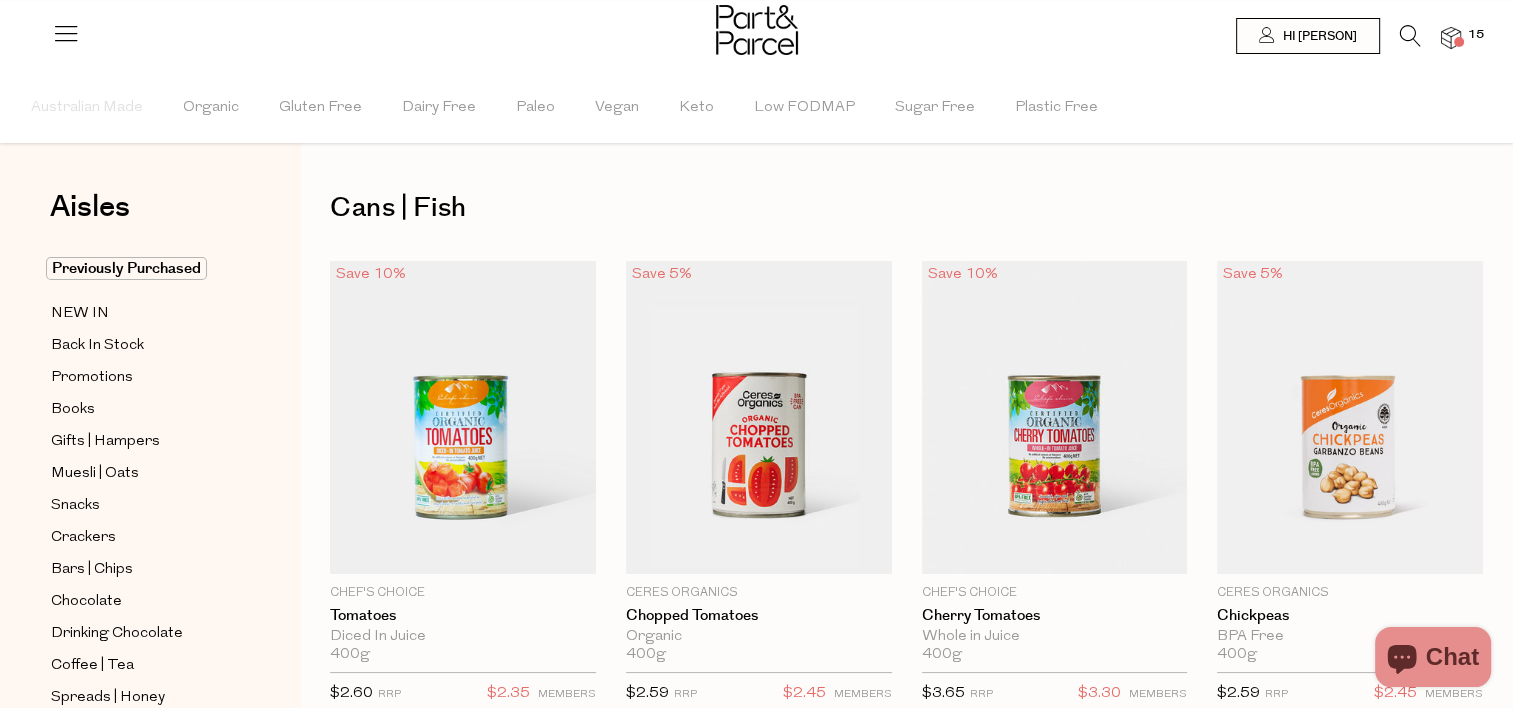 click at bounding box center (1055, 418) 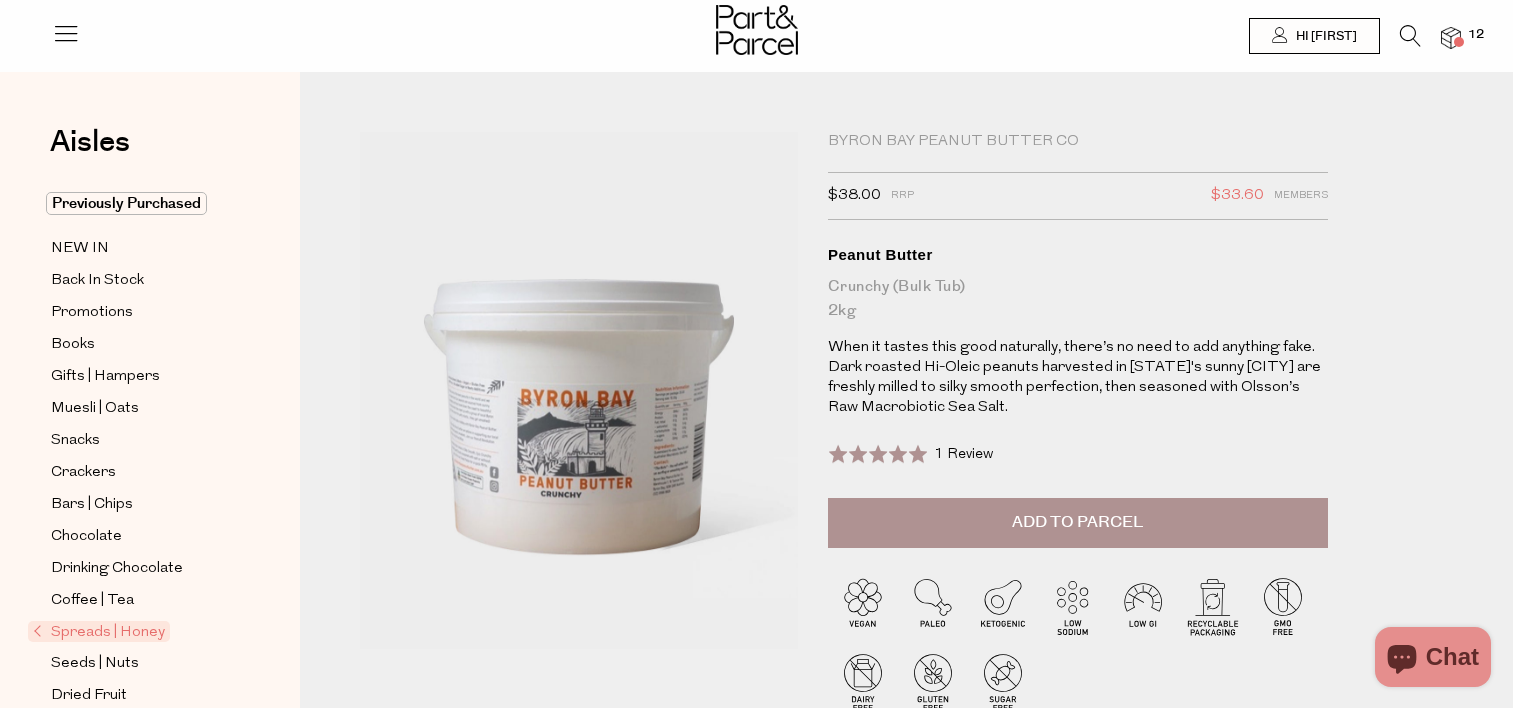 scroll, scrollTop: 0, scrollLeft: 0, axis: both 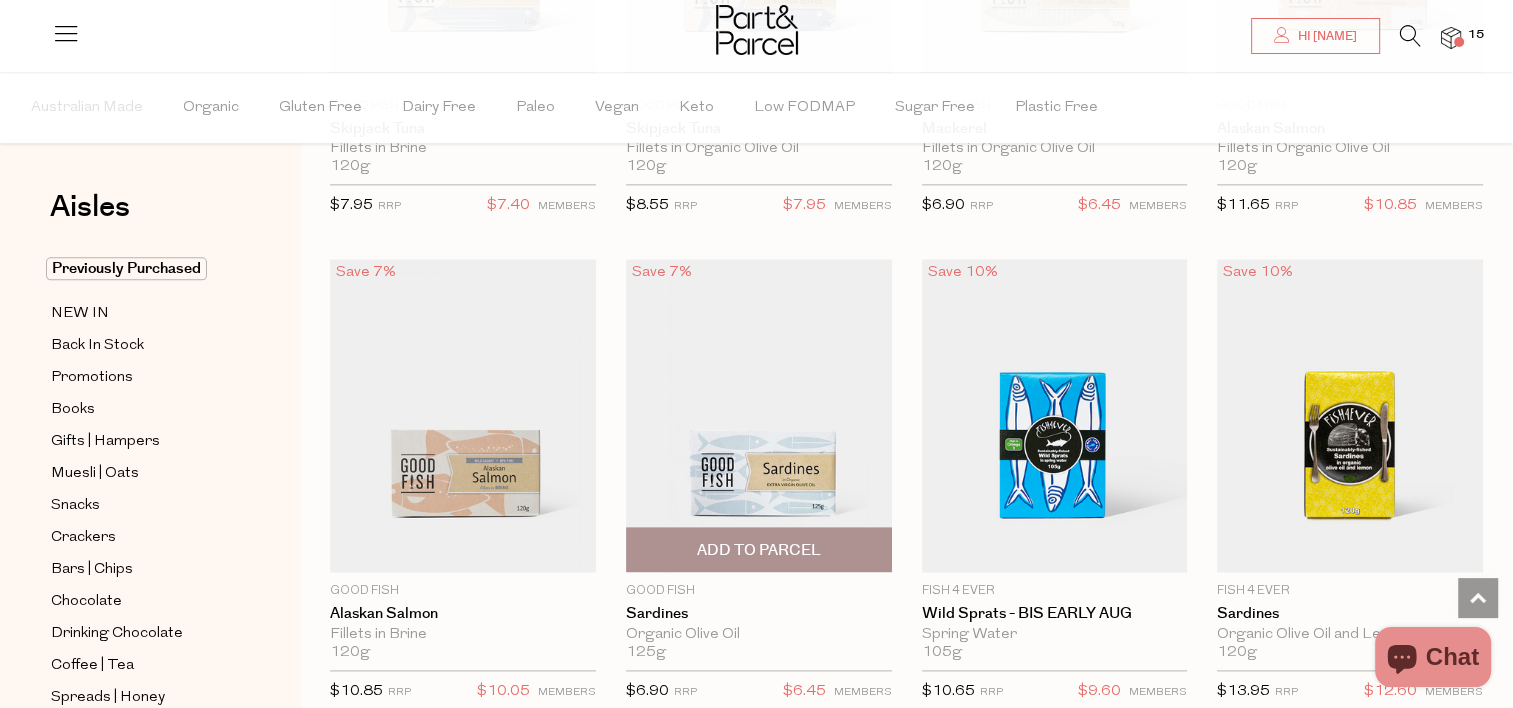 click on "Add To Parcel" at bounding box center (759, 550) 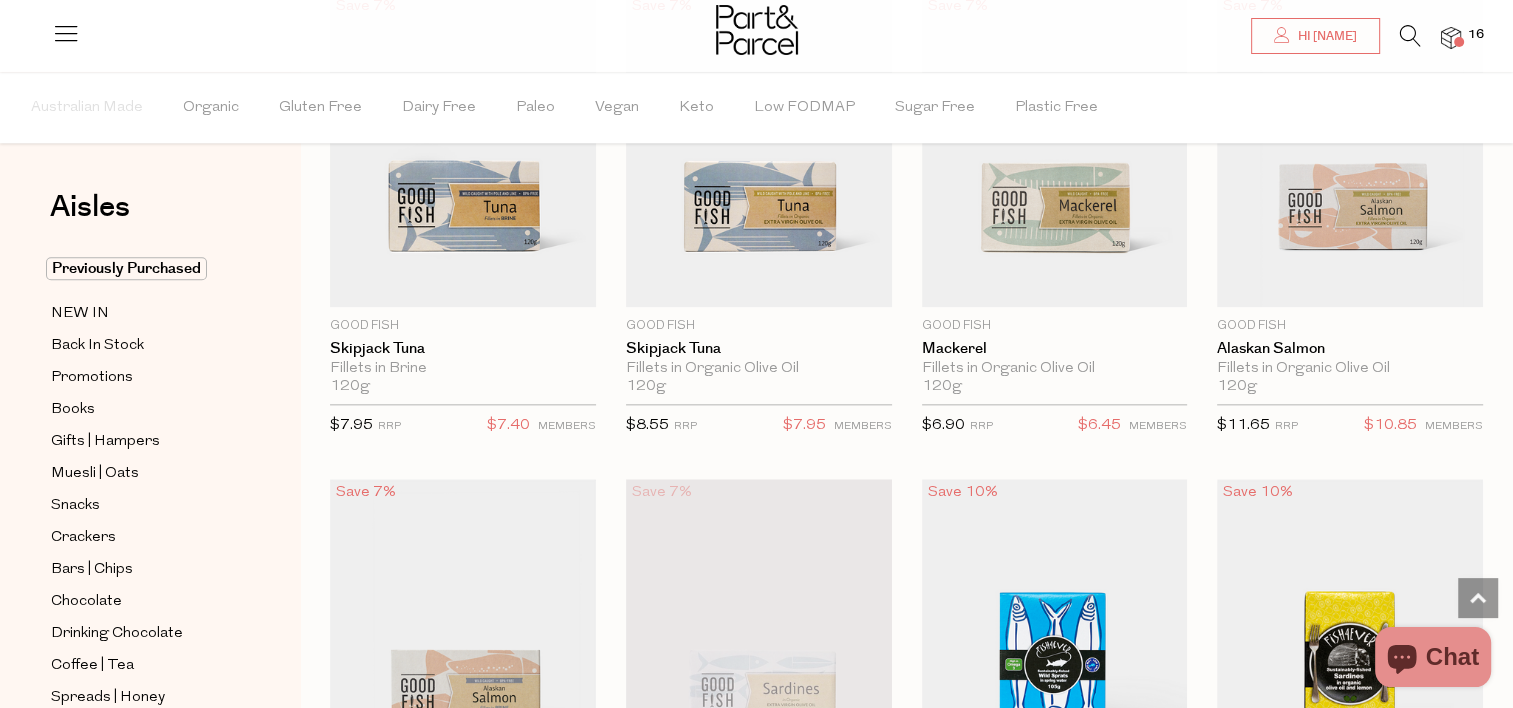 scroll, scrollTop: 2212, scrollLeft: 0, axis: vertical 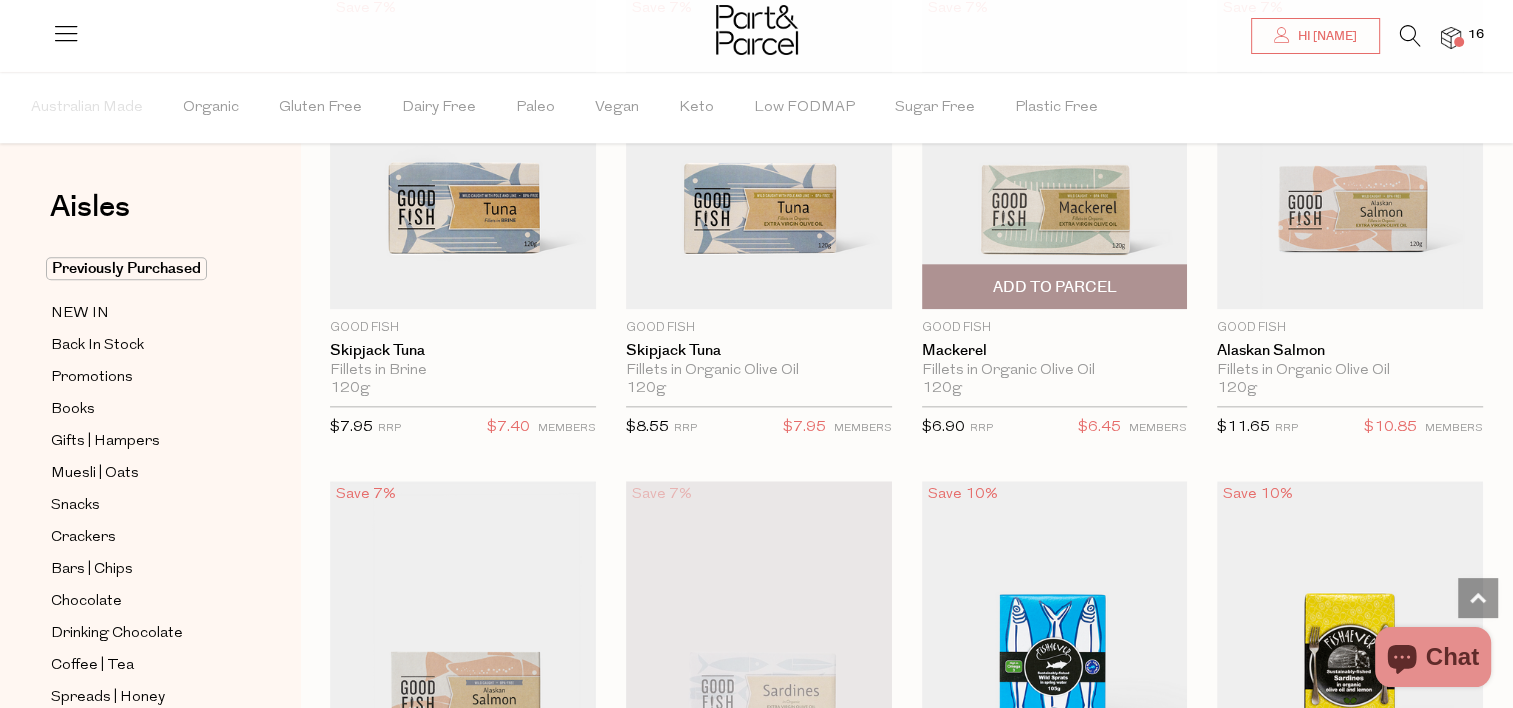 click on "Add To Parcel" at bounding box center (1054, 287) 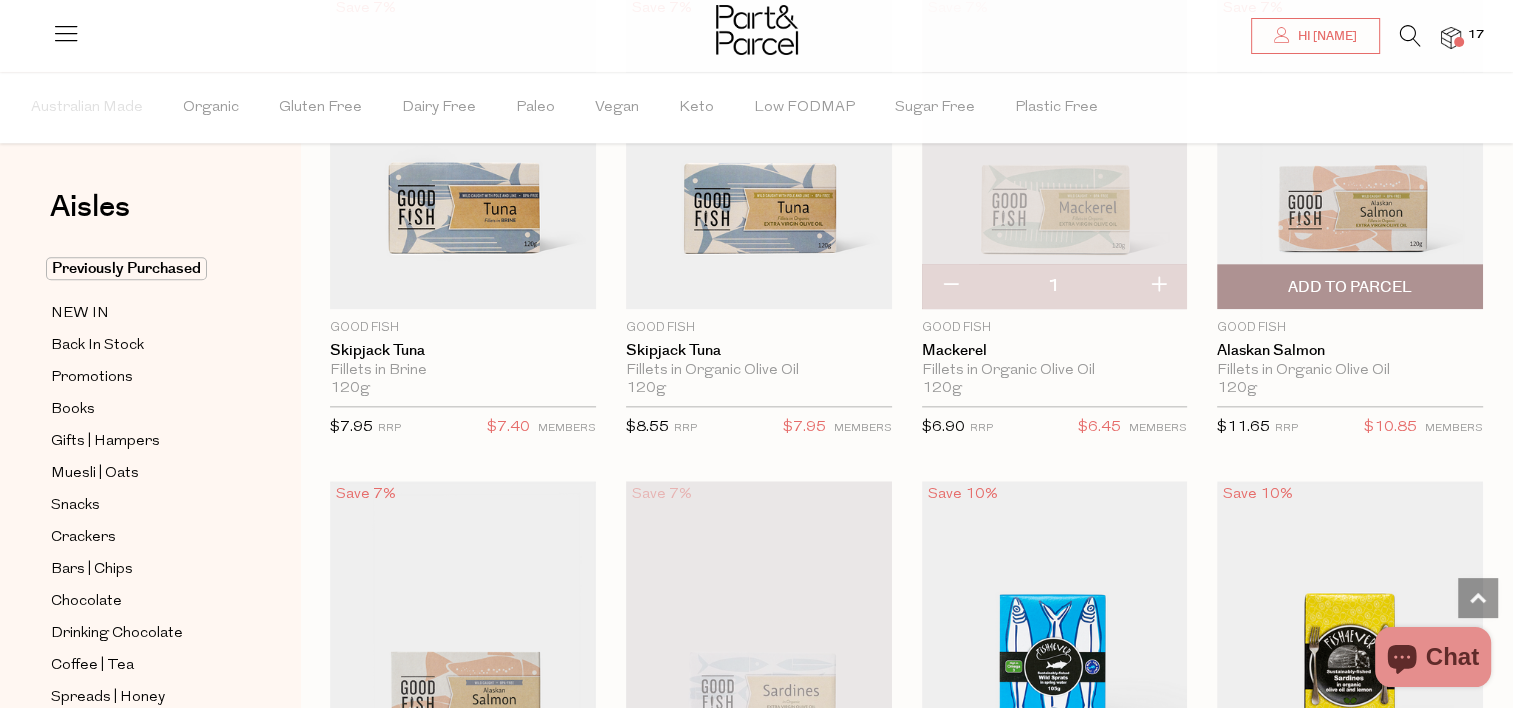 drag, startPoint x: 1325, startPoint y: 272, endPoint x: 1402, endPoint y: 277, distance: 77.16217 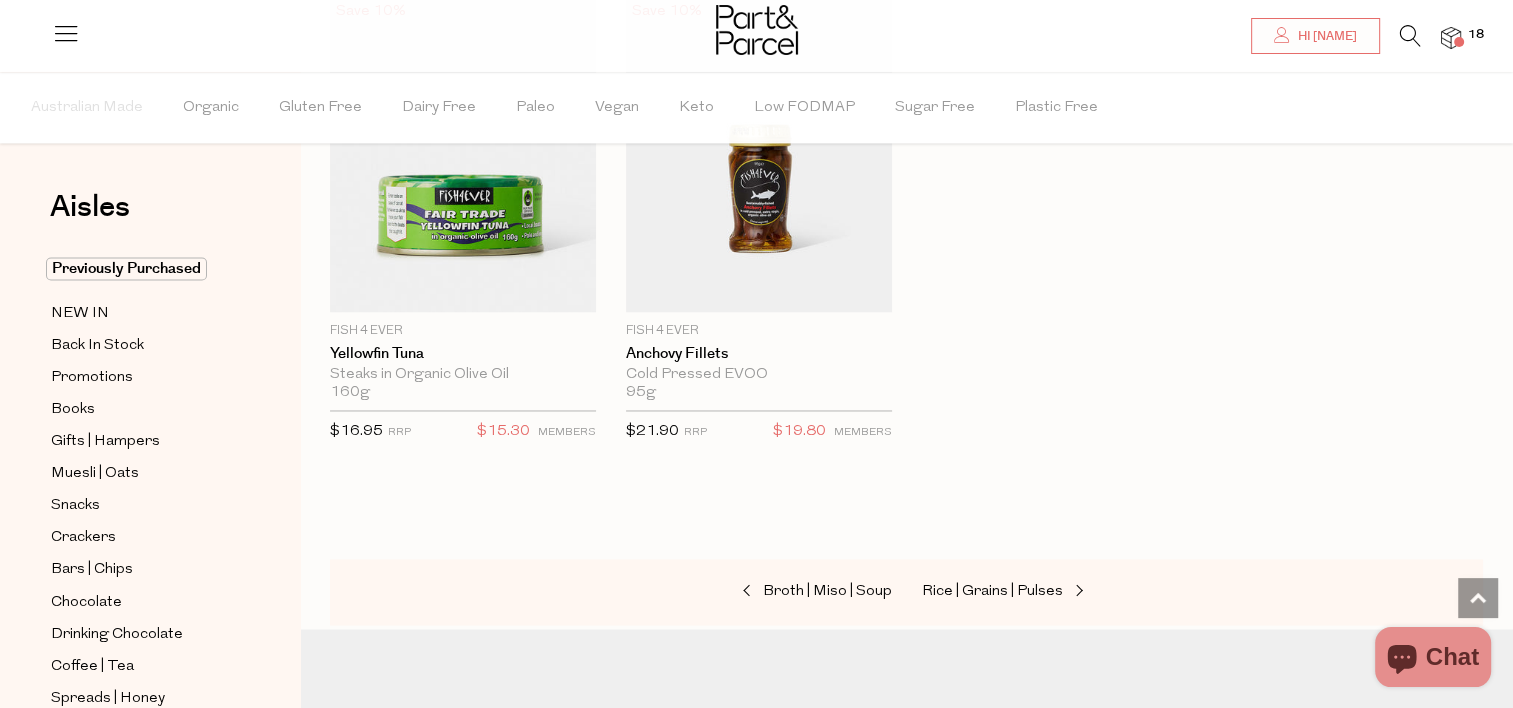 scroll, scrollTop: 3256, scrollLeft: 0, axis: vertical 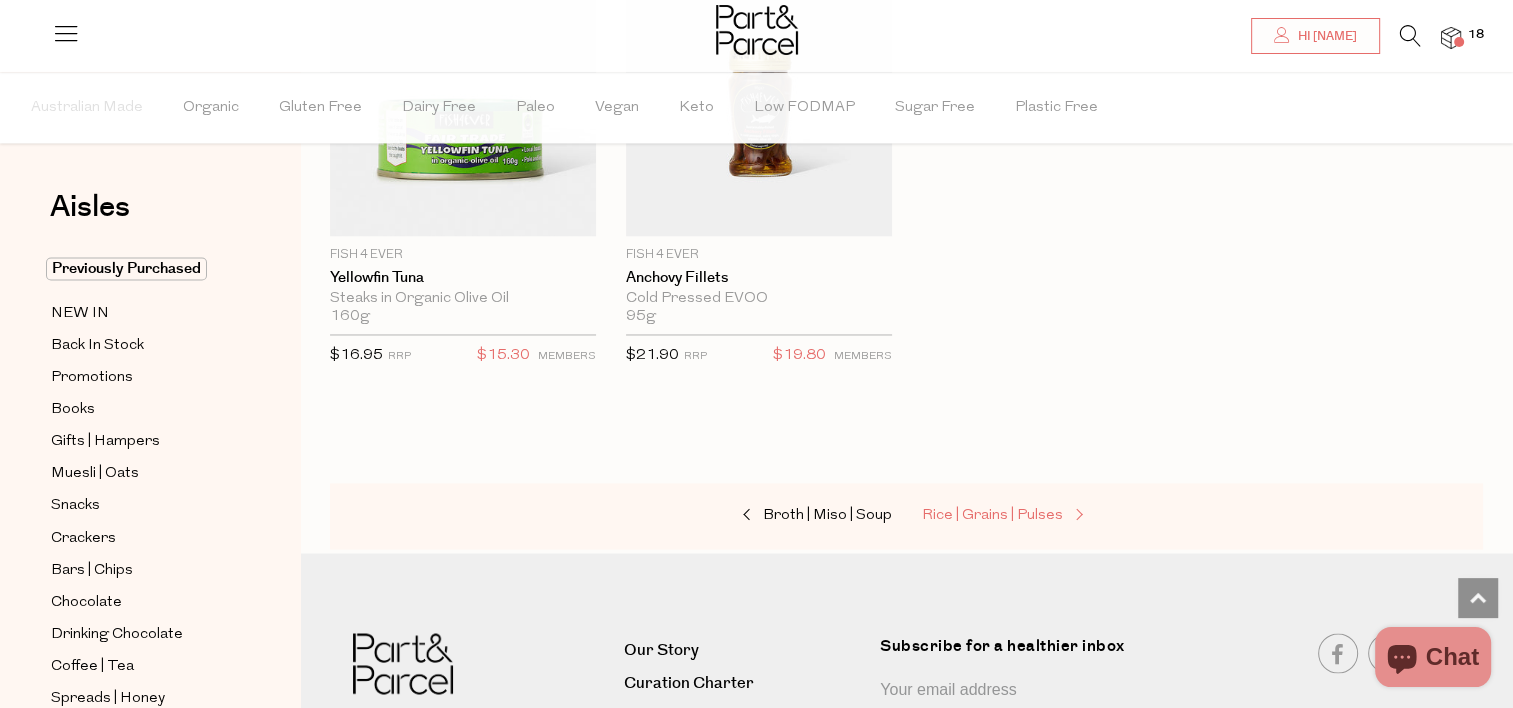 click on "Rice | Grains | Pulses" at bounding box center [992, 515] 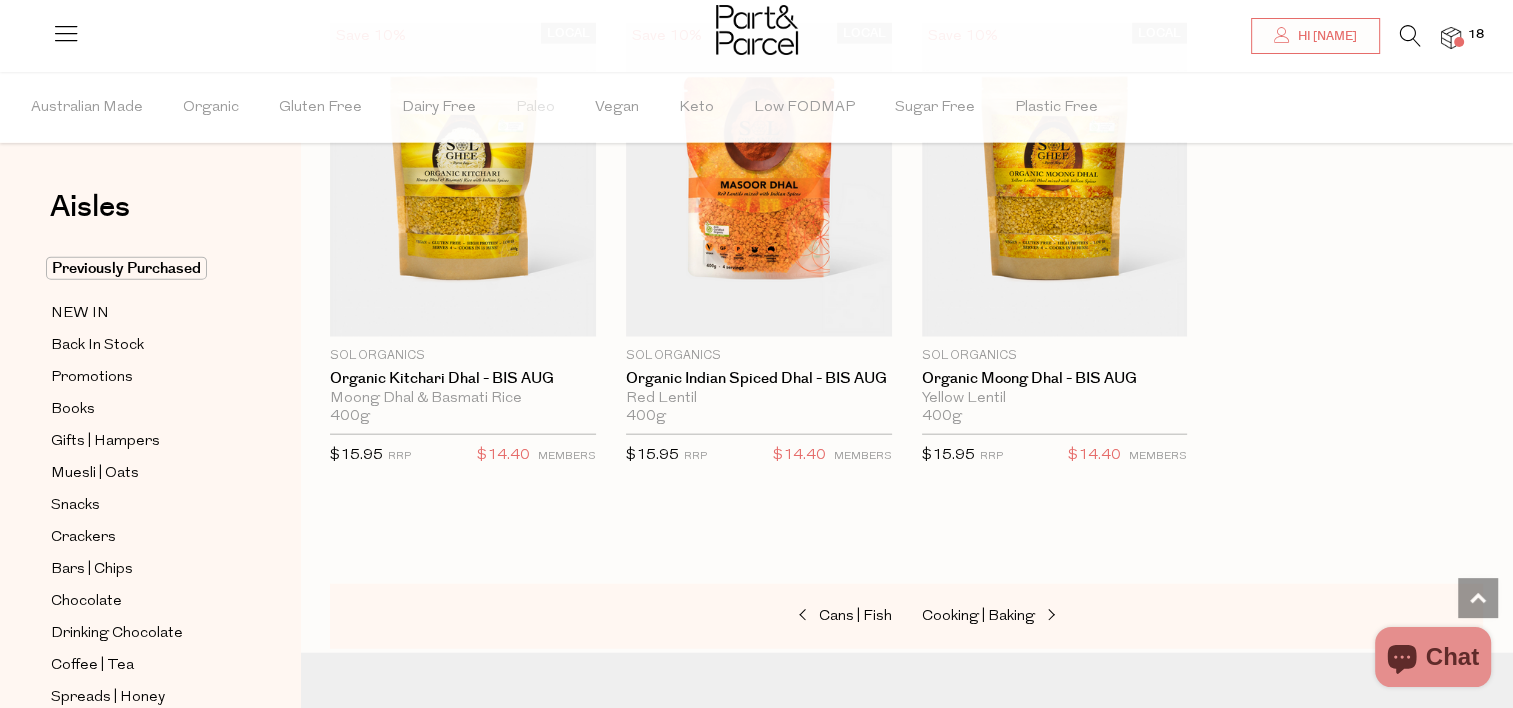 scroll, scrollTop: 4612, scrollLeft: 0, axis: vertical 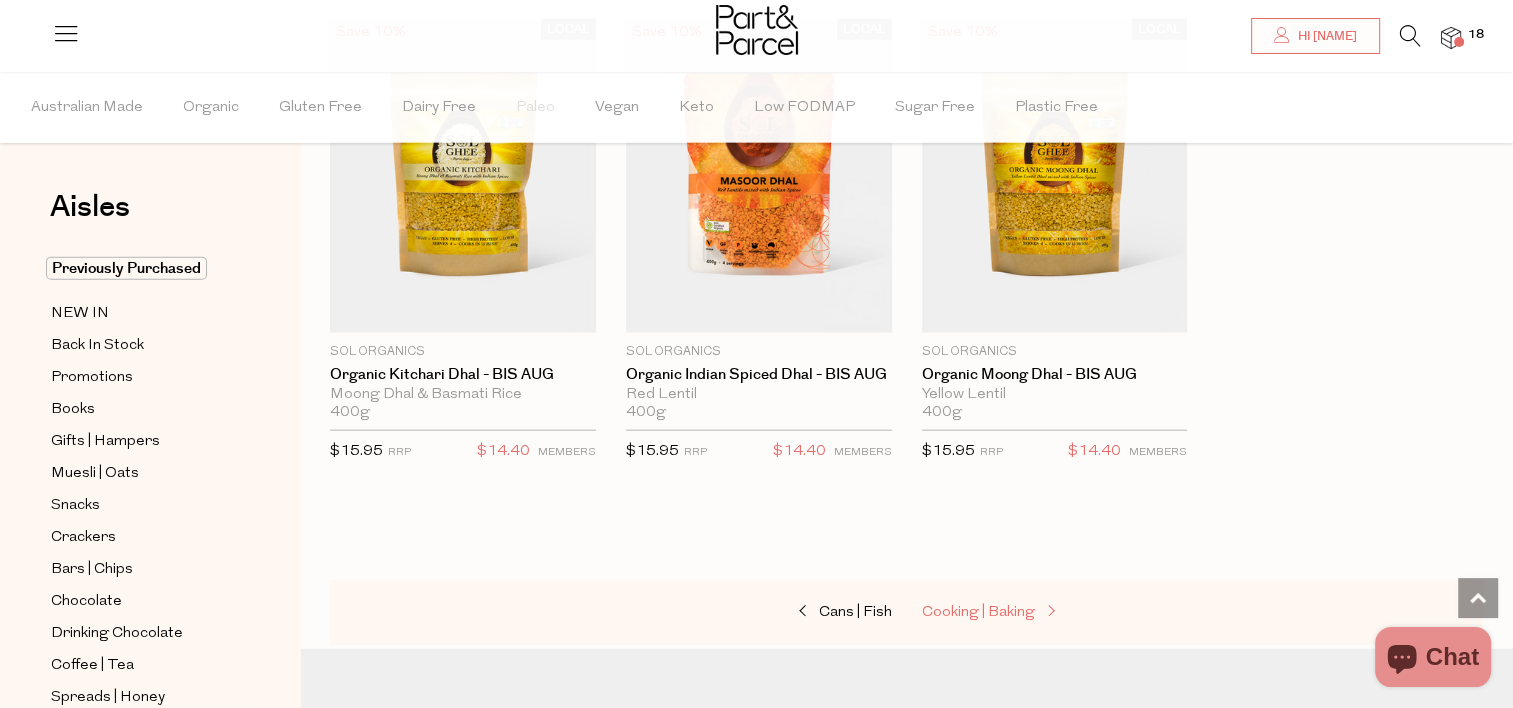 click on "Cooking | Baking" at bounding box center (978, 612) 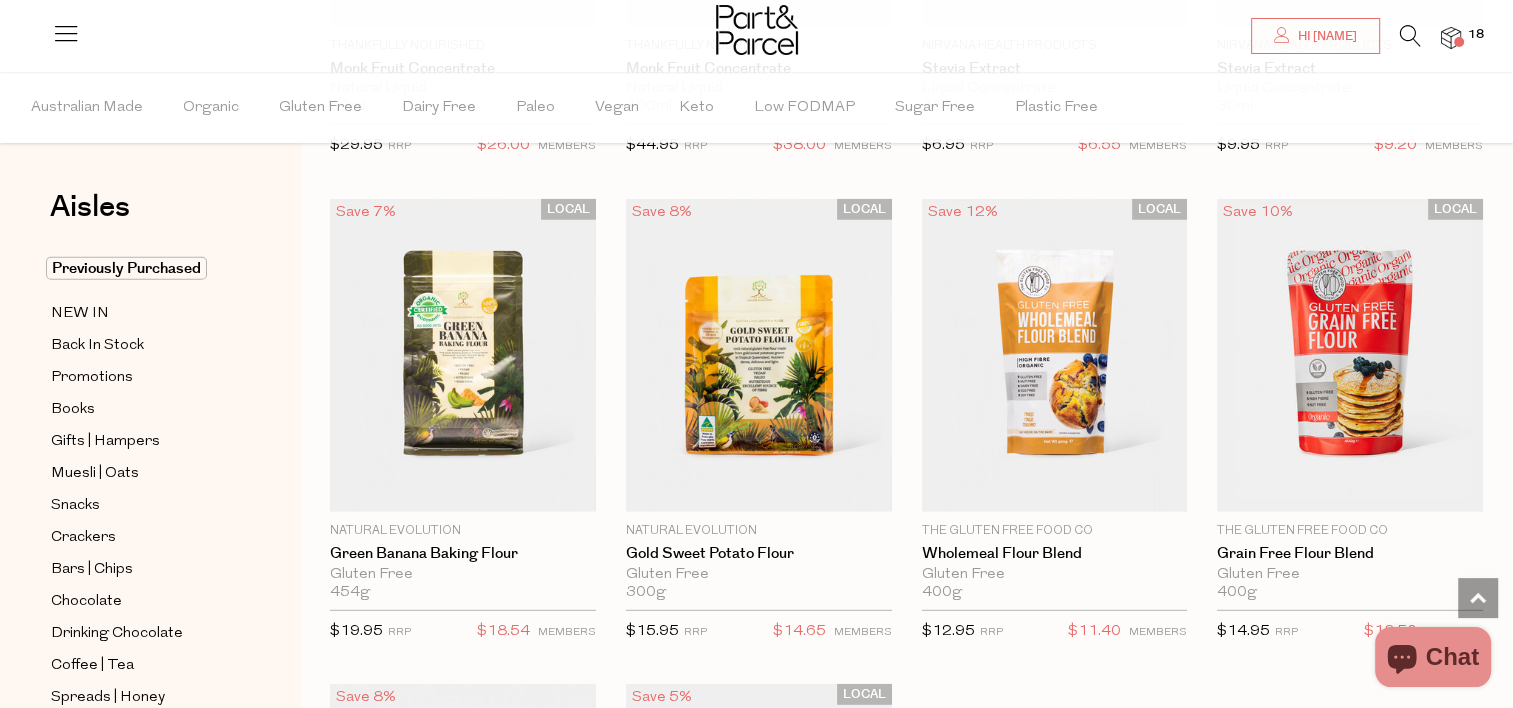 scroll, scrollTop: 5424, scrollLeft: 0, axis: vertical 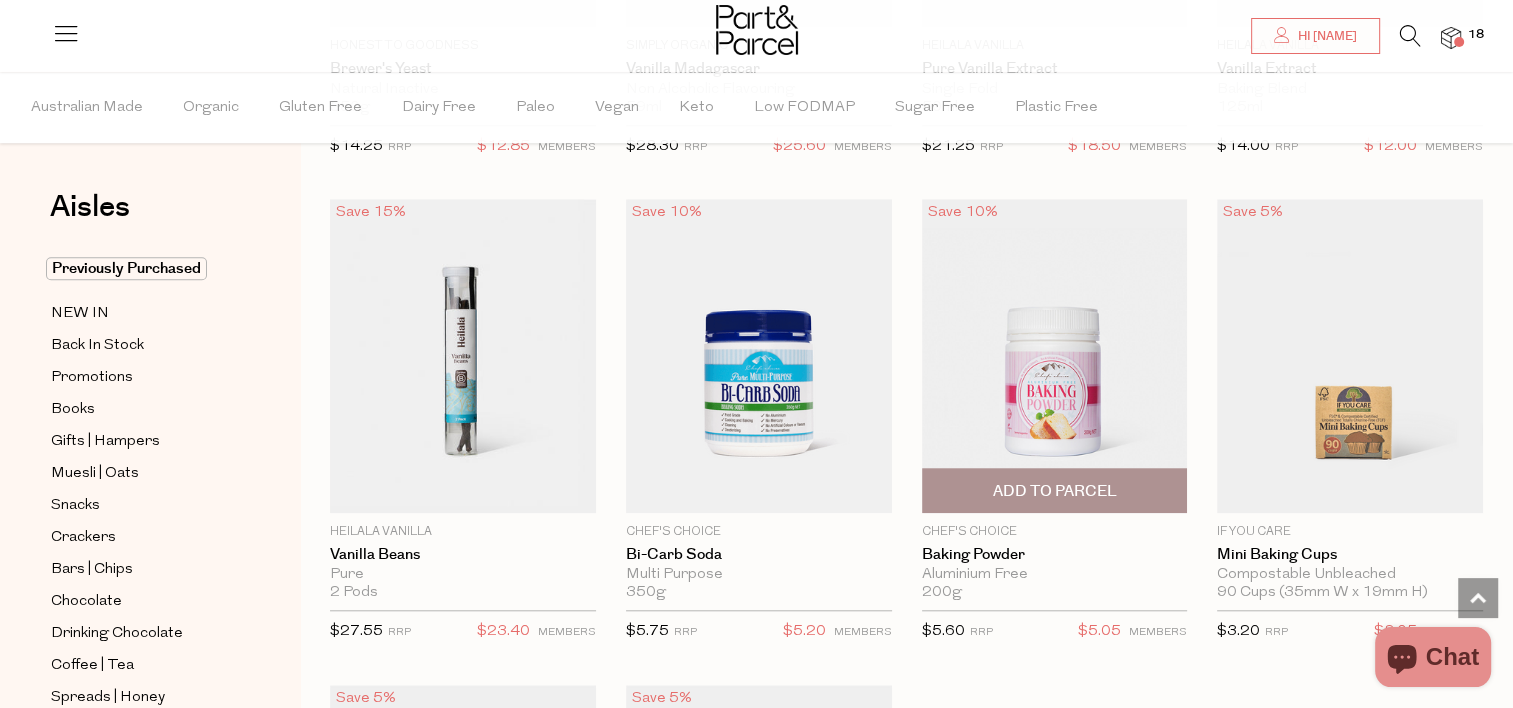 click on "Add To Parcel" at bounding box center (1054, 491) 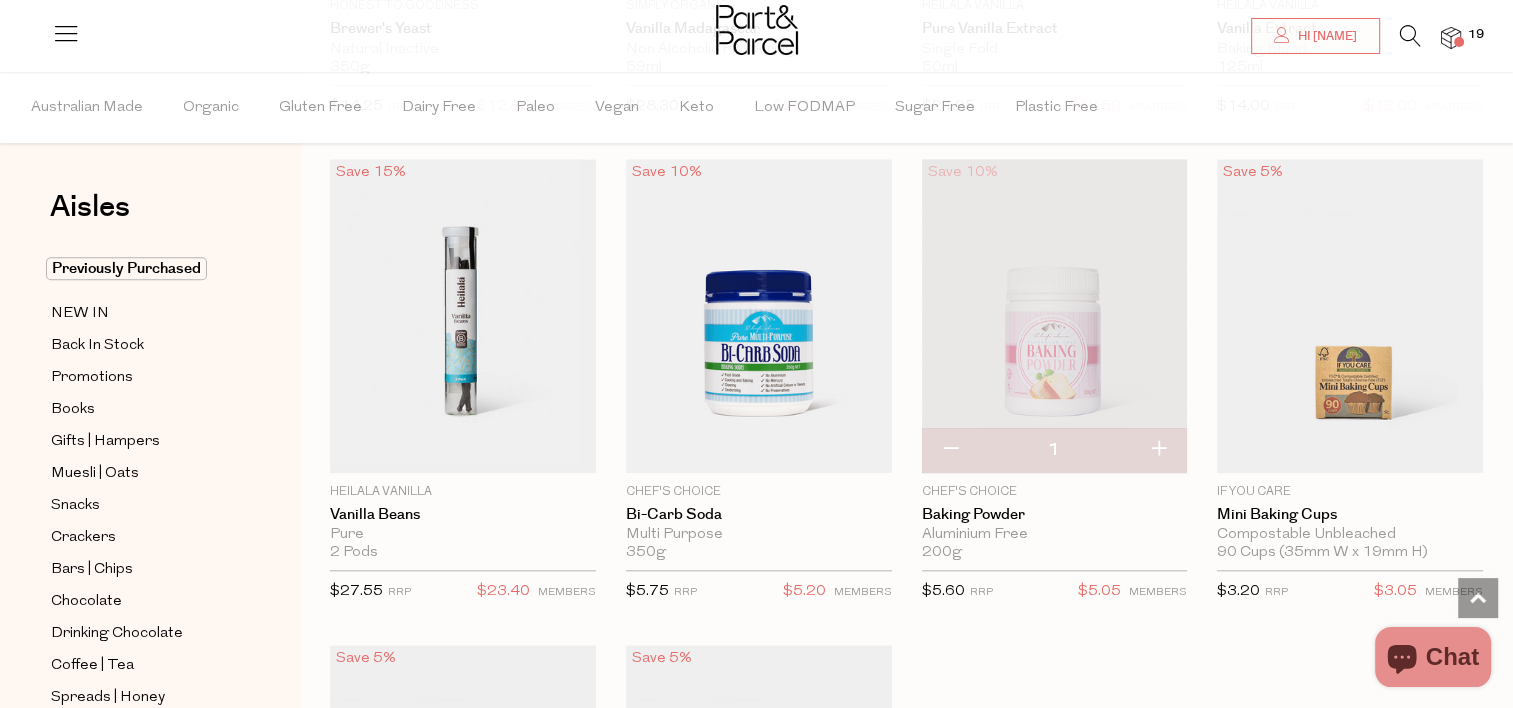 scroll, scrollTop: 9334, scrollLeft: 0, axis: vertical 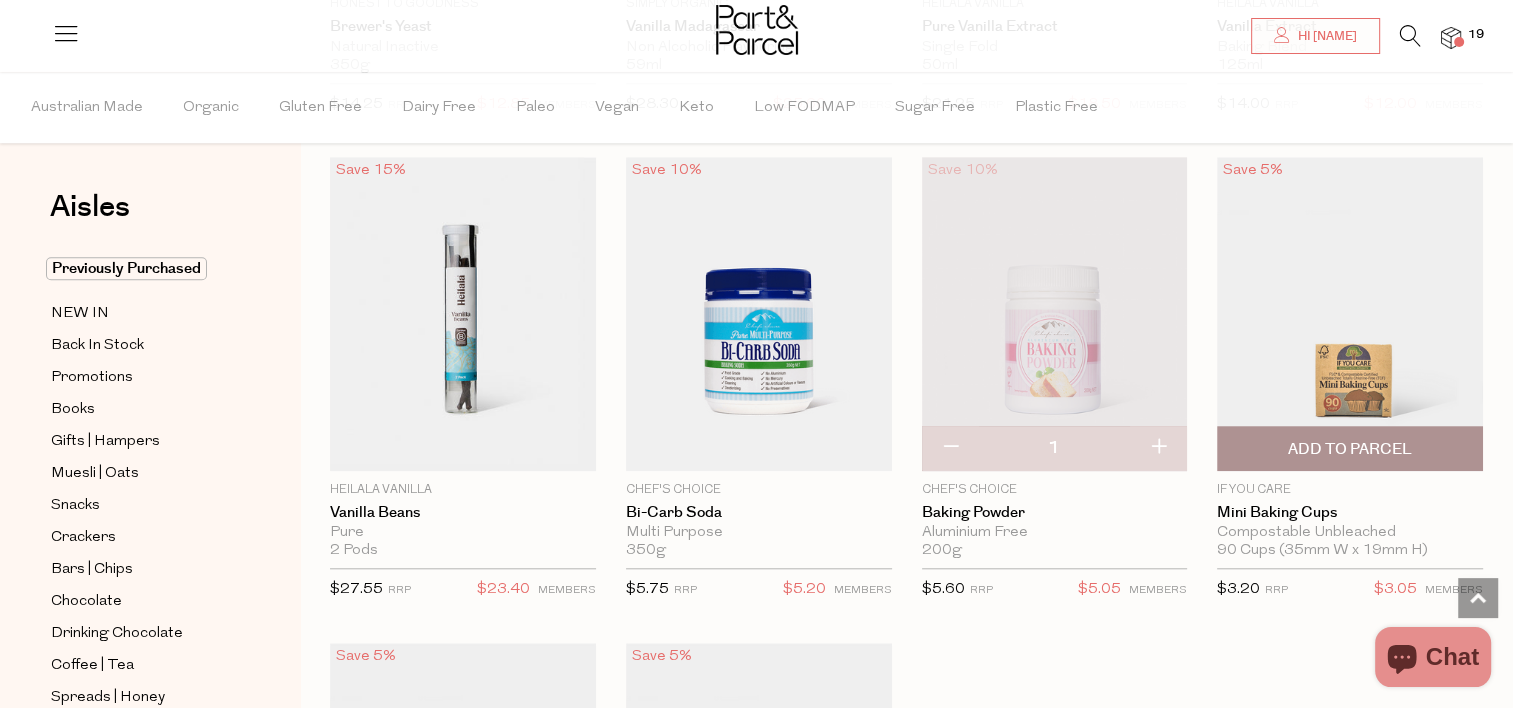 type 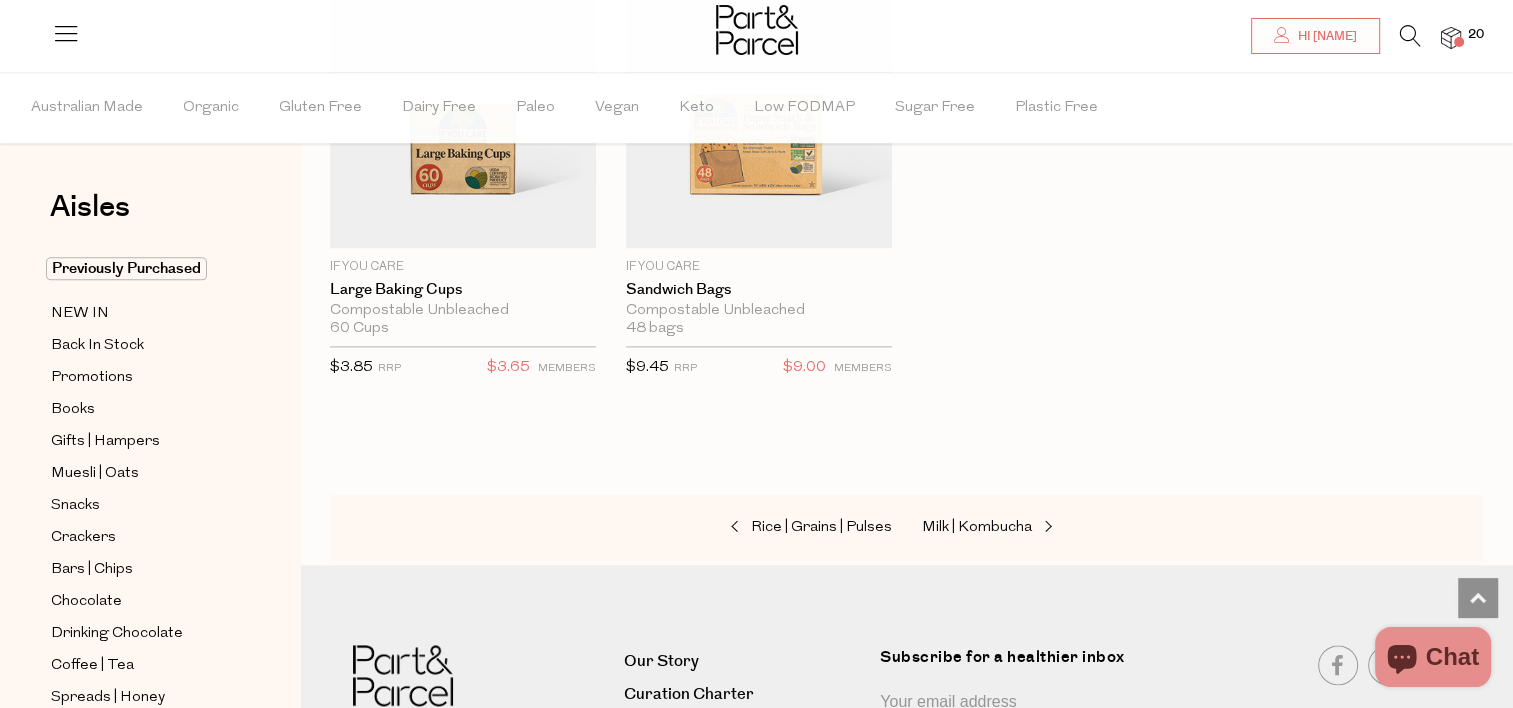 scroll, scrollTop: 10176, scrollLeft: 0, axis: vertical 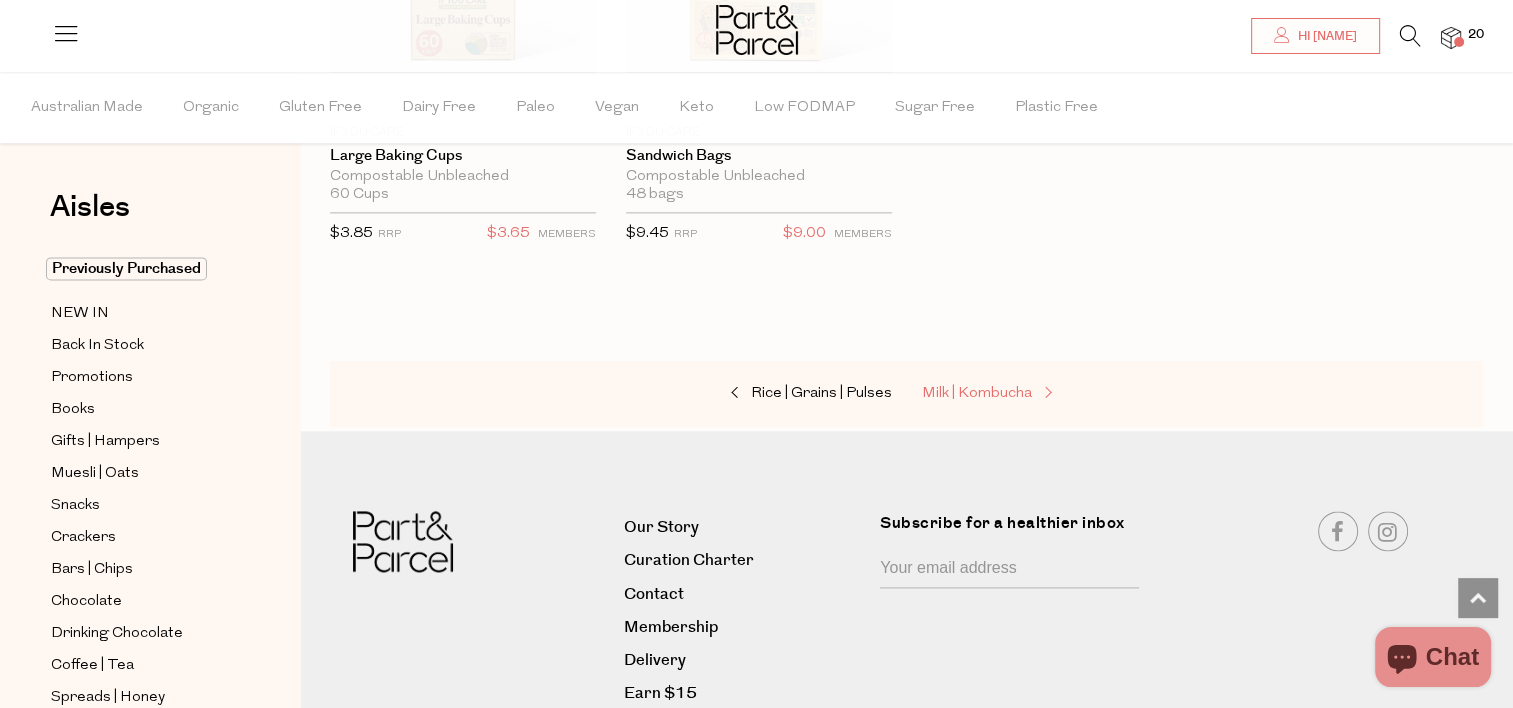 click on "Milk | Kombucha" at bounding box center [977, 393] 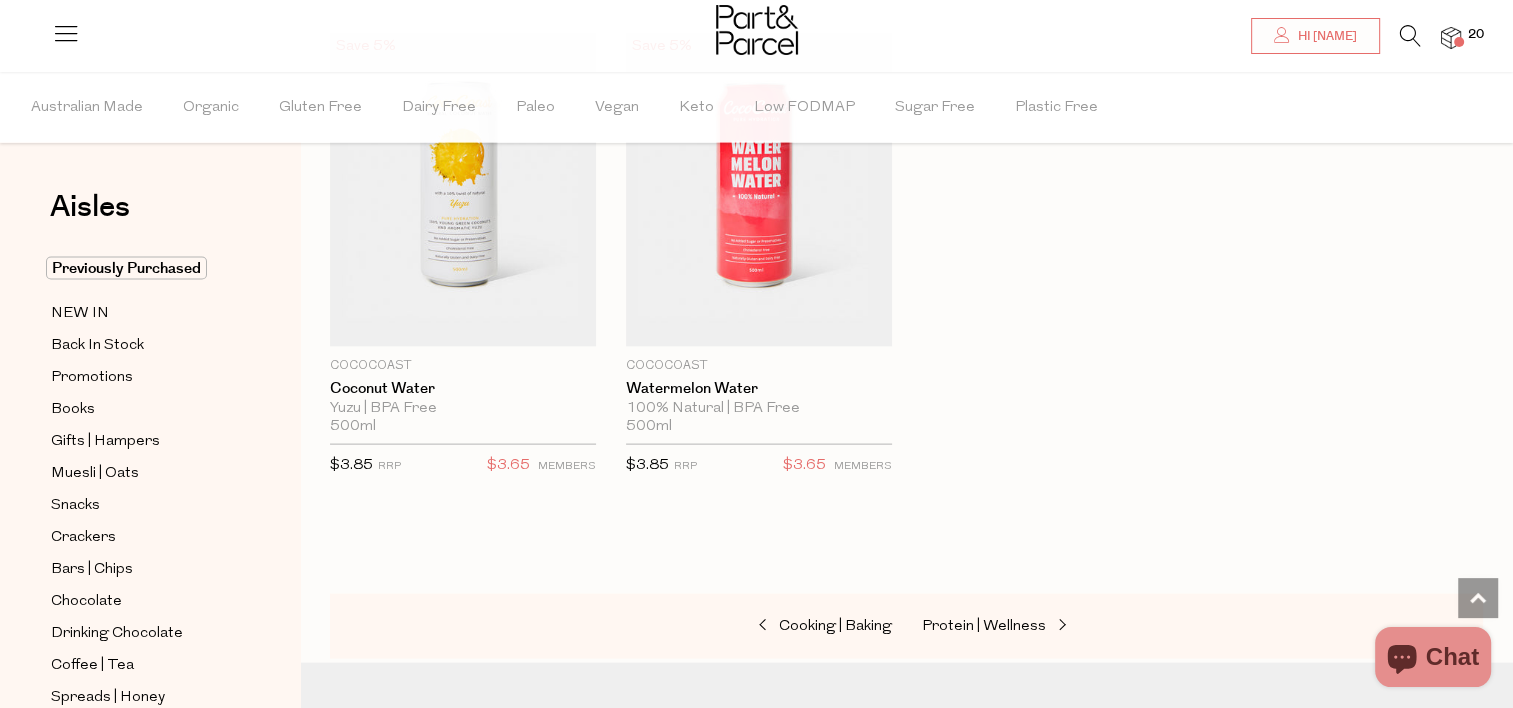 scroll, scrollTop: 4144, scrollLeft: 0, axis: vertical 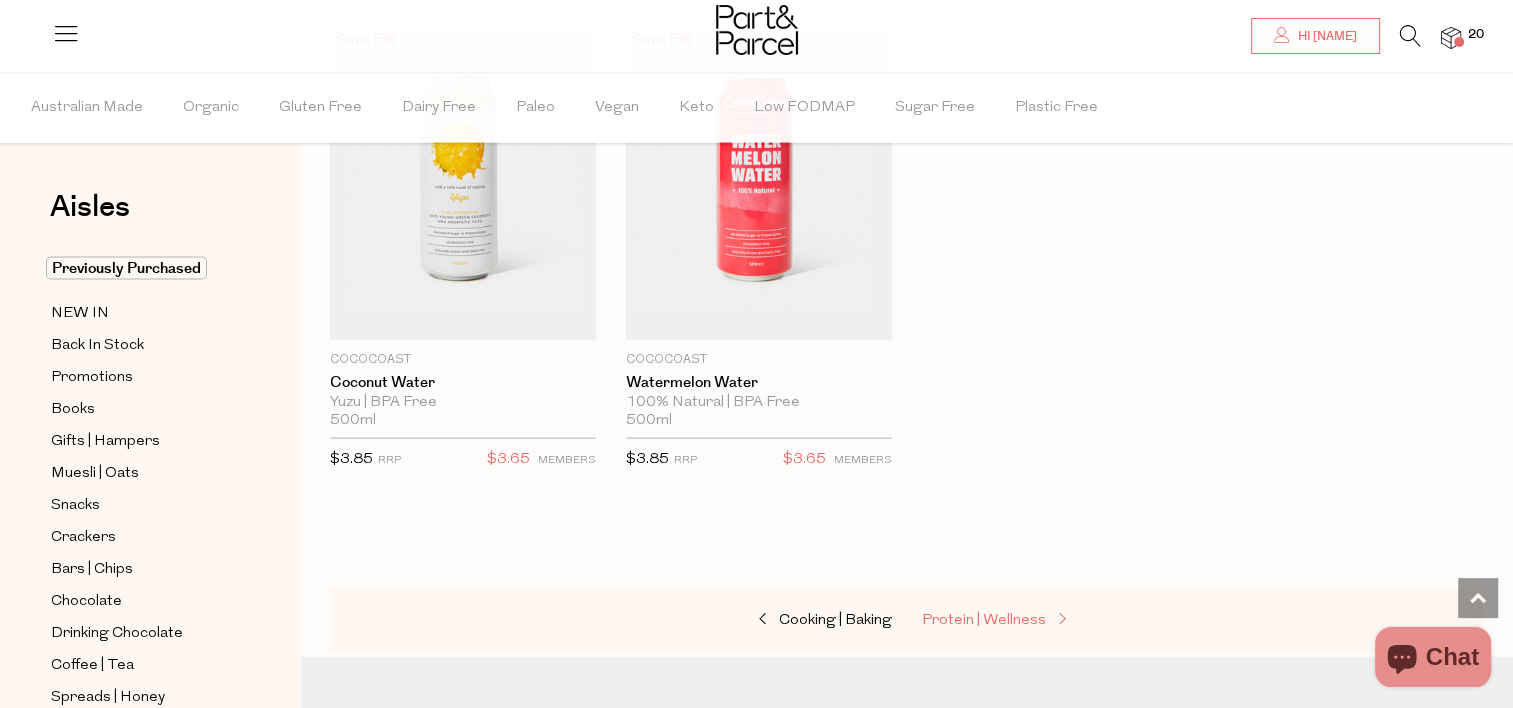click on "Protein | Wellness" at bounding box center (984, 620) 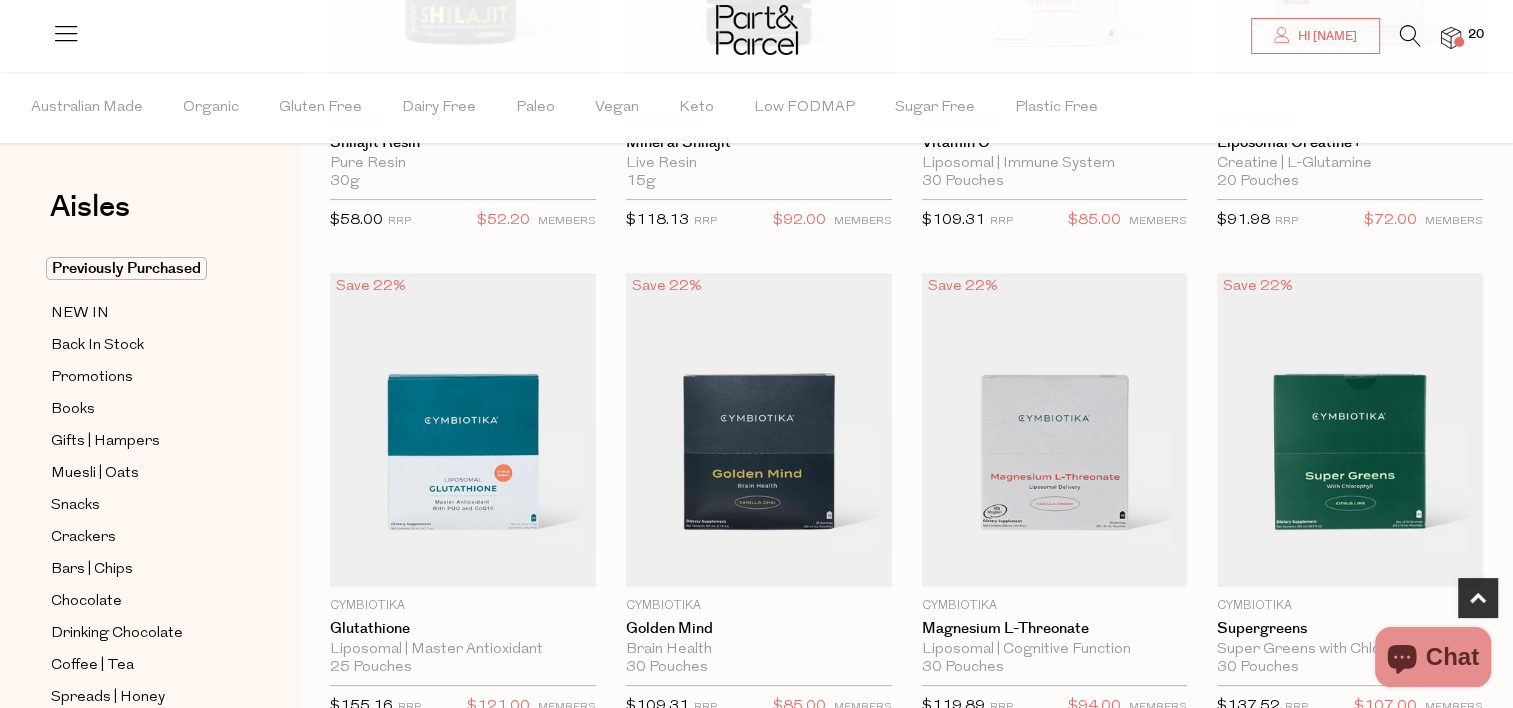 scroll, scrollTop: 474, scrollLeft: 0, axis: vertical 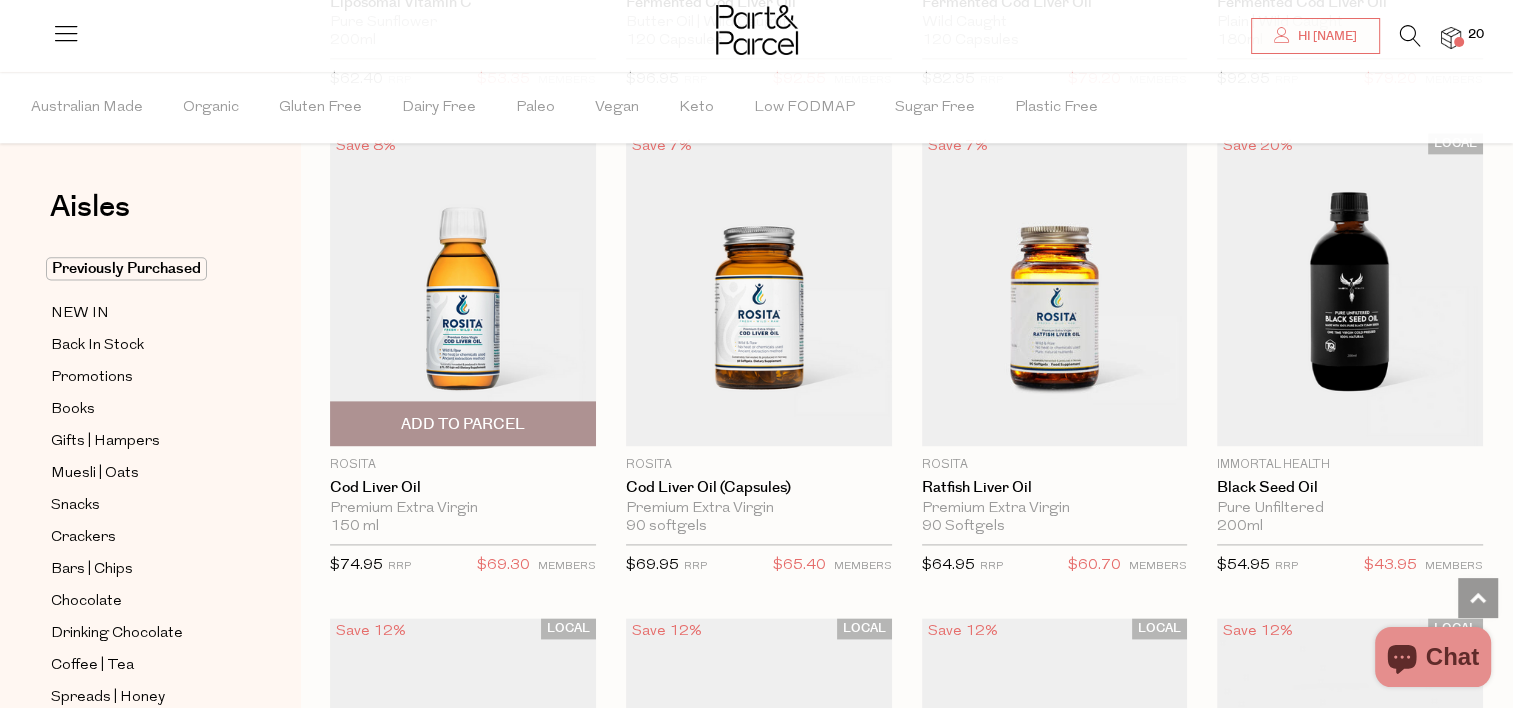 click on "Add To Parcel" at bounding box center [463, 424] 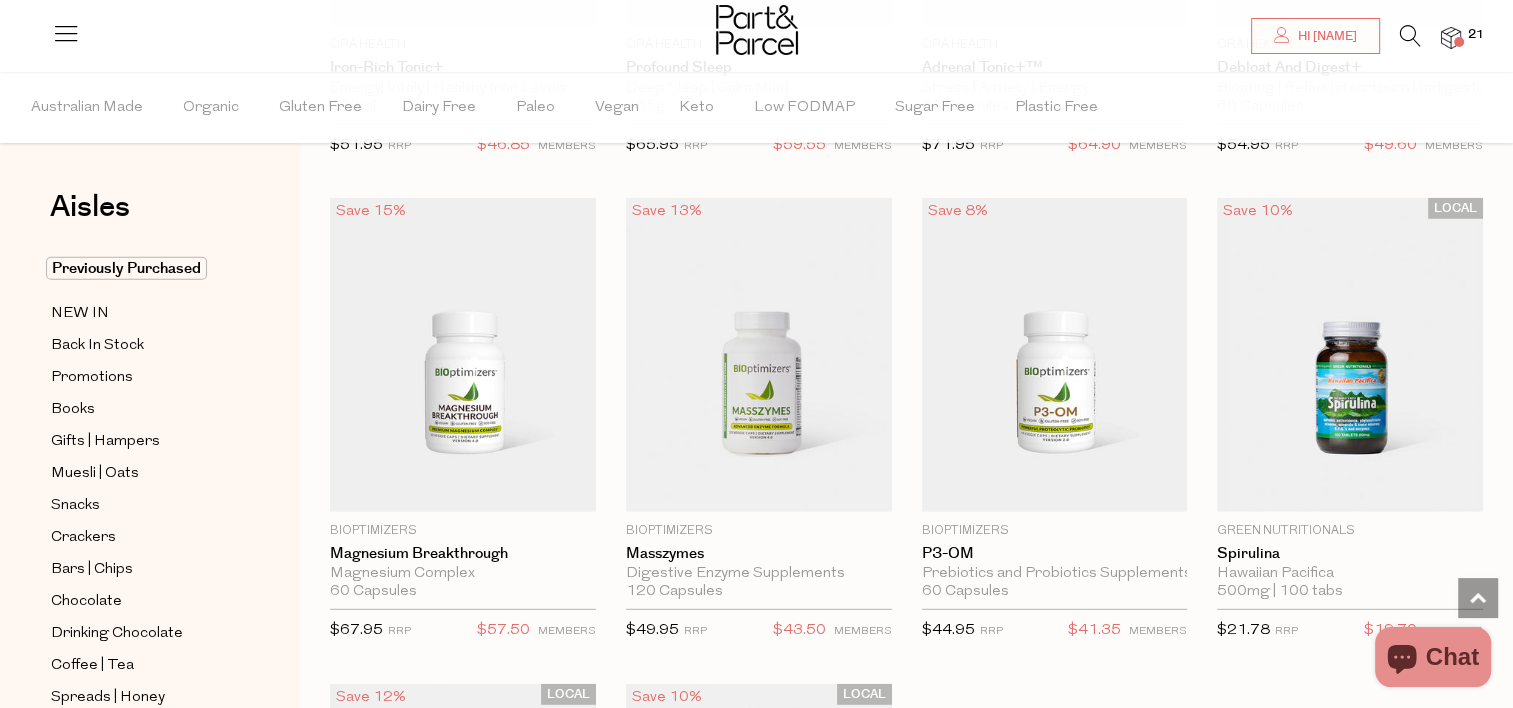 scroll, scrollTop: 5404, scrollLeft: 0, axis: vertical 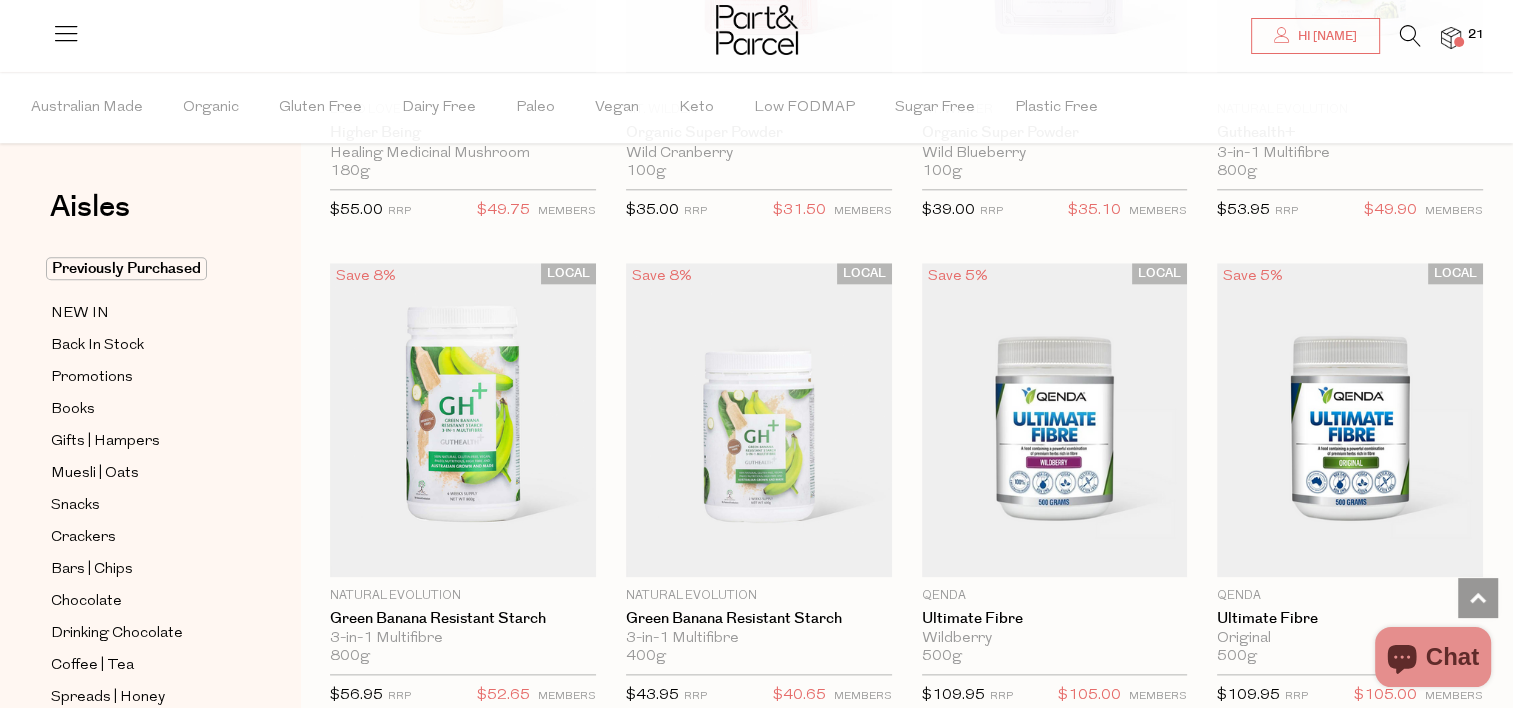click on "Protein | Wellness
Close
Browse Aisles
Clear All
Filter                                     Clear
Australian Made
Organic
Gluten Free
Dairy Free
Paleo
Vegan
Keto
Low FODMAP
Sugar Free
Plastic Free
Apply                                                     Aisles                                     Clear" at bounding box center (906, -3253) 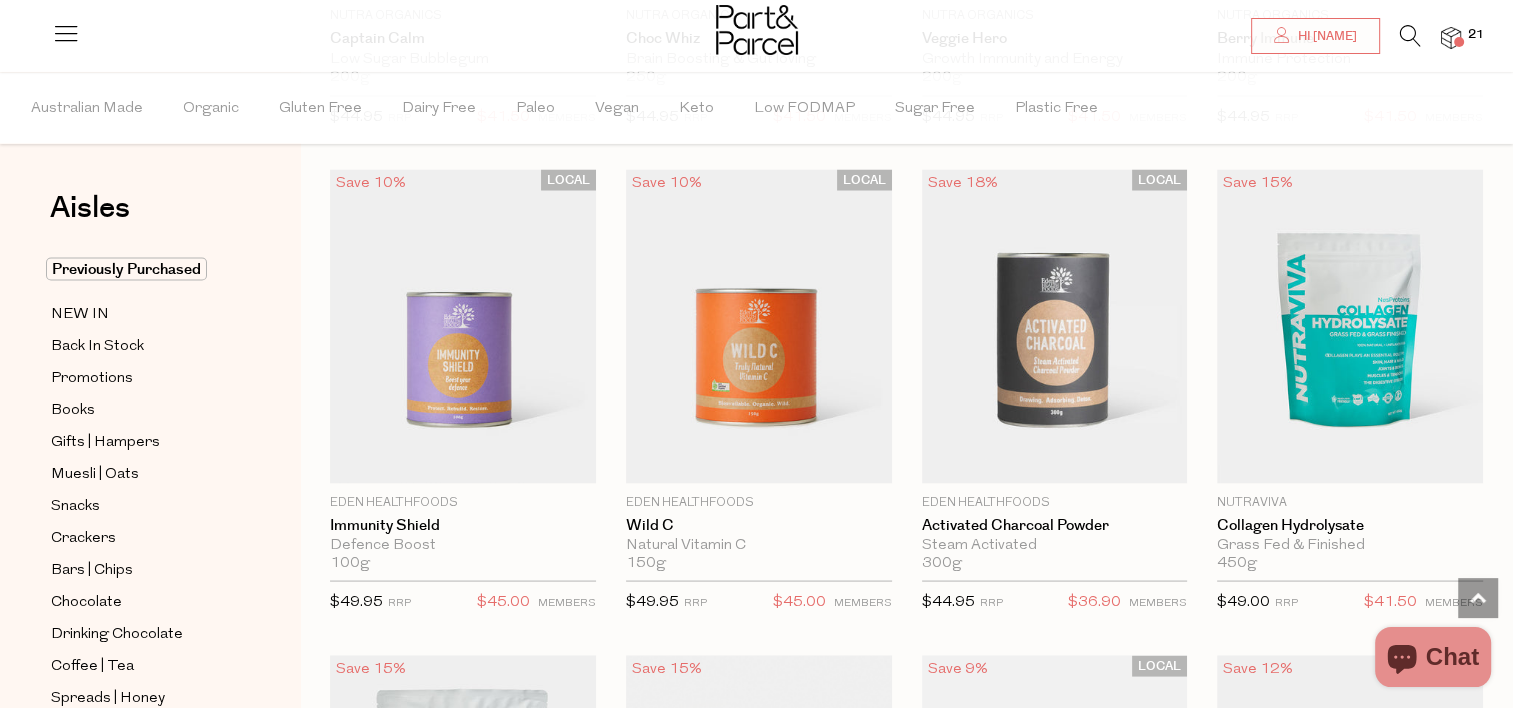 scroll, scrollTop: 11260, scrollLeft: 0, axis: vertical 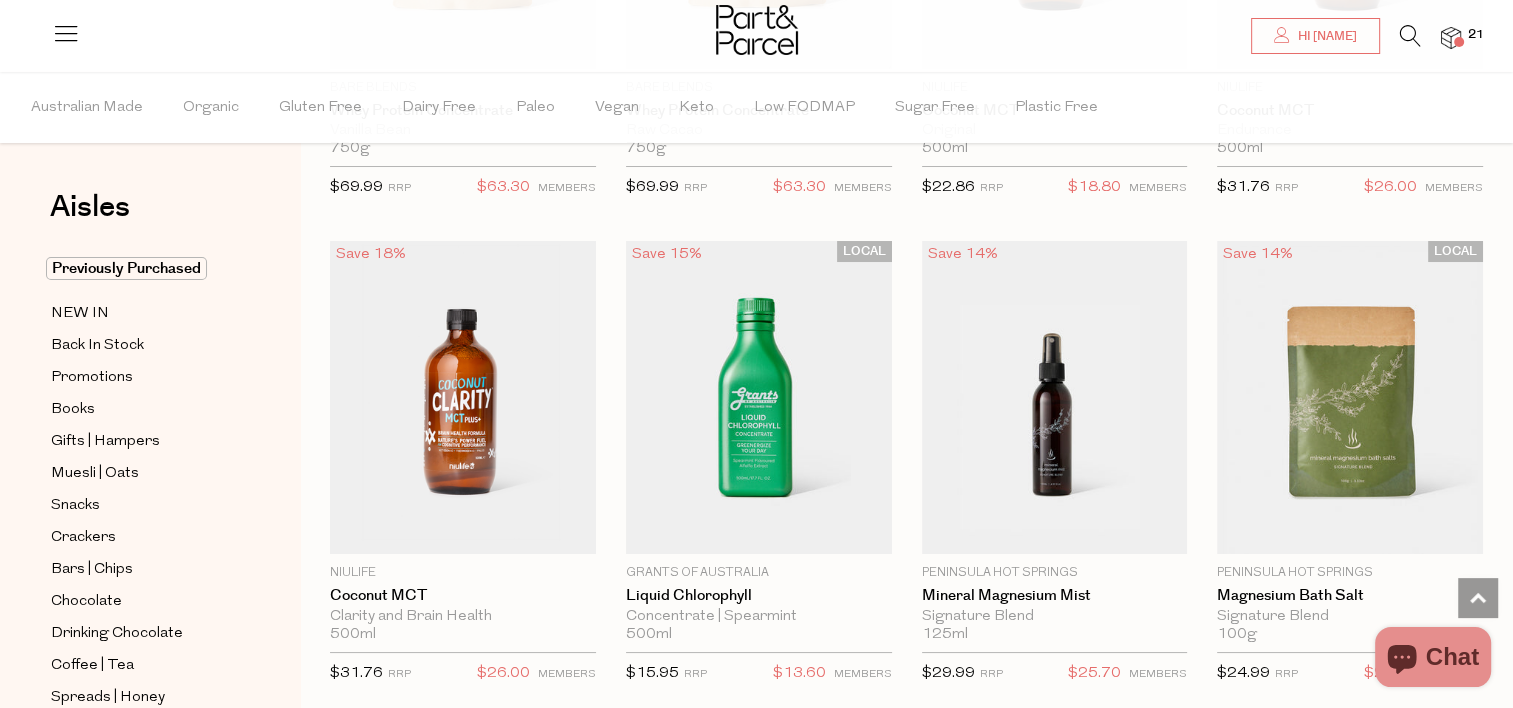click on "Protein | Wellness
Close
Browse Aisles
Clear All
Filter                                     Clear
Australian Made
Organic
Gluten Free
Dairy Free
Paleo
Vegan
Keto
Low FODMAP
Sugar Free
Plastic Free
Apply                                                     Aisles                                     Clear" at bounding box center (906, -6190) 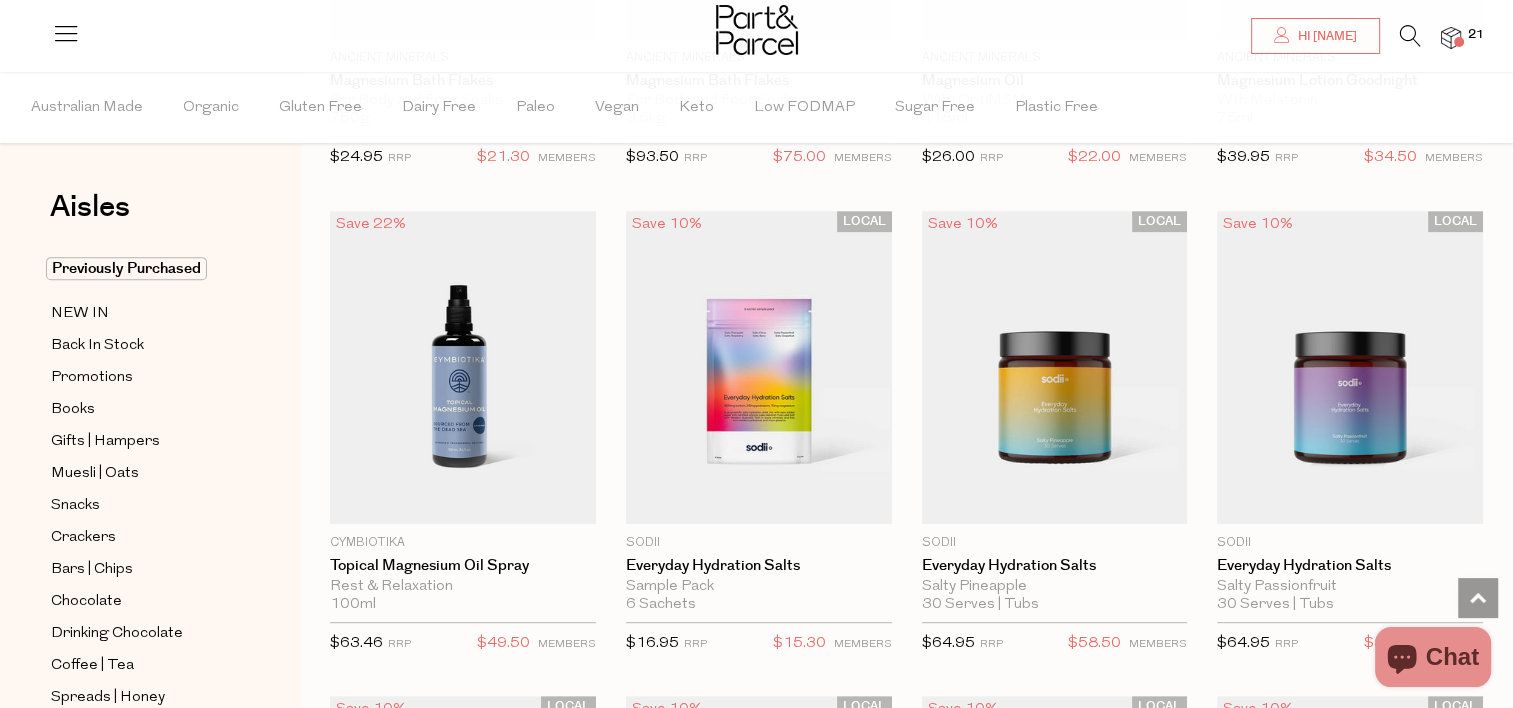 scroll, scrollTop: 16076, scrollLeft: 0, axis: vertical 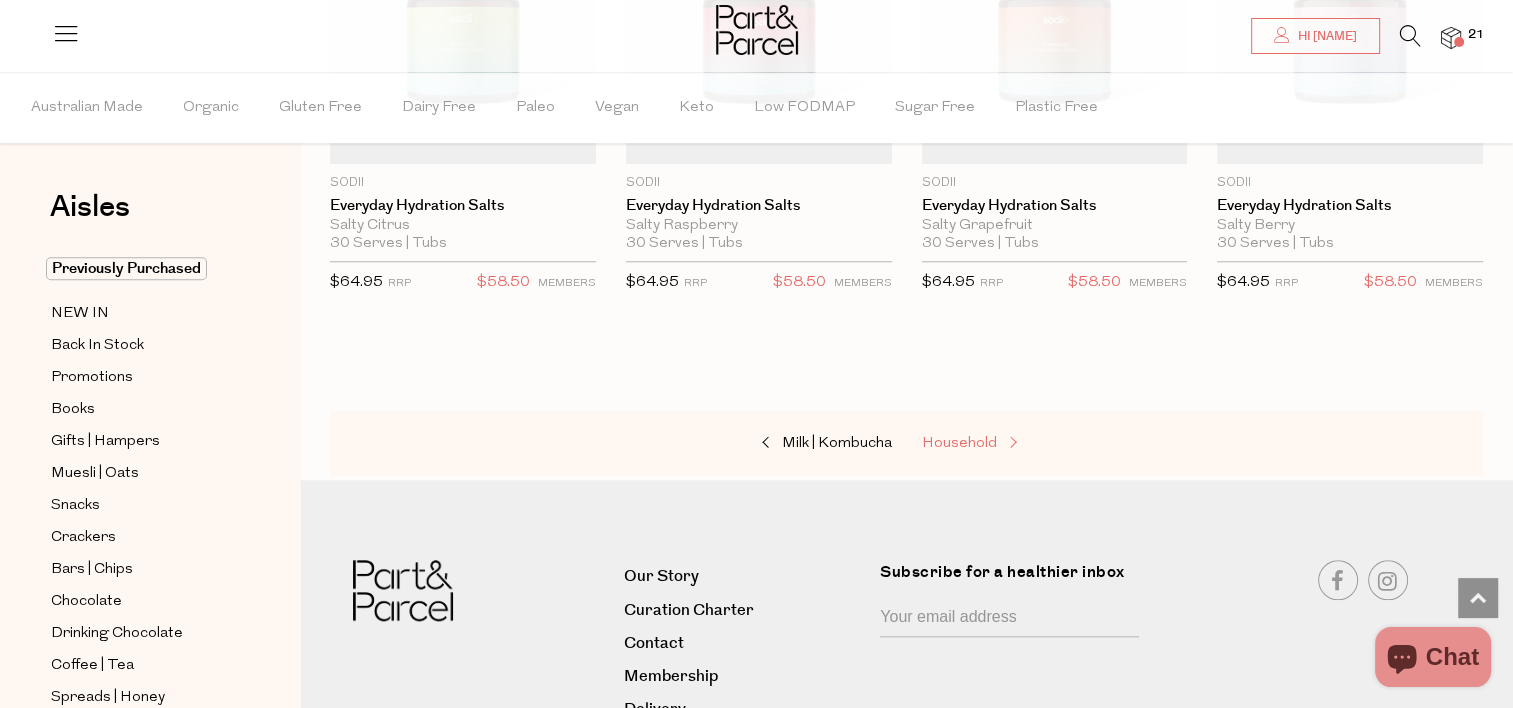 click on "Household" at bounding box center (959, 443) 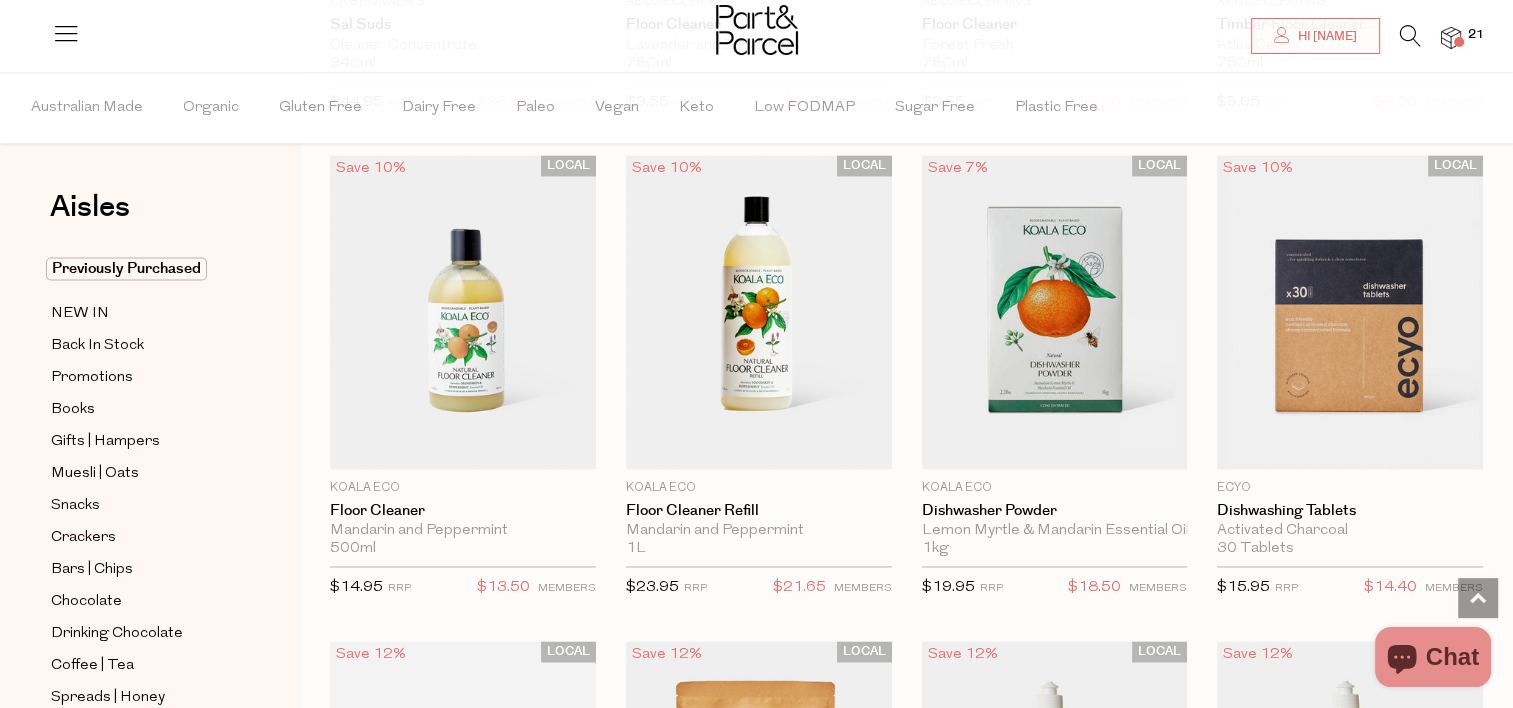 scroll, scrollTop: 3018, scrollLeft: 0, axis: vertical 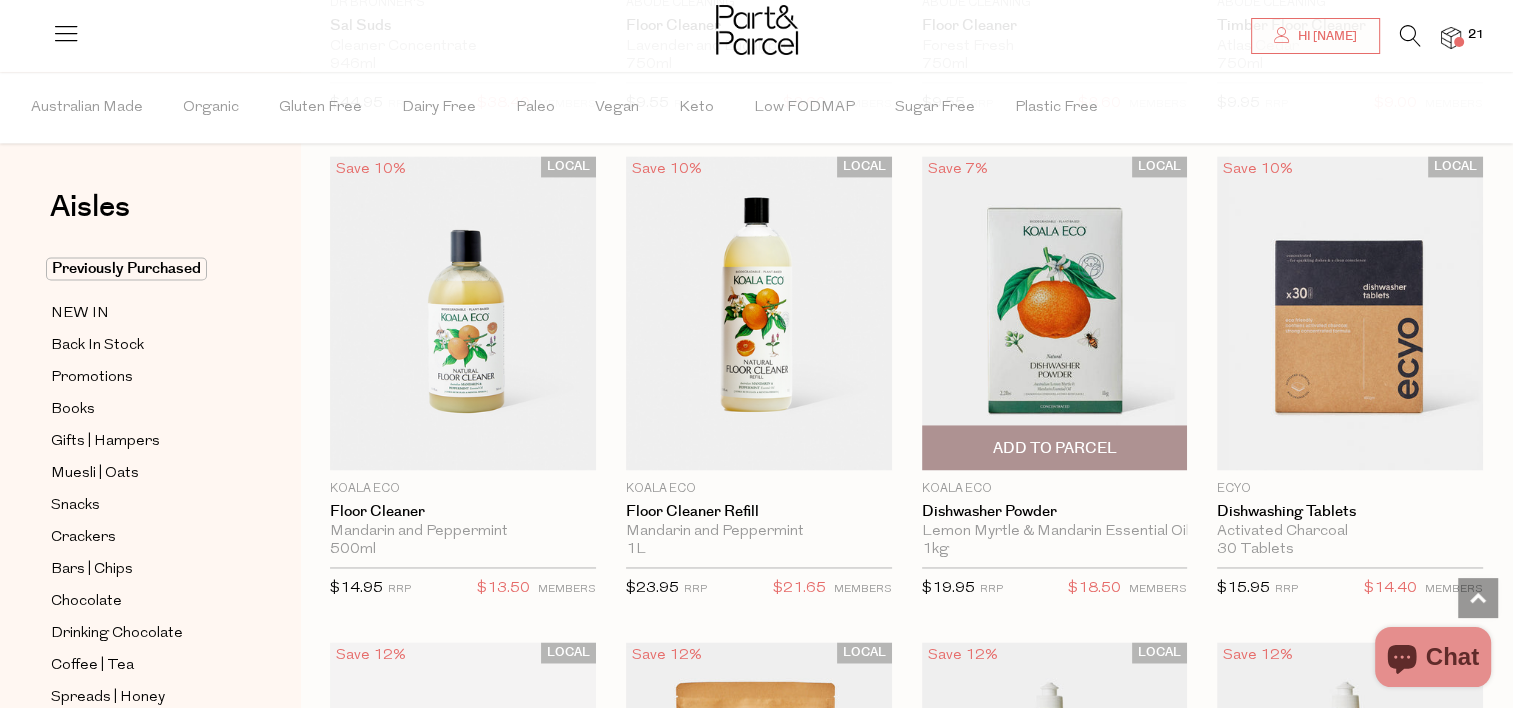 click on "Add To Parcel" at bounding box center [1054, 448] 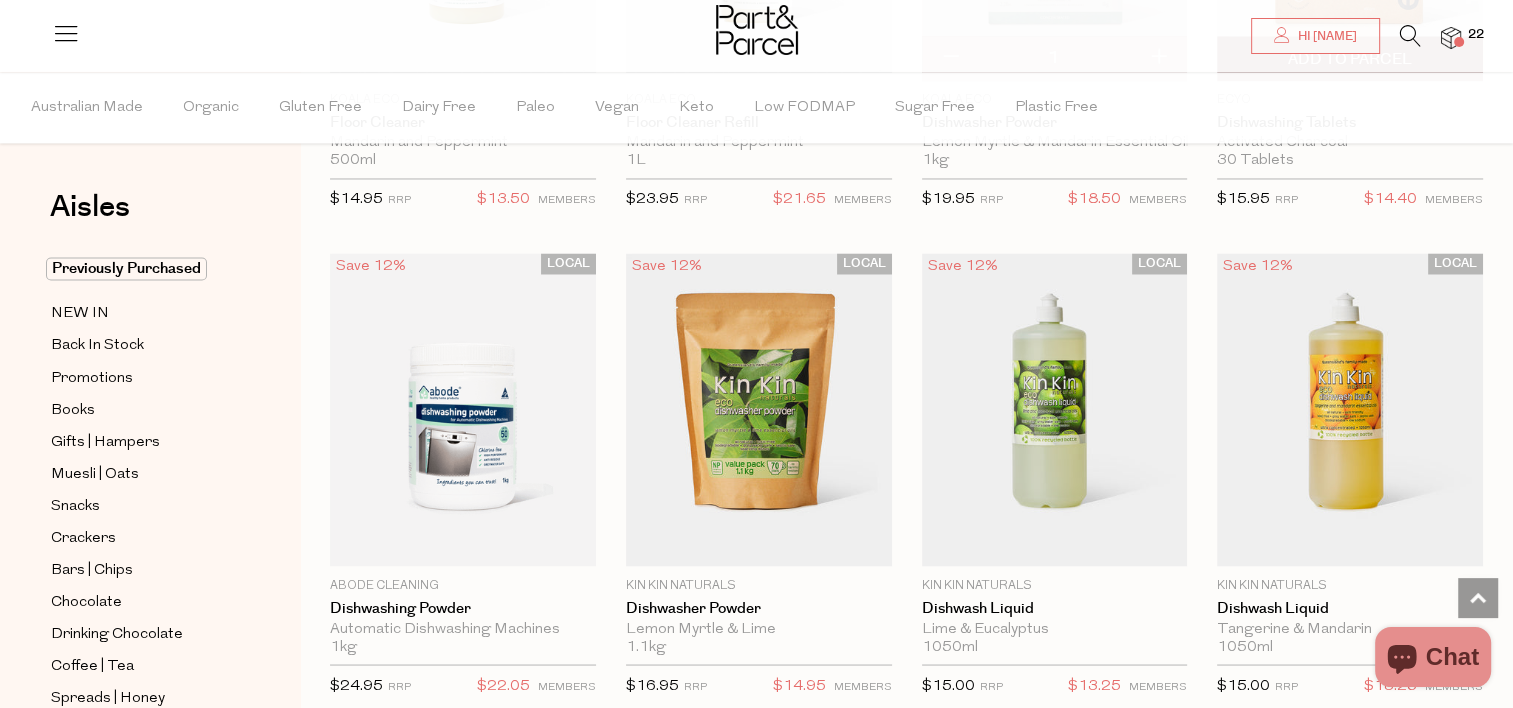 scroll, scrollTop: 3415, scrollLeft: 0, axis: vertical 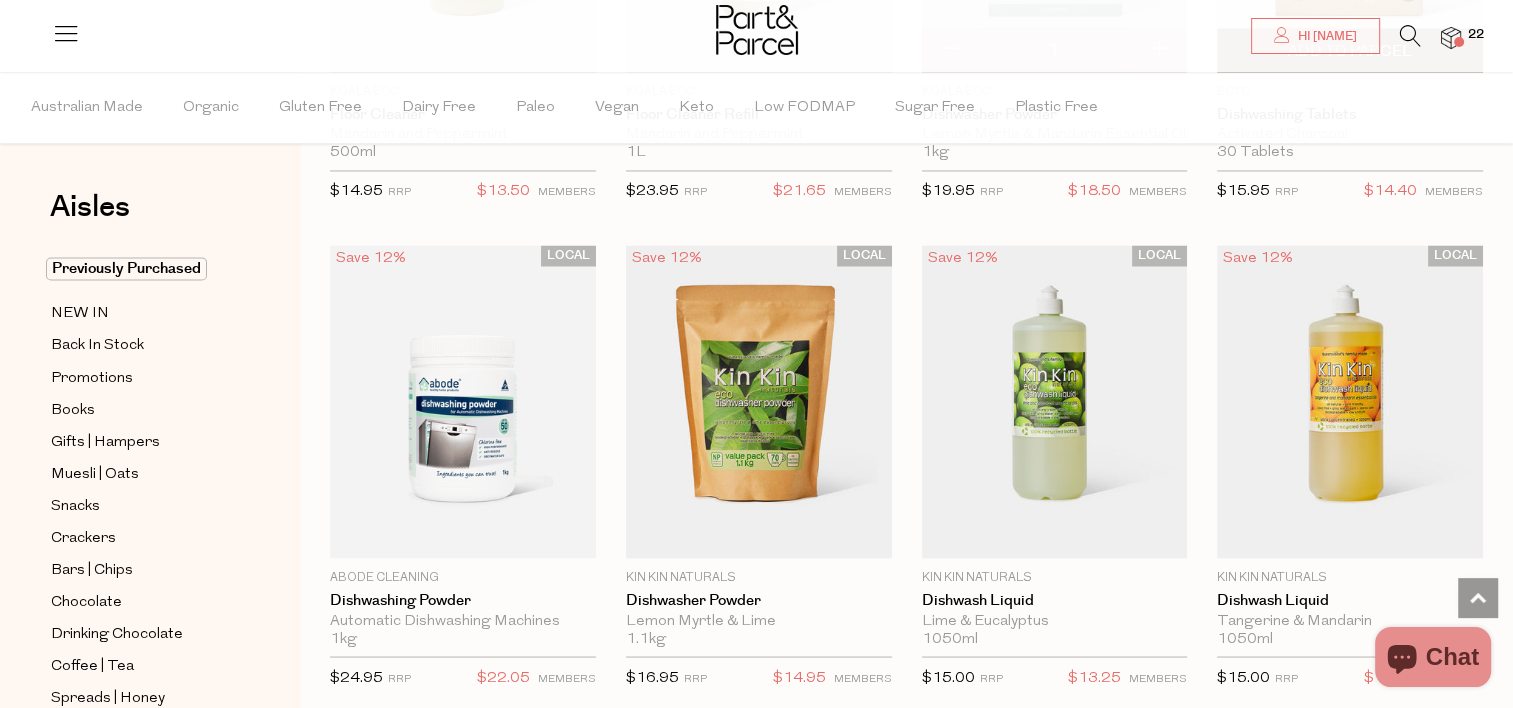 click at bounding box center [1350, 402] 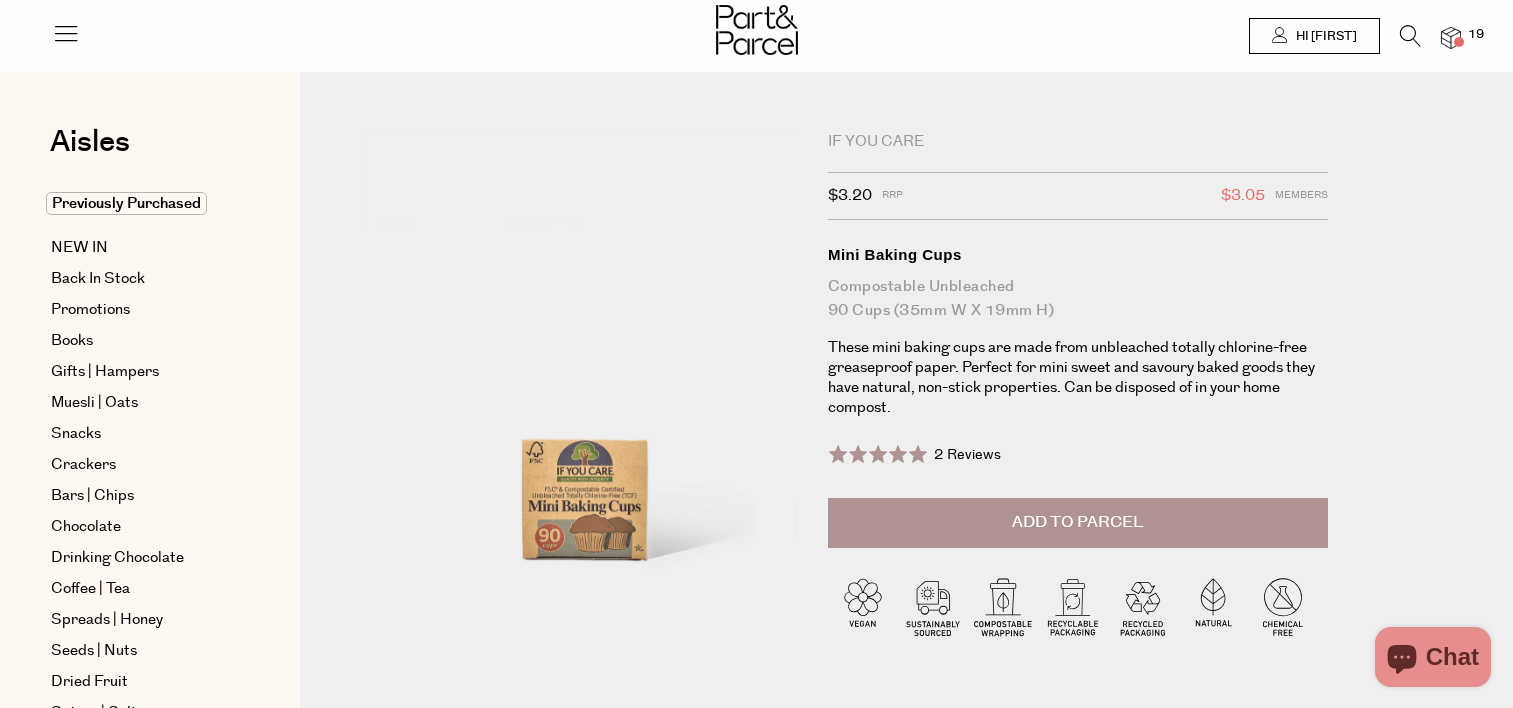 scroll, scrollTop: 0, scrollLeft: 0, axis: both 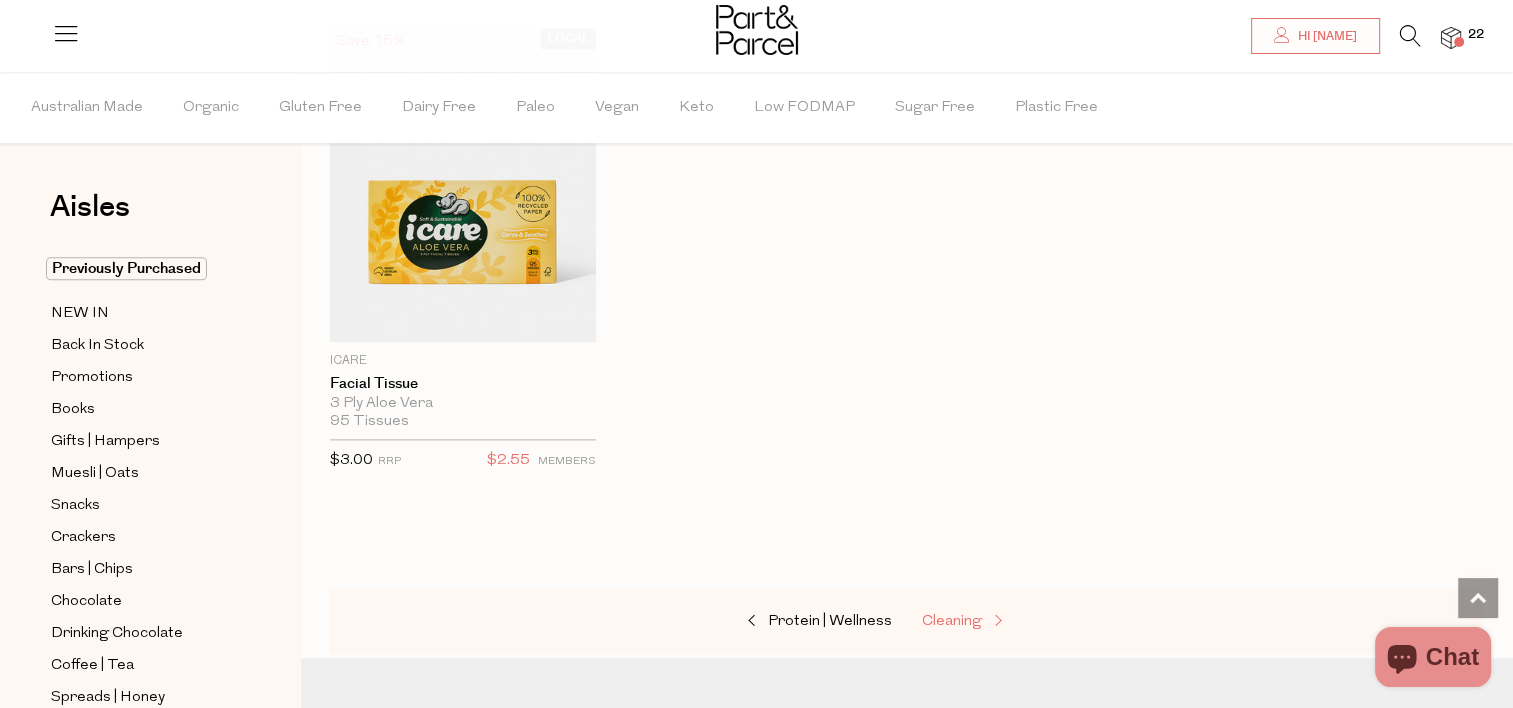click on "Cleaning" at bounding box center [952, 621] 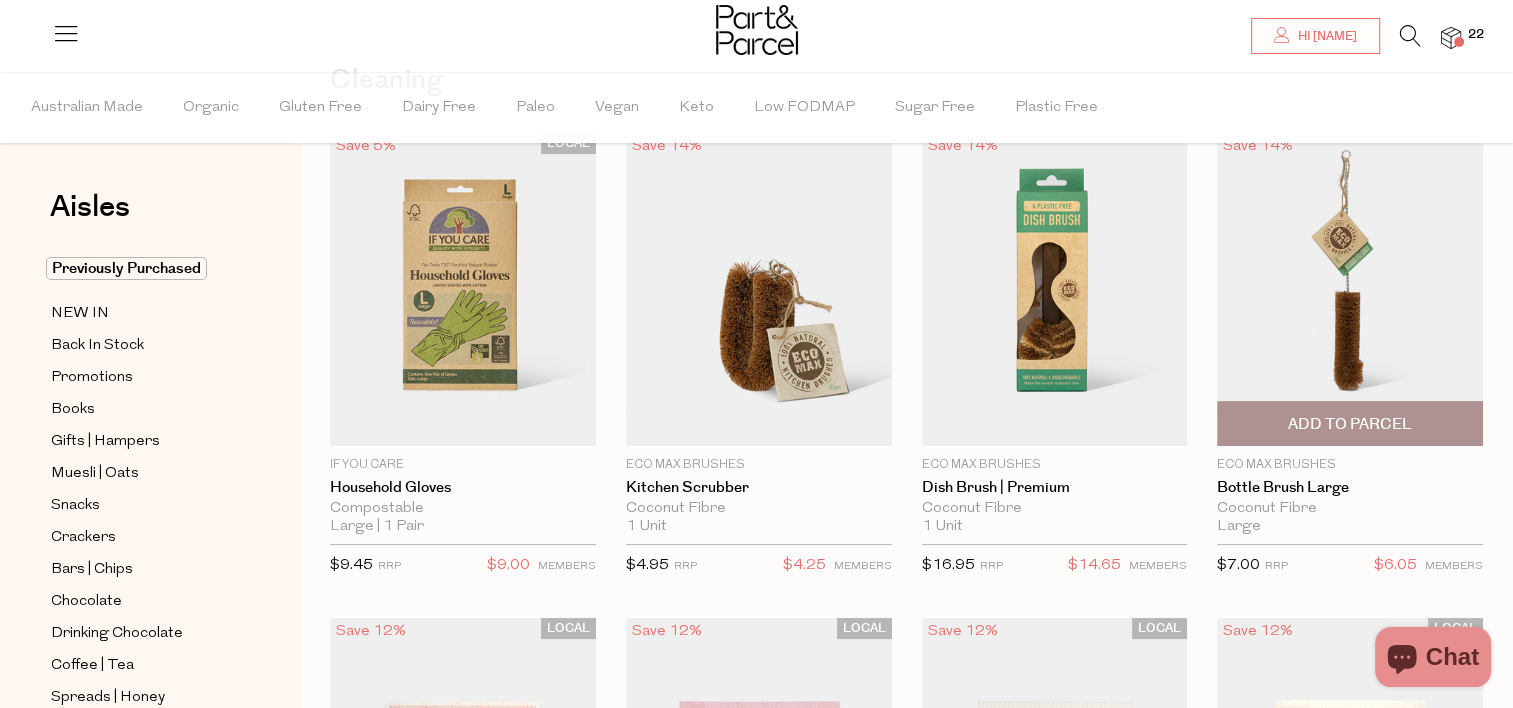 scroll, scrollTop: 127, scrollLeft: 0, axis: vertical 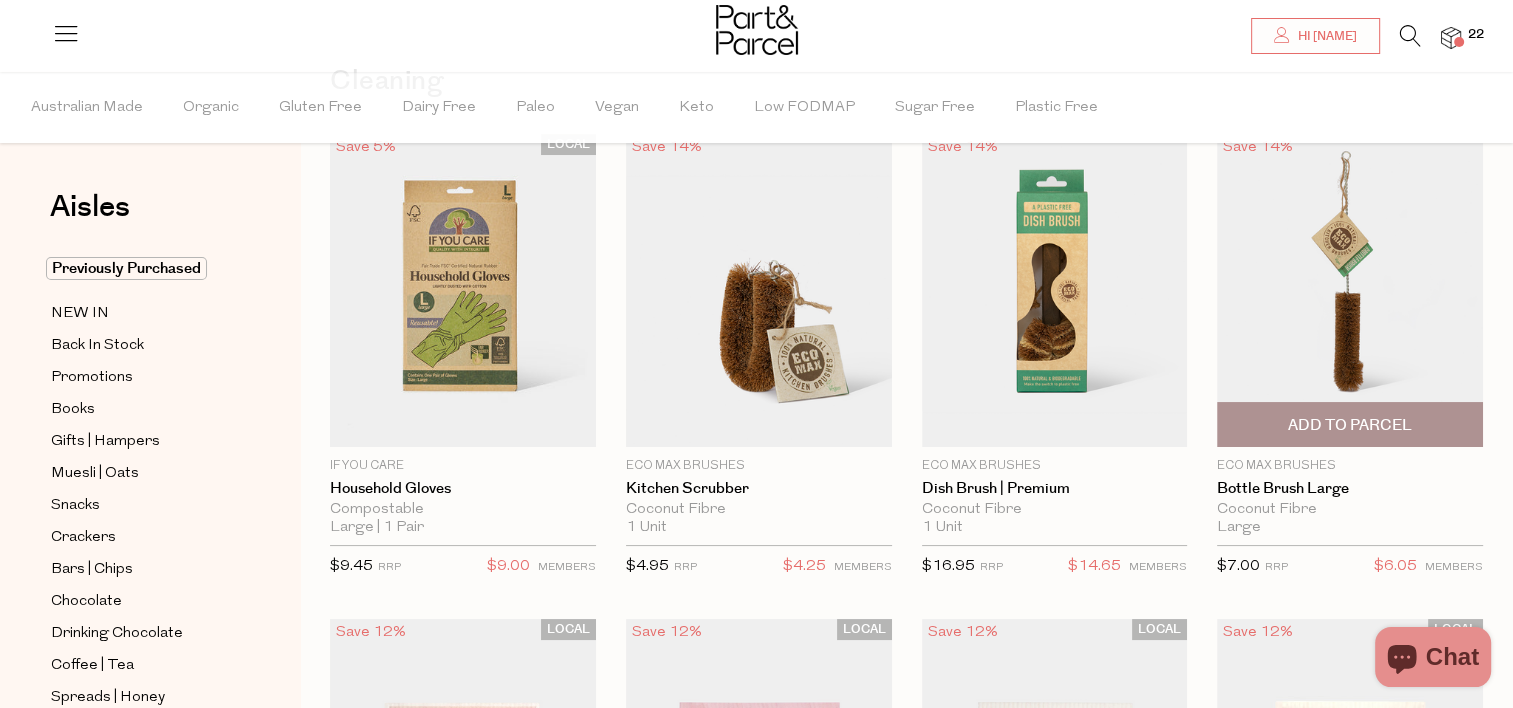 click on "Add To Parcel" at bounding box center (1350, 424) 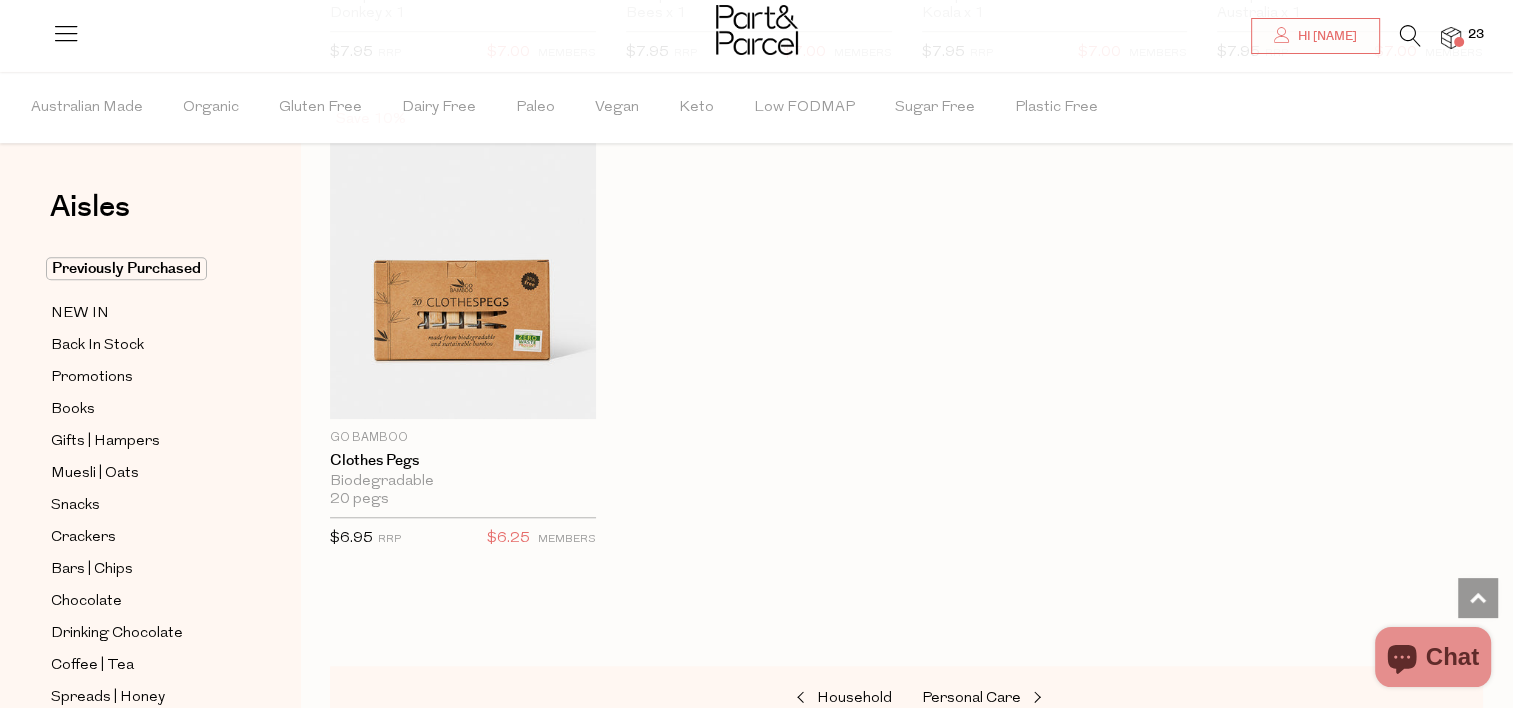 scroll, scrollTop: 1771, scrollLeft: 0, axis: vertical 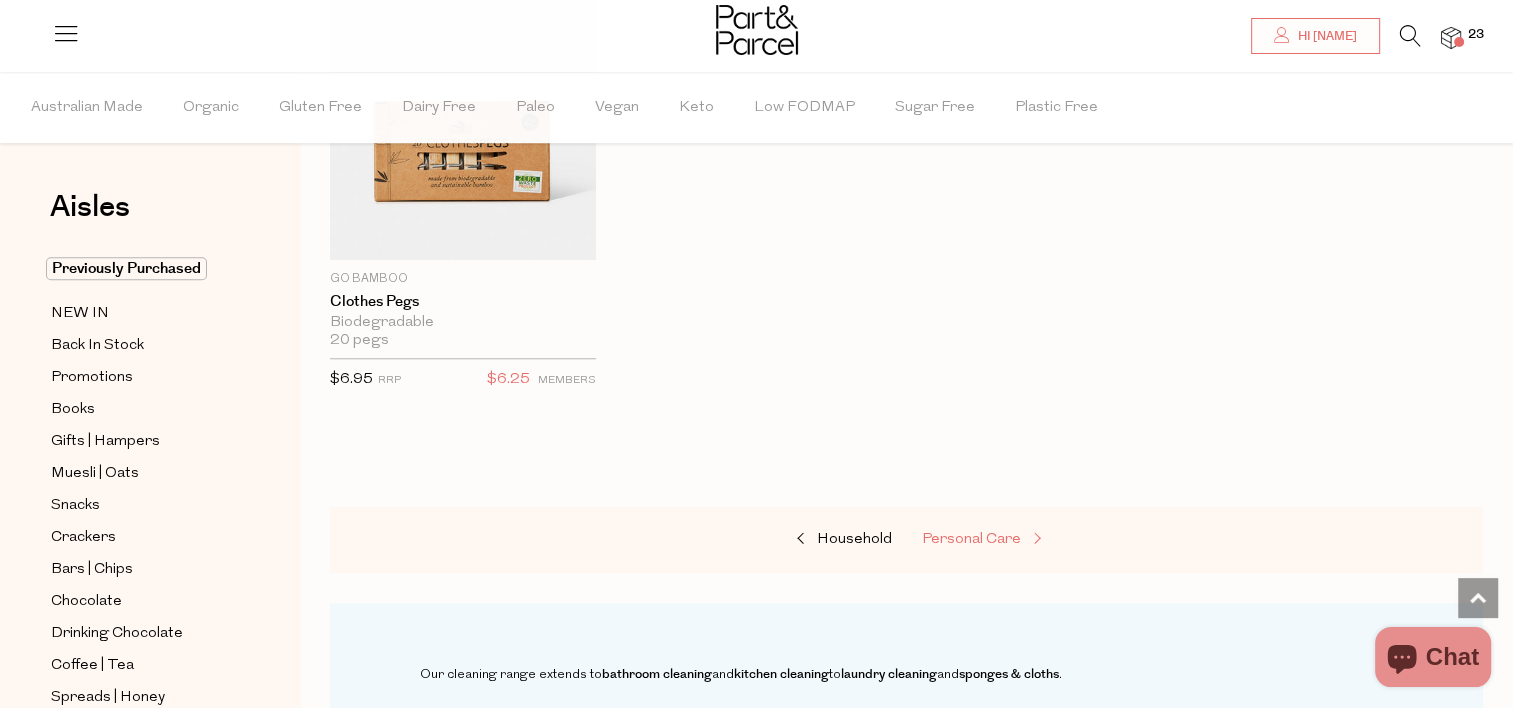 click on "Personal Care" at bounding box center (971, 539) 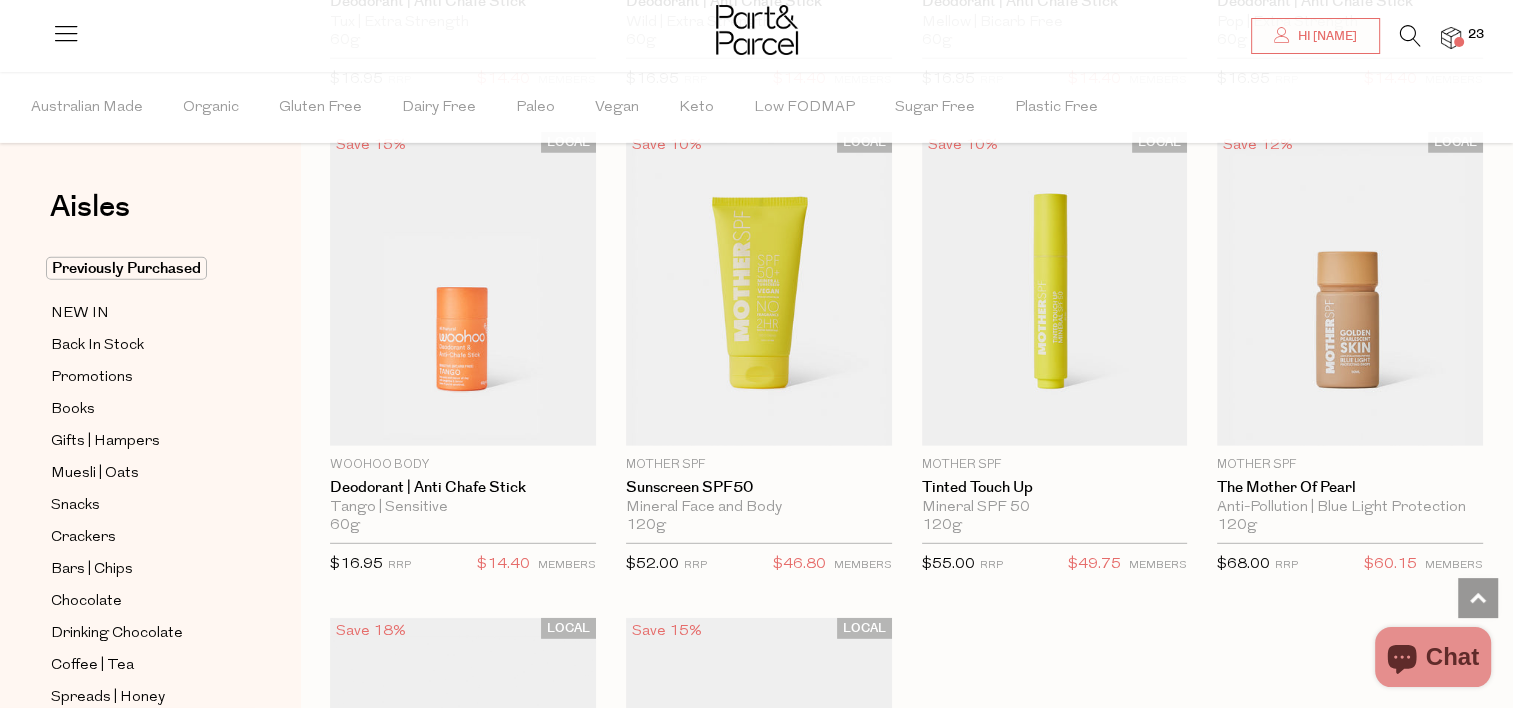 scroll, scrollTop: 5478, scrollLeft: 0, axis: vertical 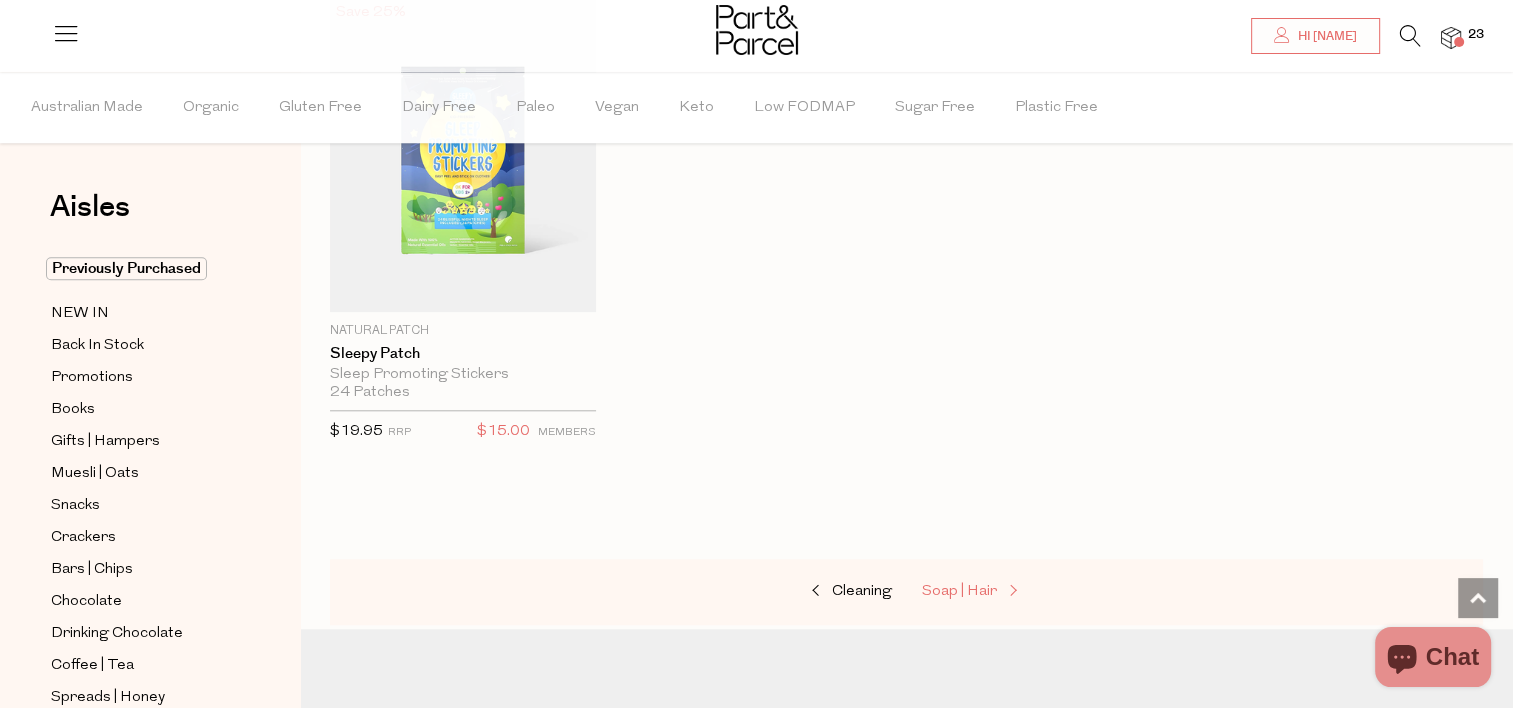click on "Soap | Hair" at bounding box center (959, 591) 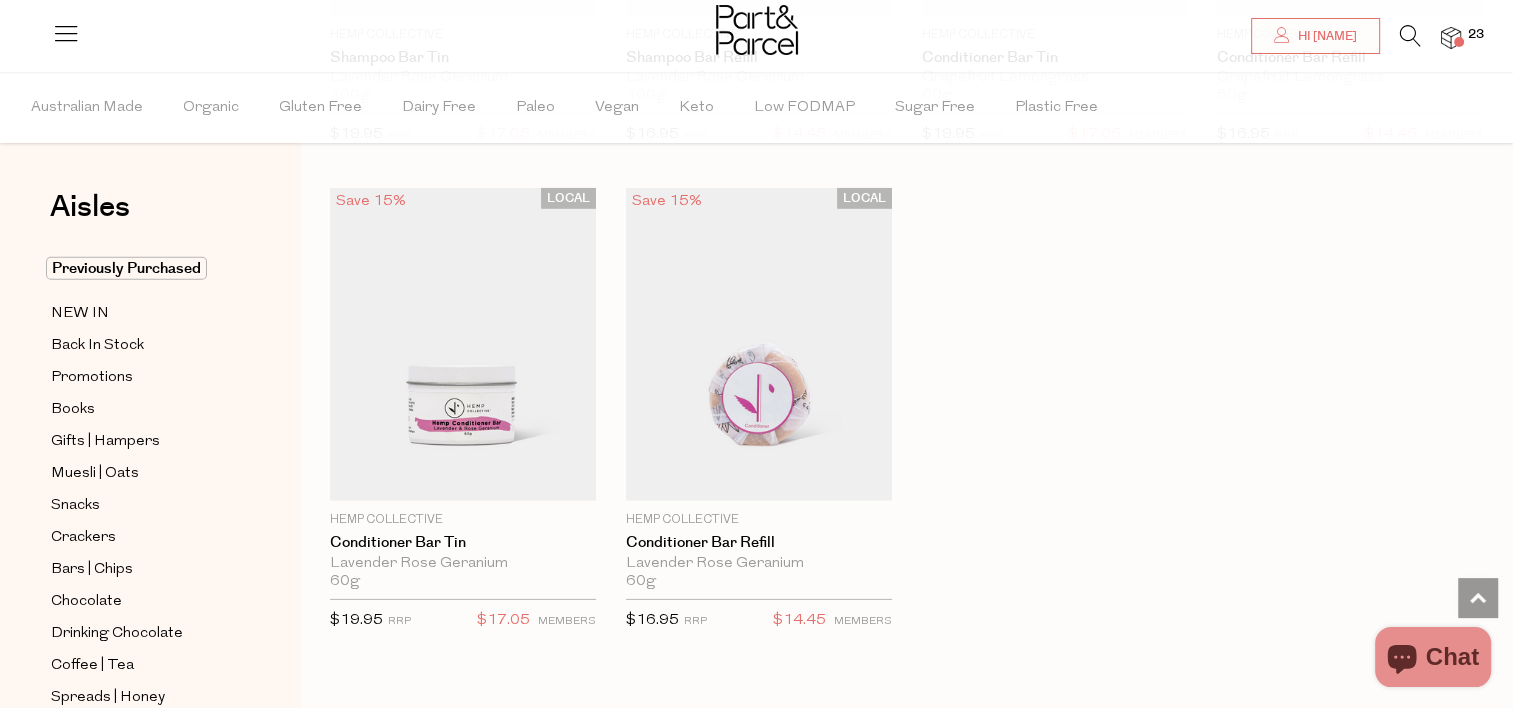 scroll, scrollTop: 6060, scrollLeft: 0, axis: vertical 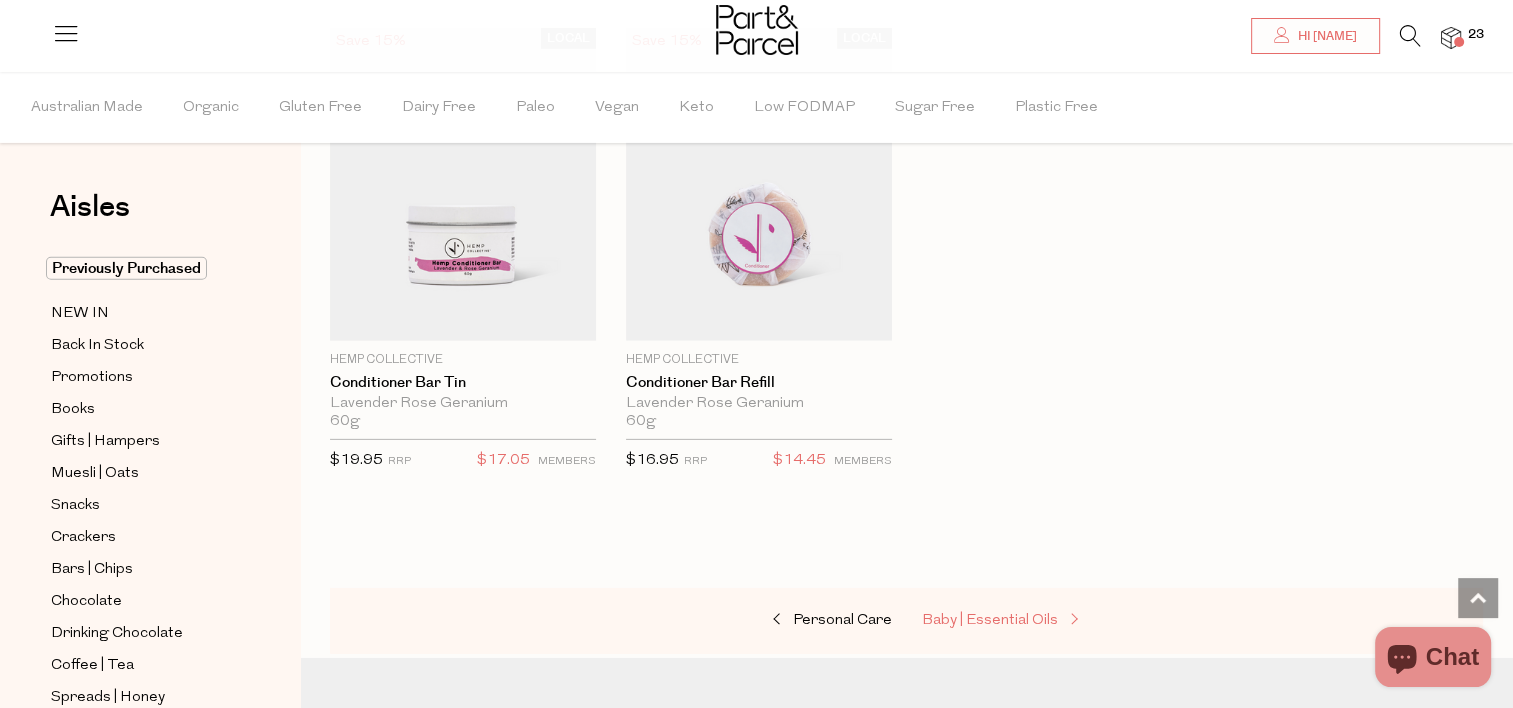 click on "Baby | Essential Oils" at bounding box center [990, 620] 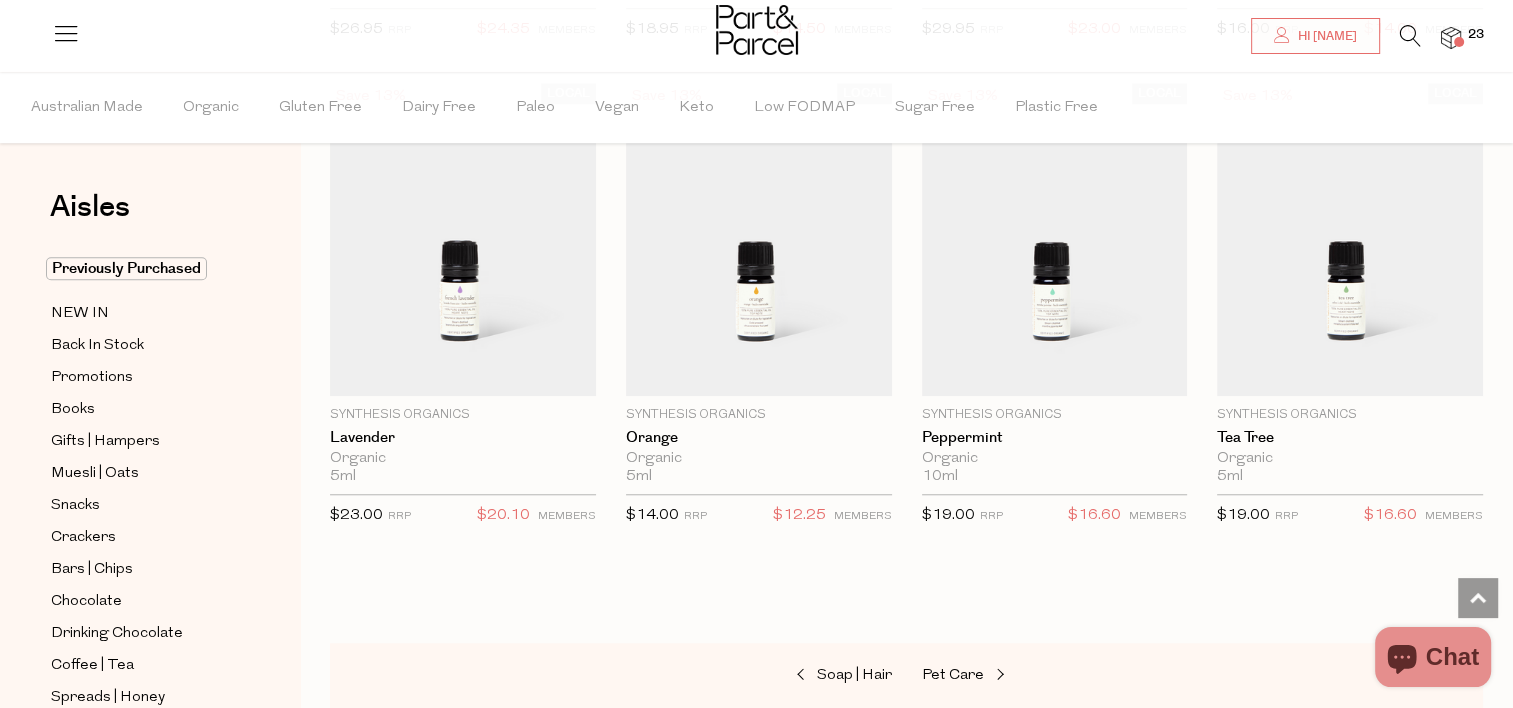 scroll, scrollTop: 1804, scrollLeft: 0, axis: vertical 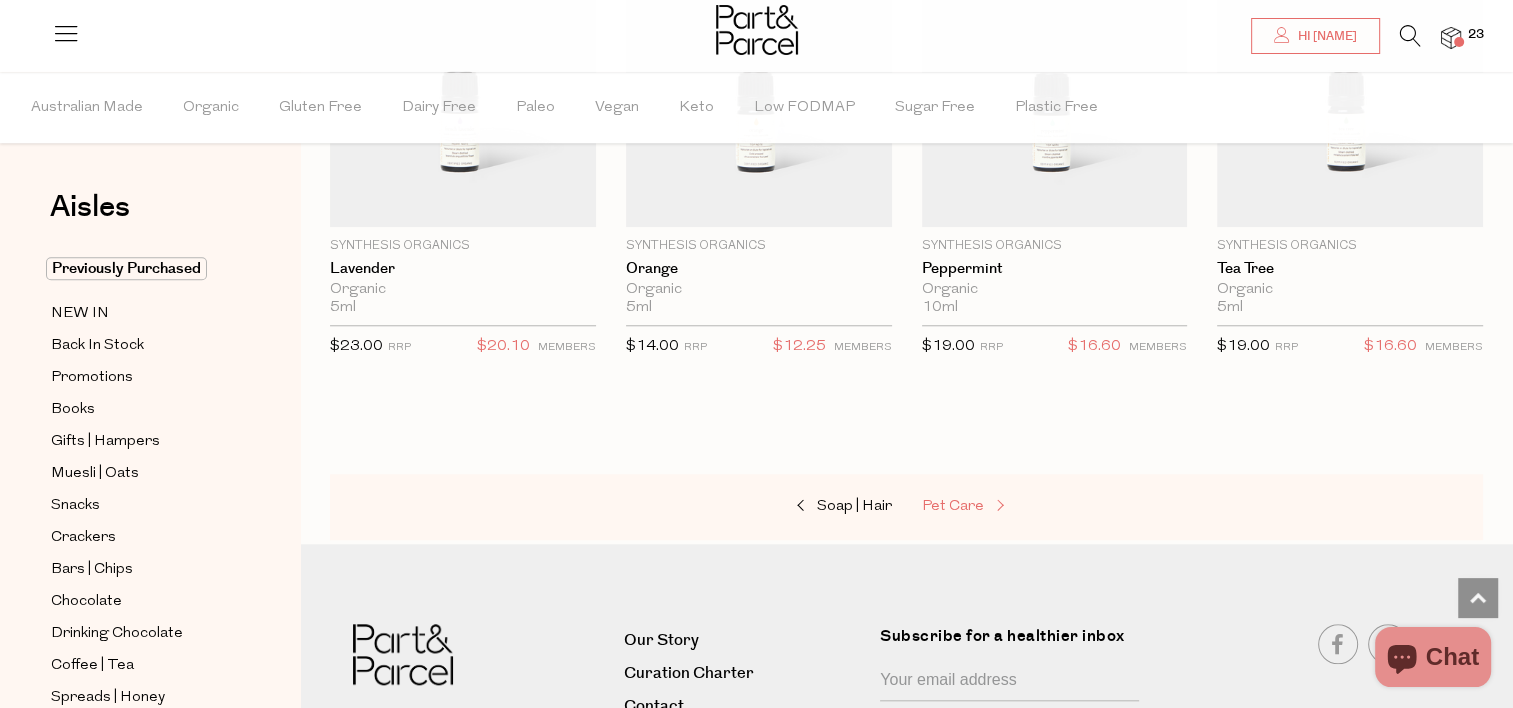 click on "Pet Care" at bounding box center [953, 506] 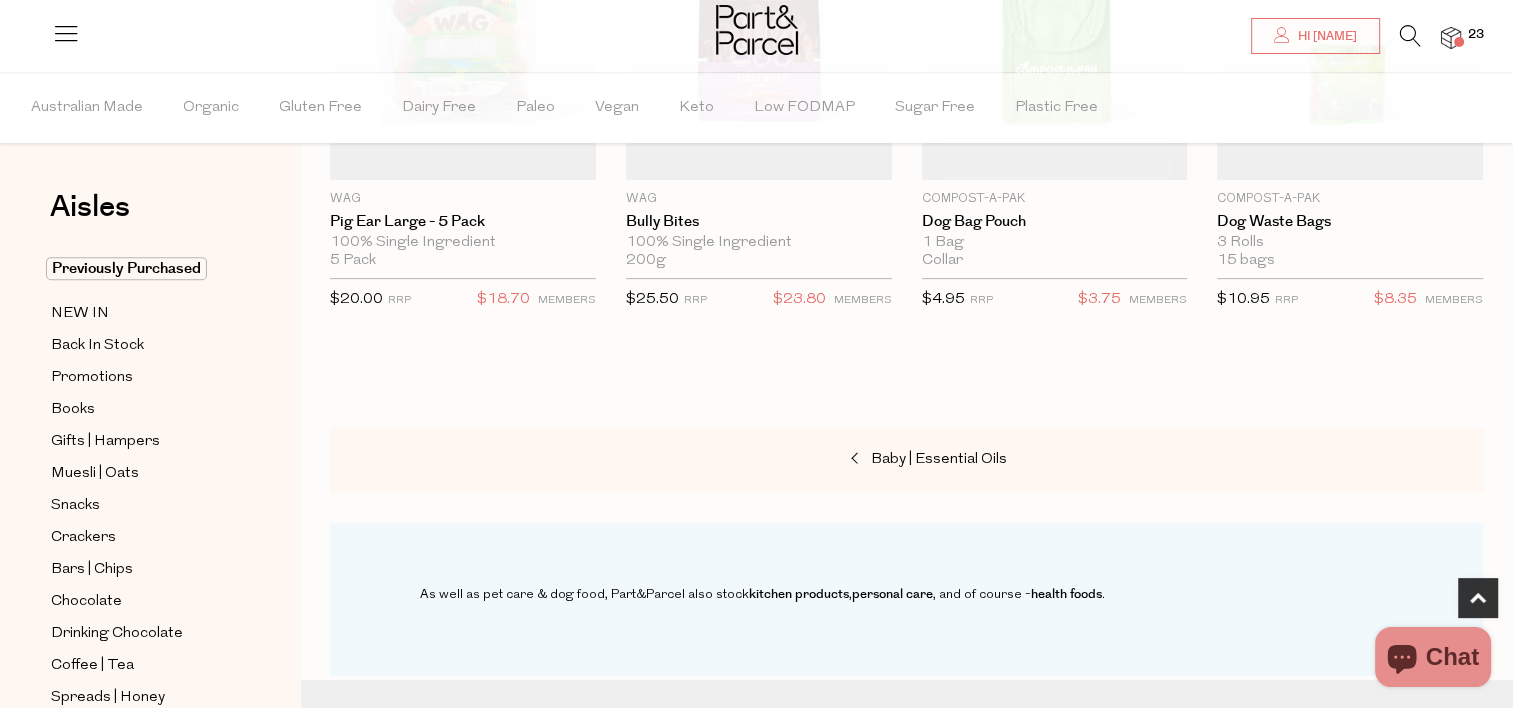 scroll, scrollTop: 883, scrollLeft: 0, axis: vertical 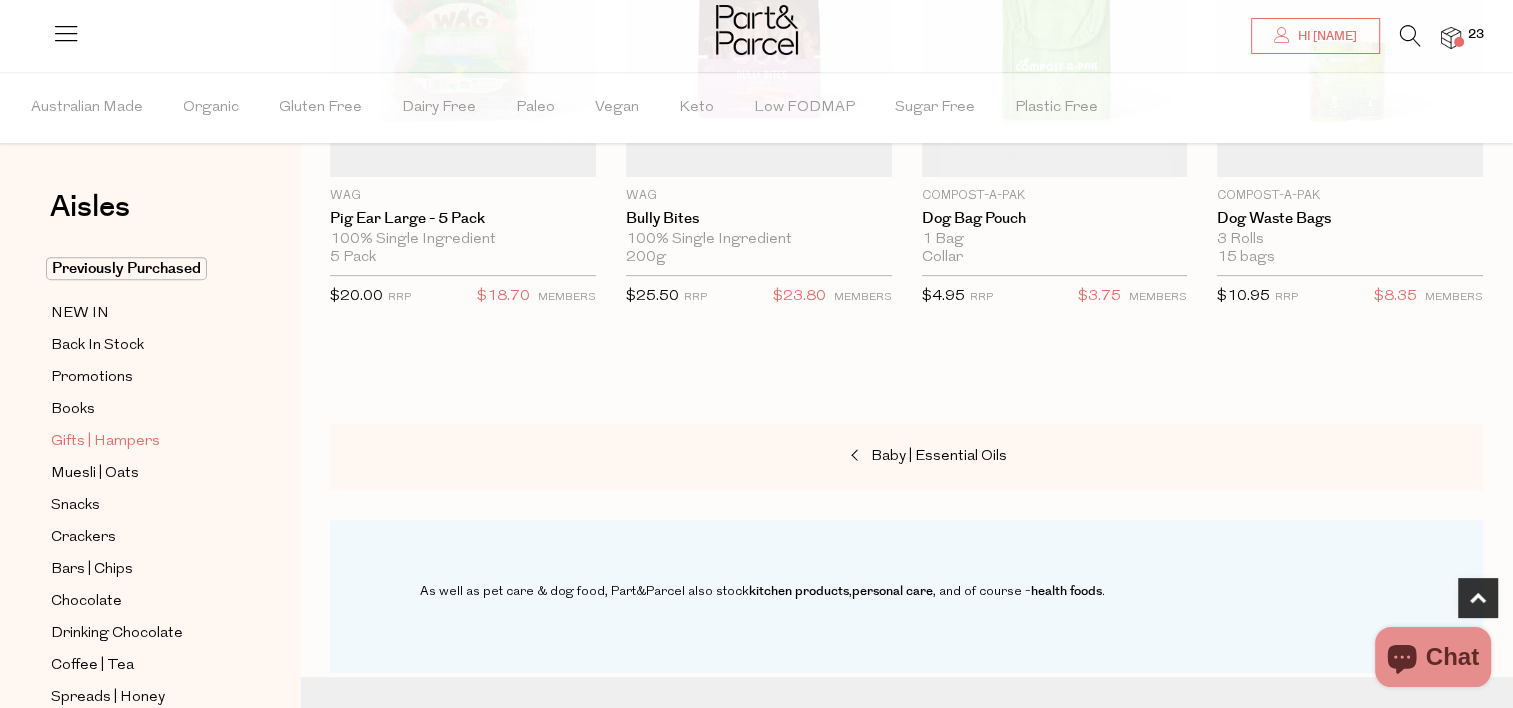 click on "Gifts | Hampers" at bounding box center (105, 442) 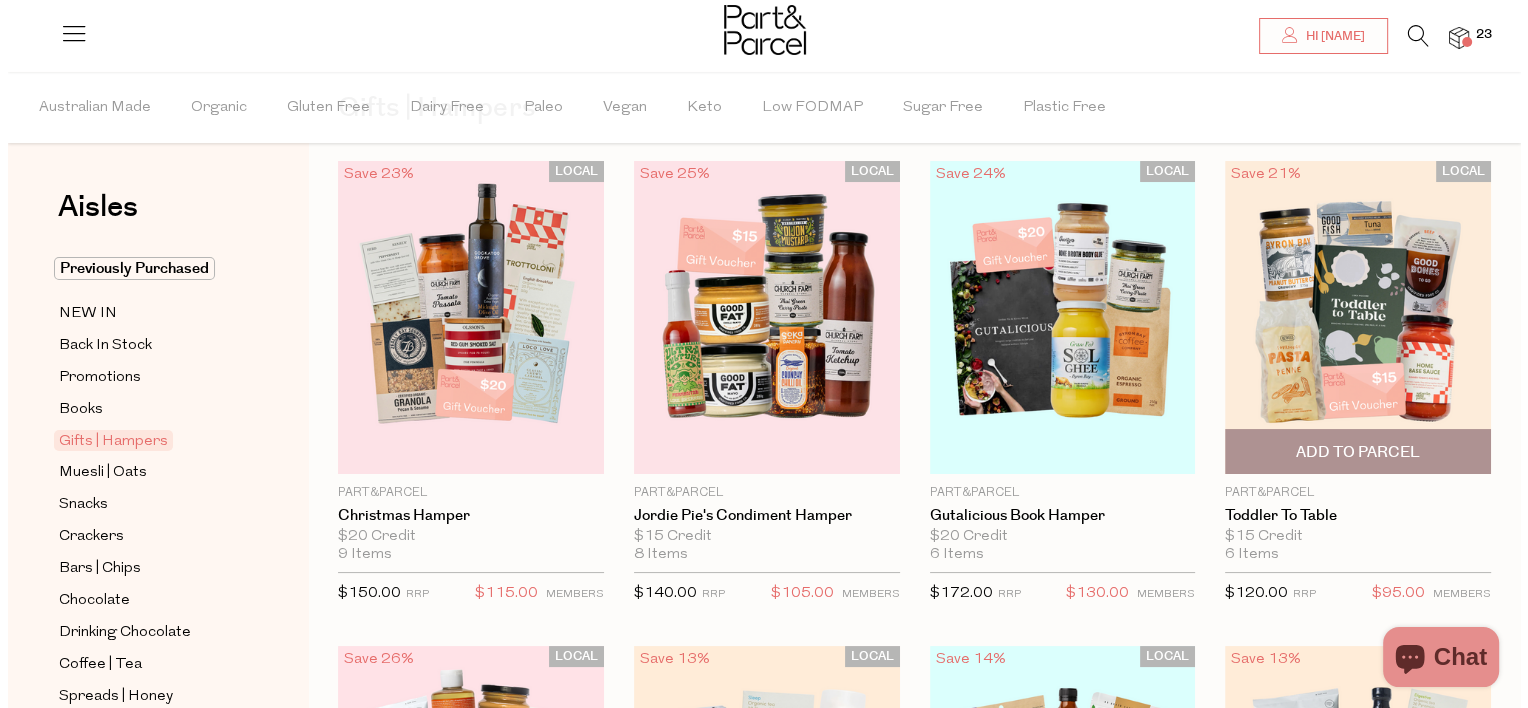 scroll, scrollTop: 0, scrollLeft: 0, axis: both 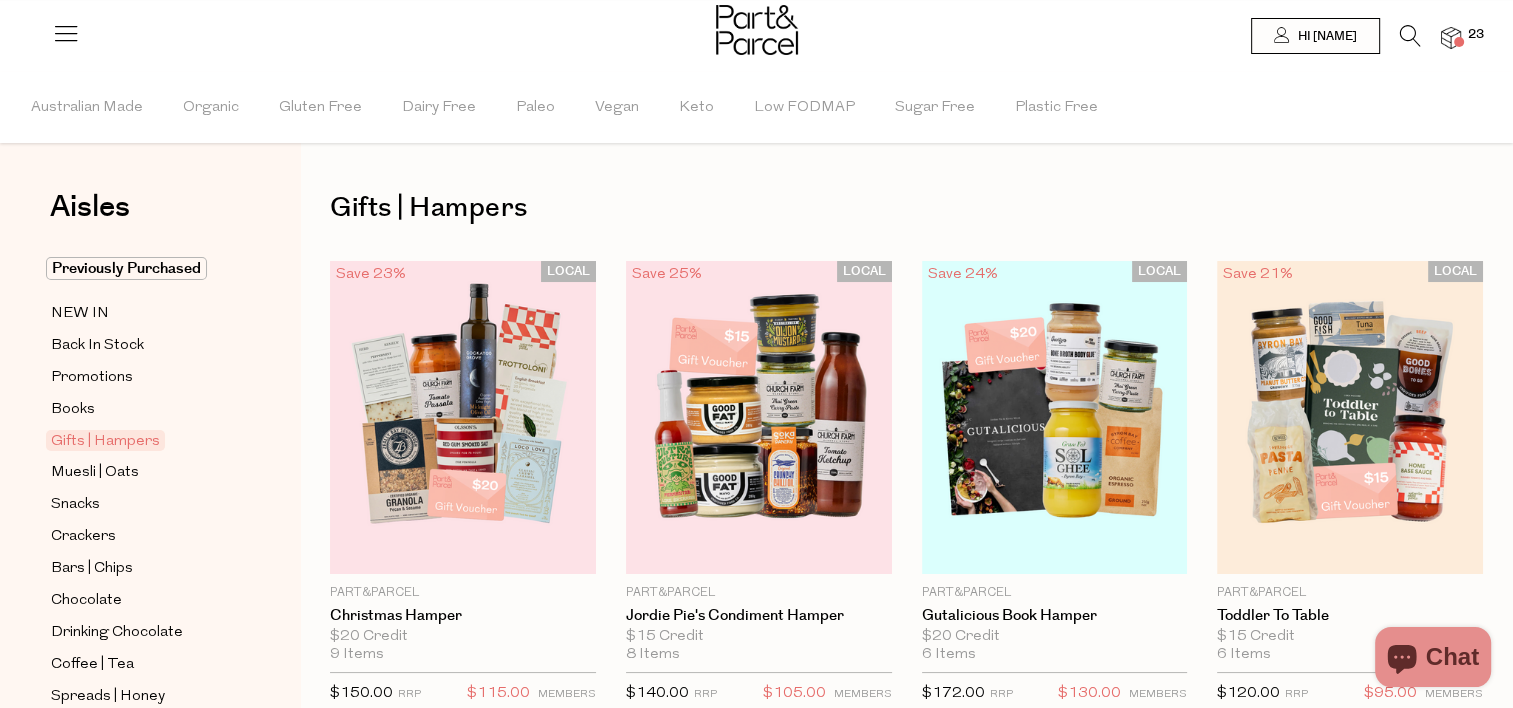 click at bounding box center (1451, 38) 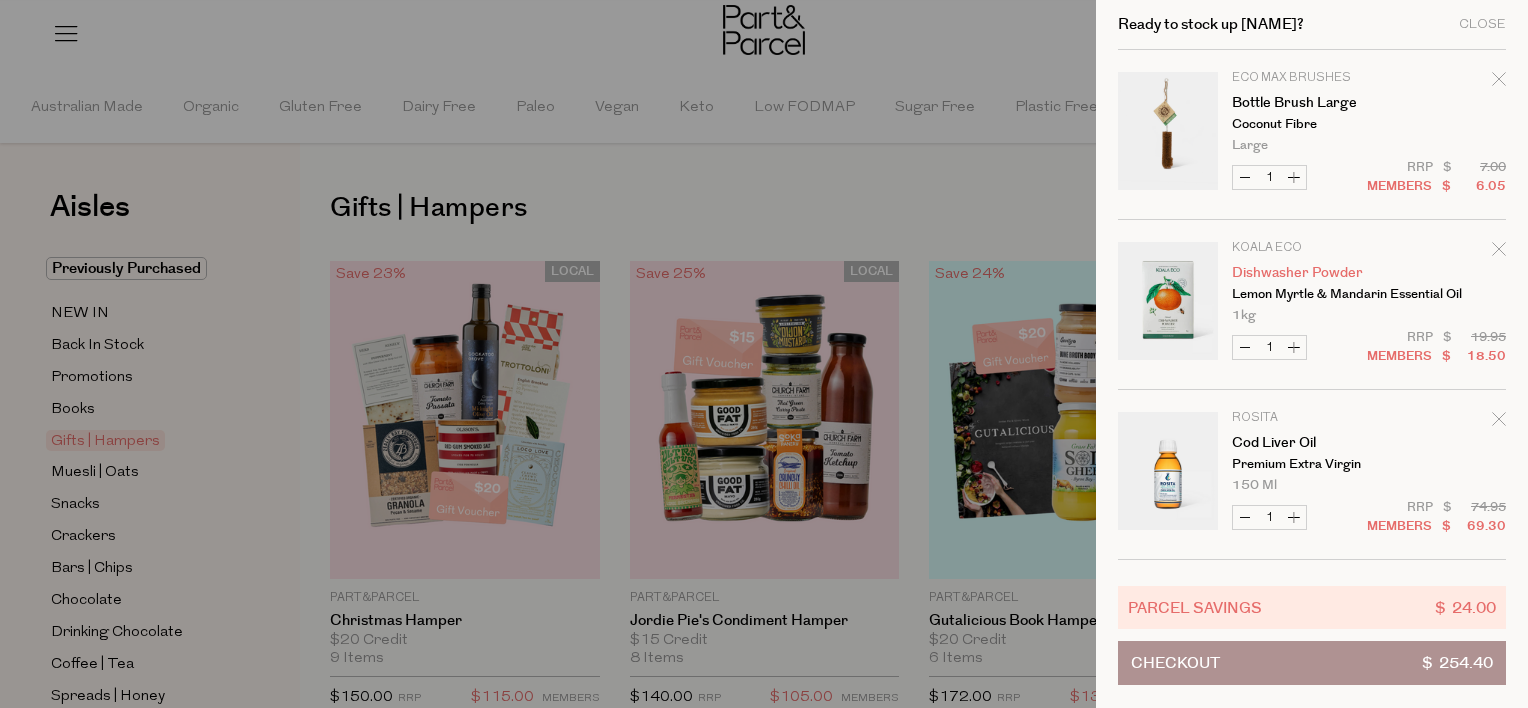 click on "Dishwasher Powder" at bounding box center (1309, 273) 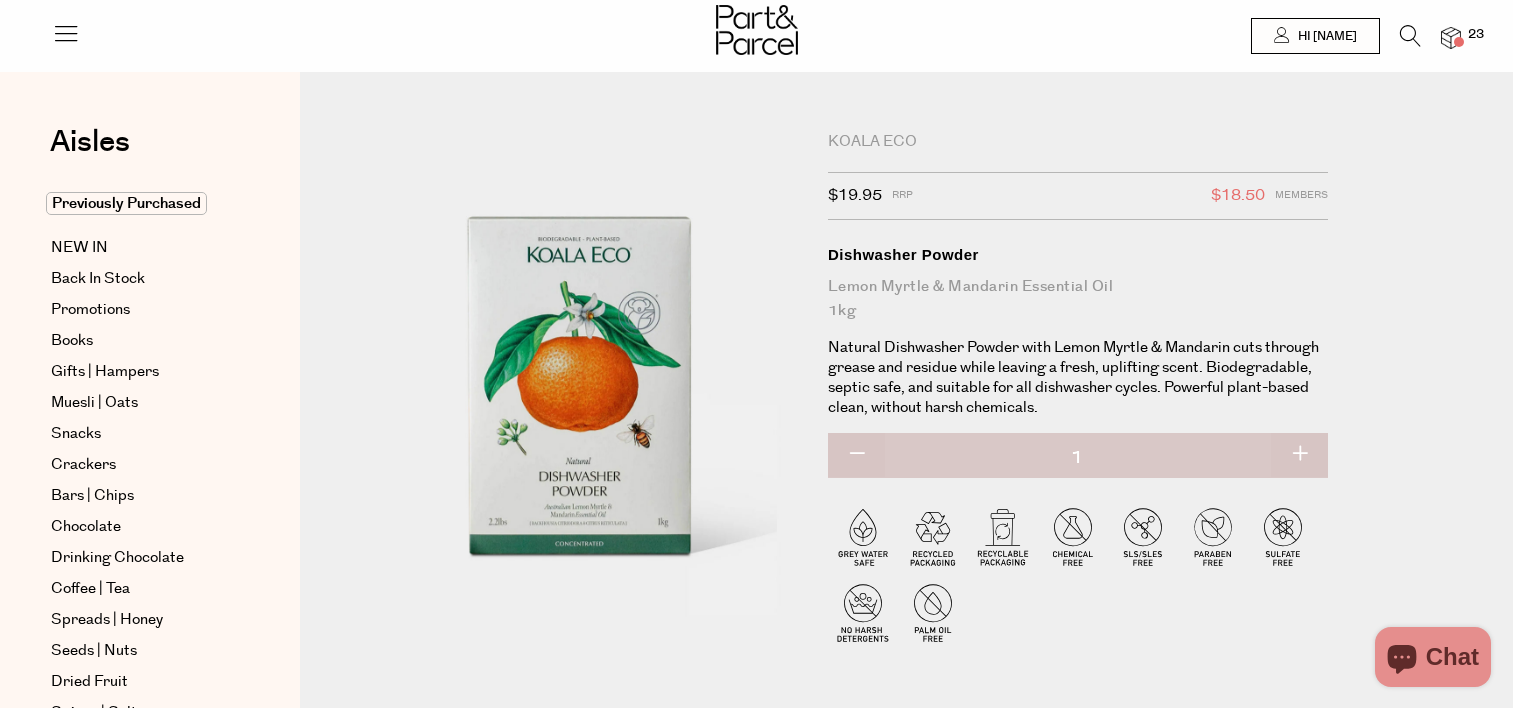 scroll, scrollTop: 0, scrollLeft: 0, axis: both 